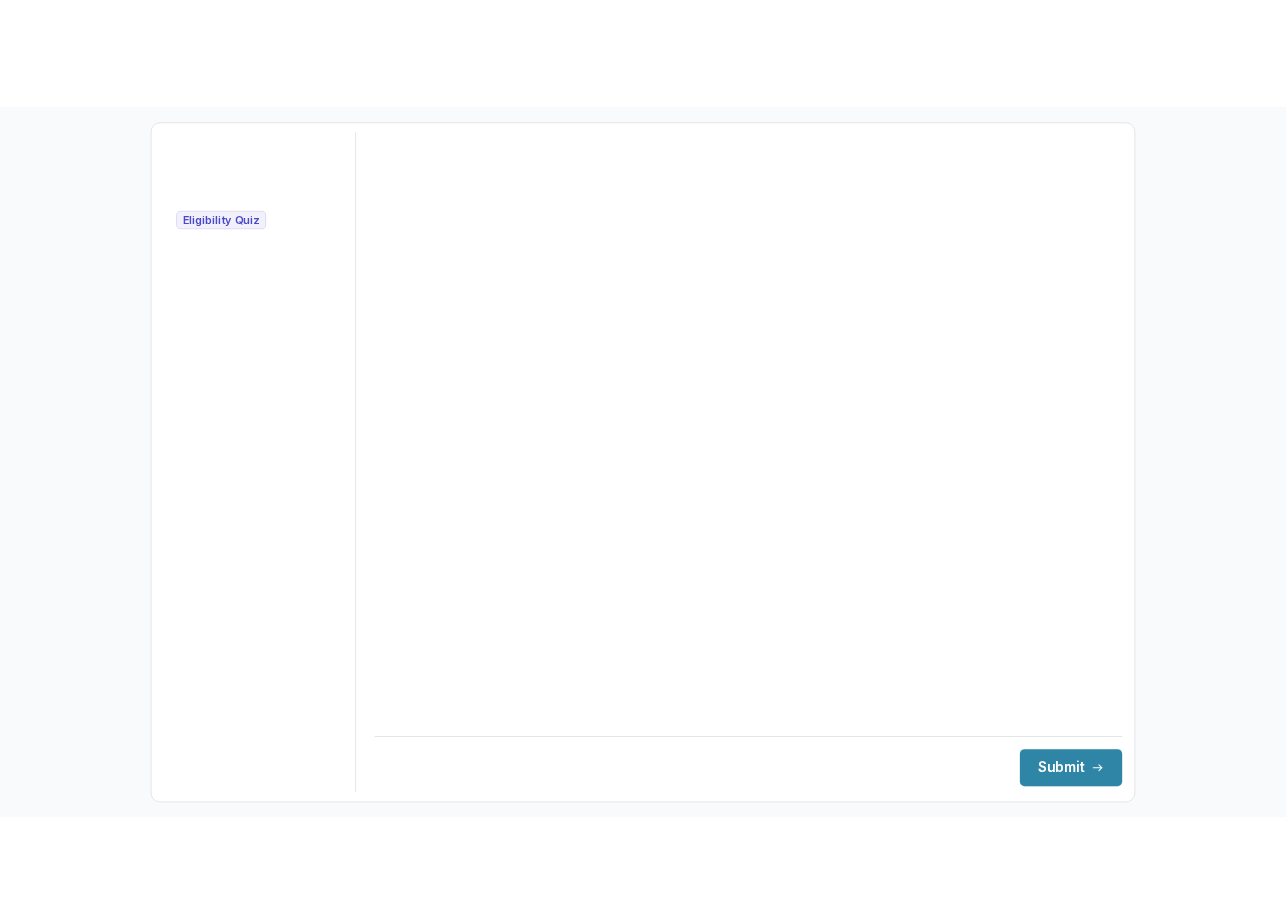 scroll, scrollTop: 0, scrollLeft: 0, axis: both 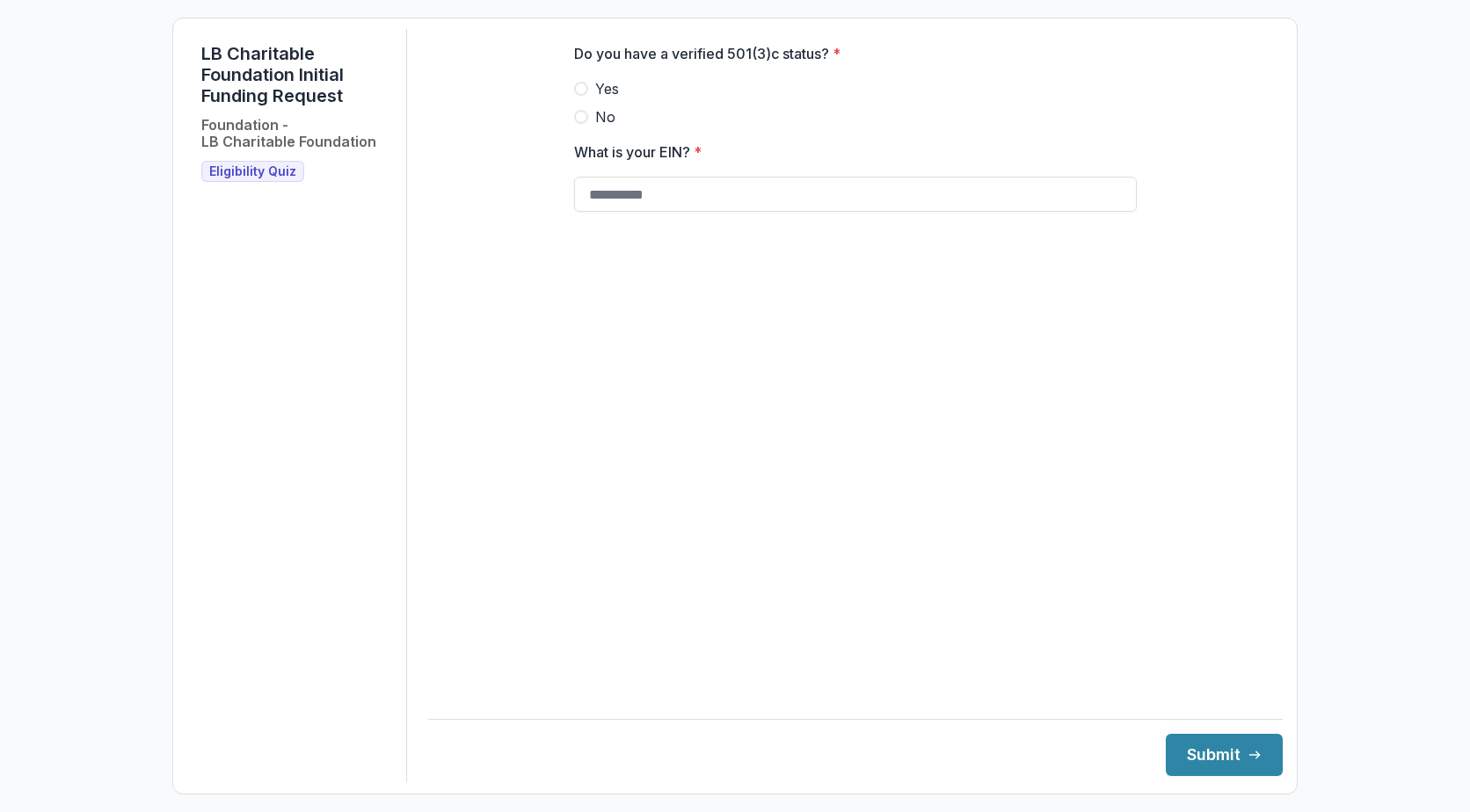 click at bounding box center (581, 89) 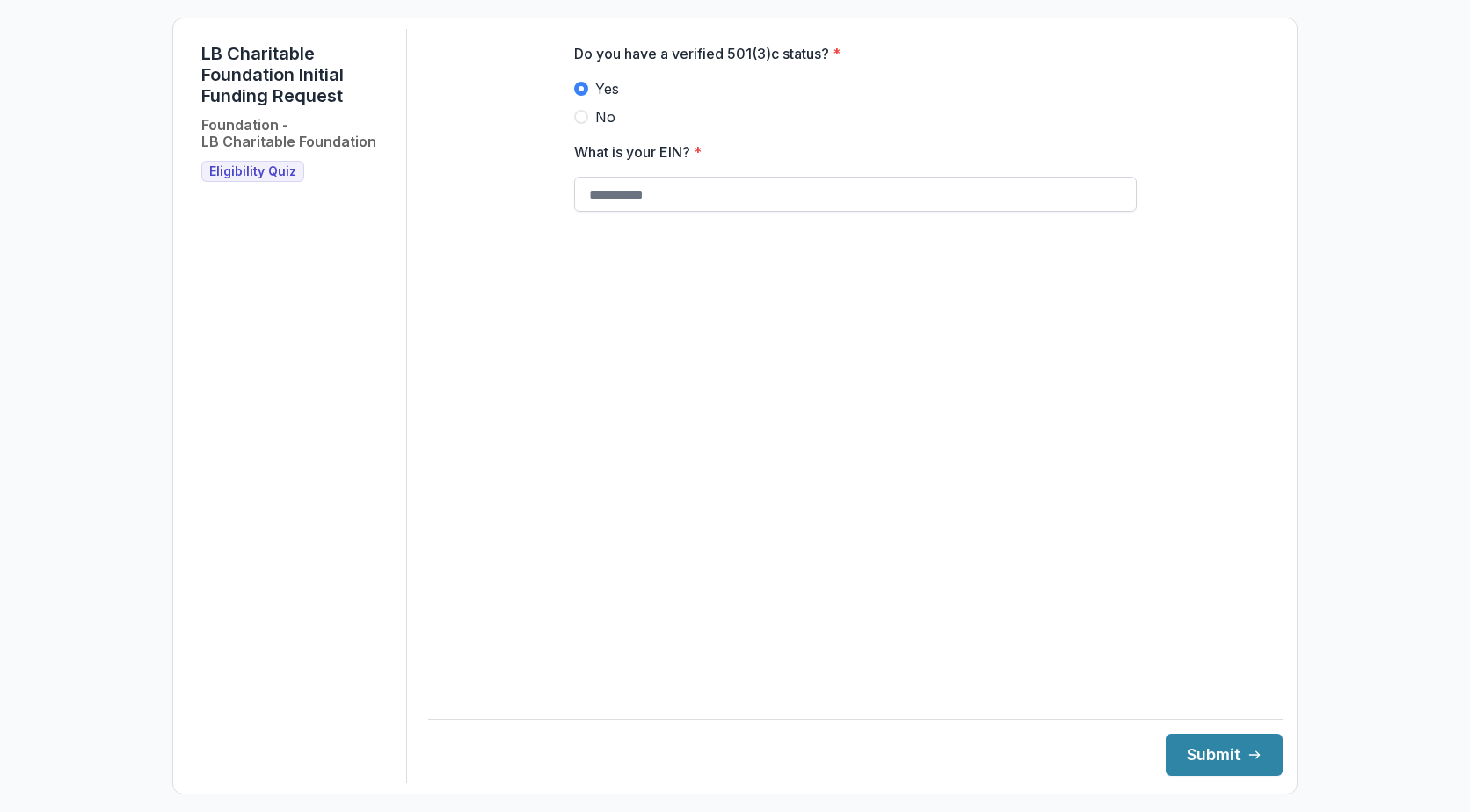 click on "What is your EIN? *" at bounding box center [855, 194] 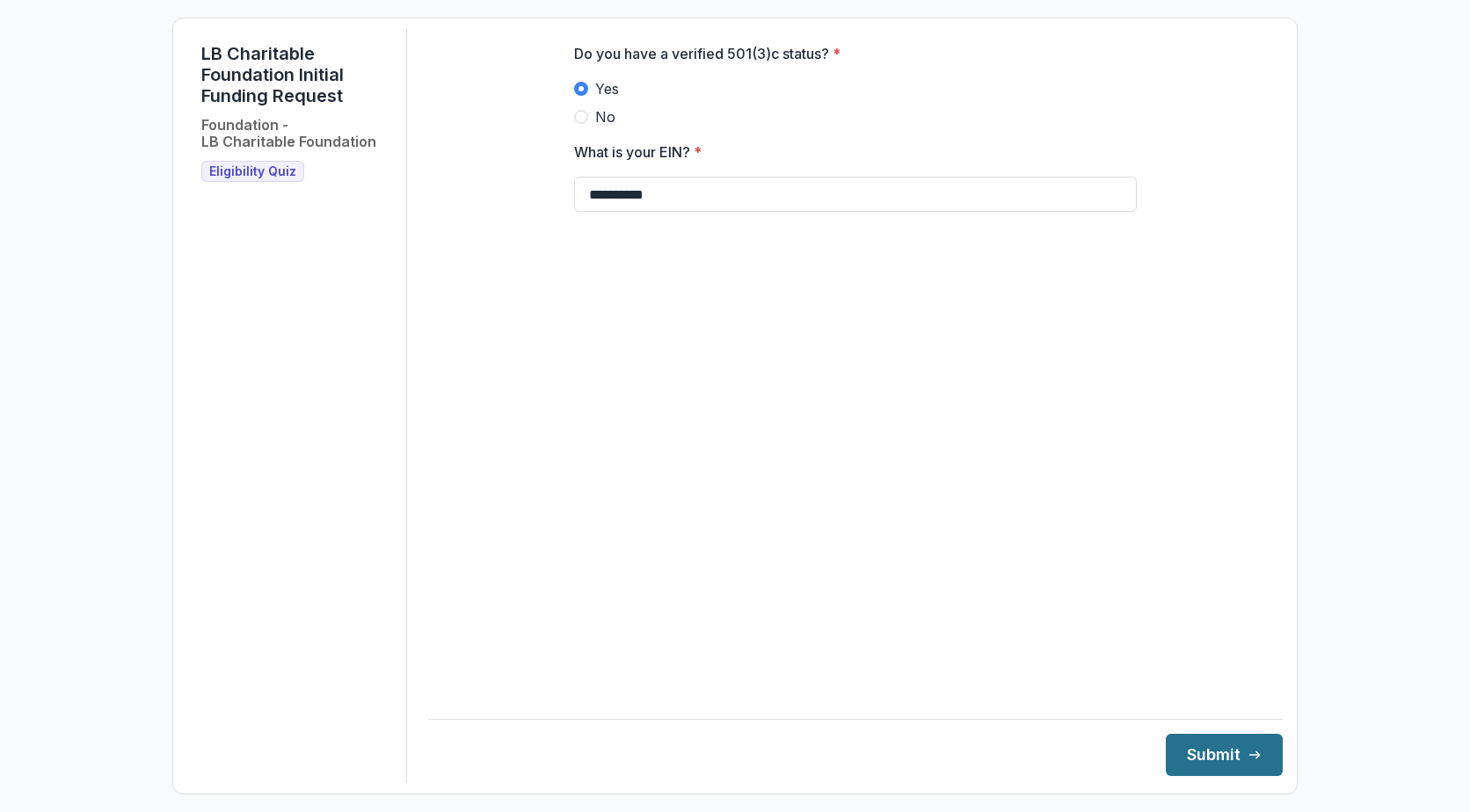 type on "**********" 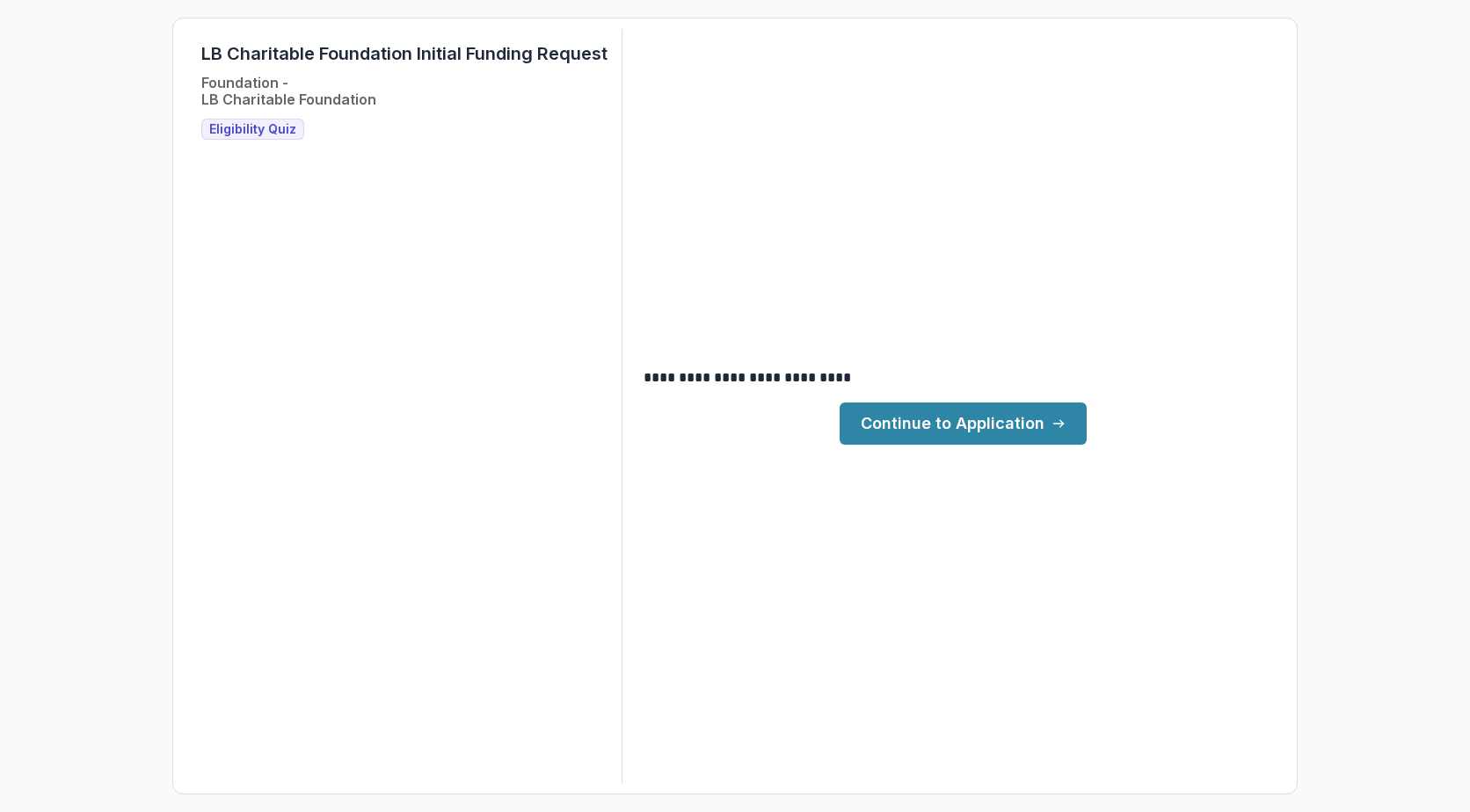 click on "Continue to Application" at bounding box center (963, 424) 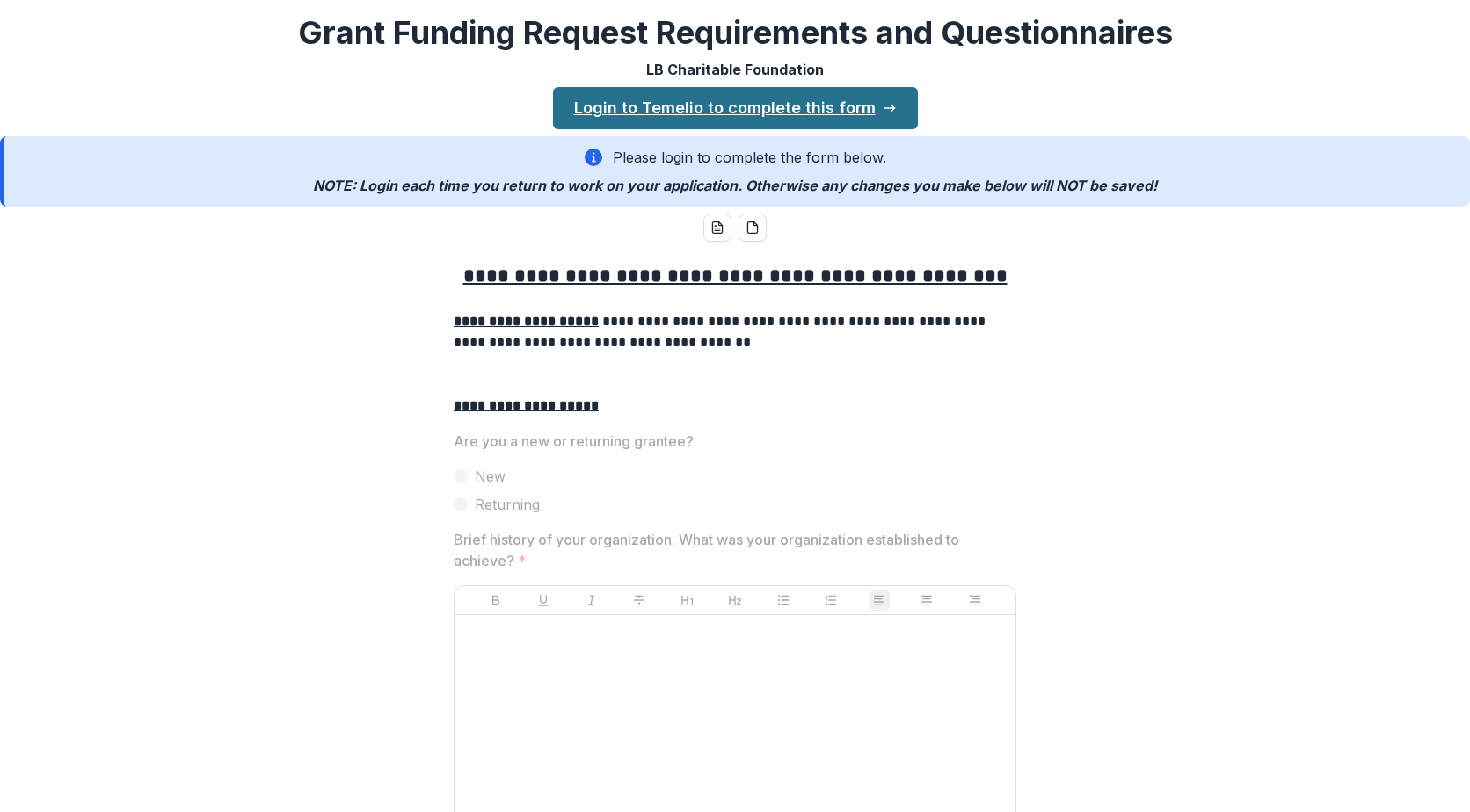 click on "Login to Temelio to complete this form" at bounding box center (735, 108) 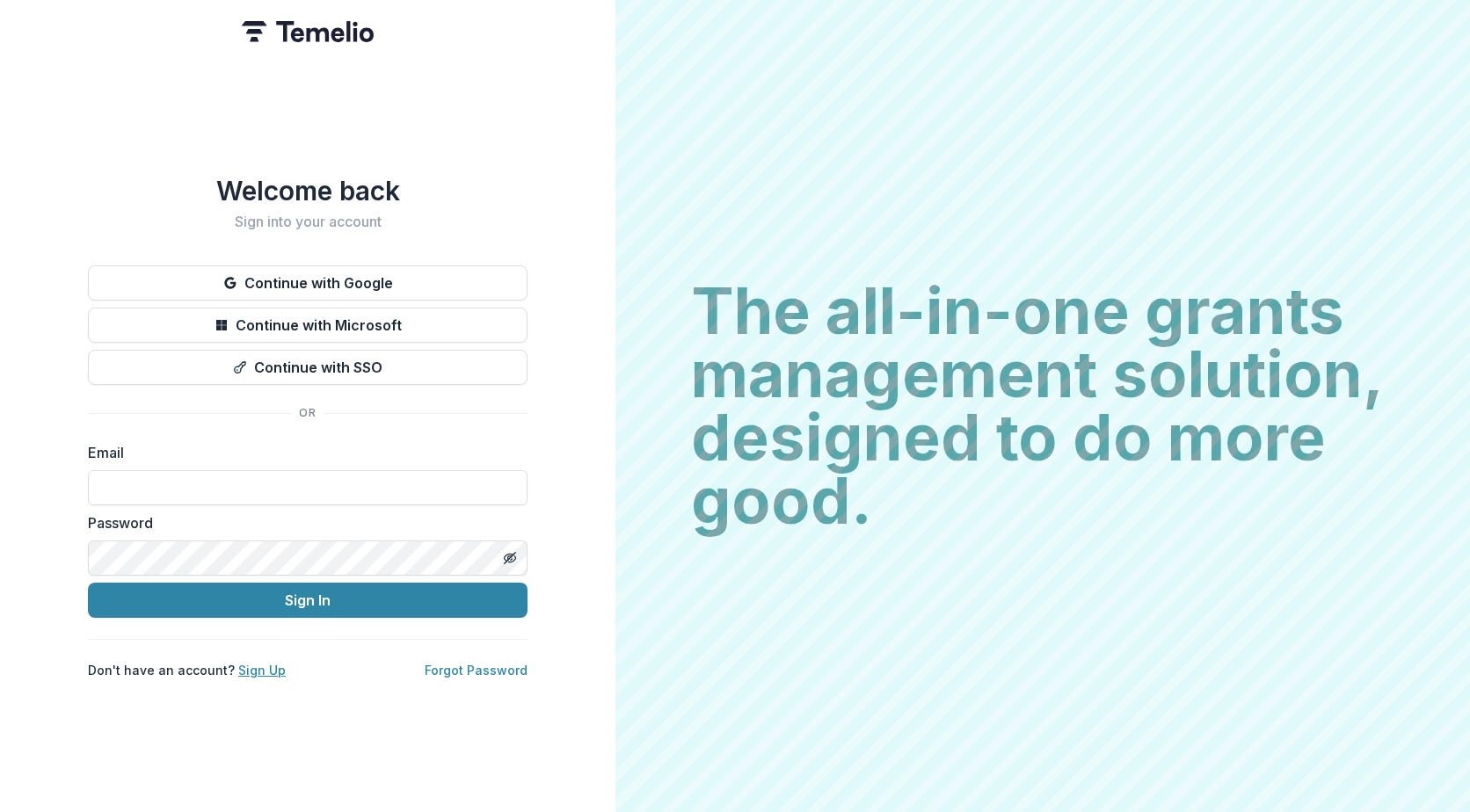 click on "Sign Up" at bounding box center [262, 670] 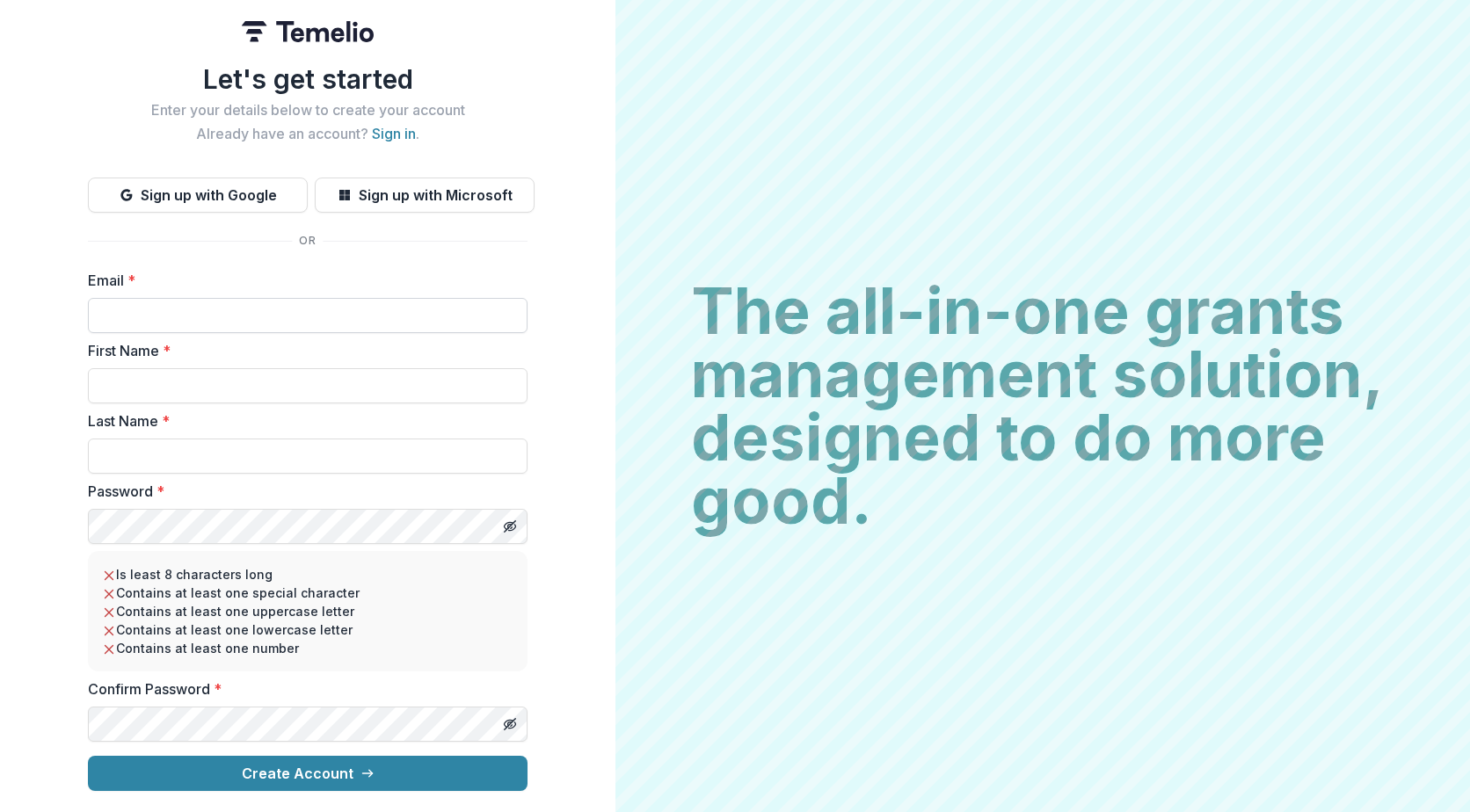 click on "Email *" at bounding box center [308, 315] 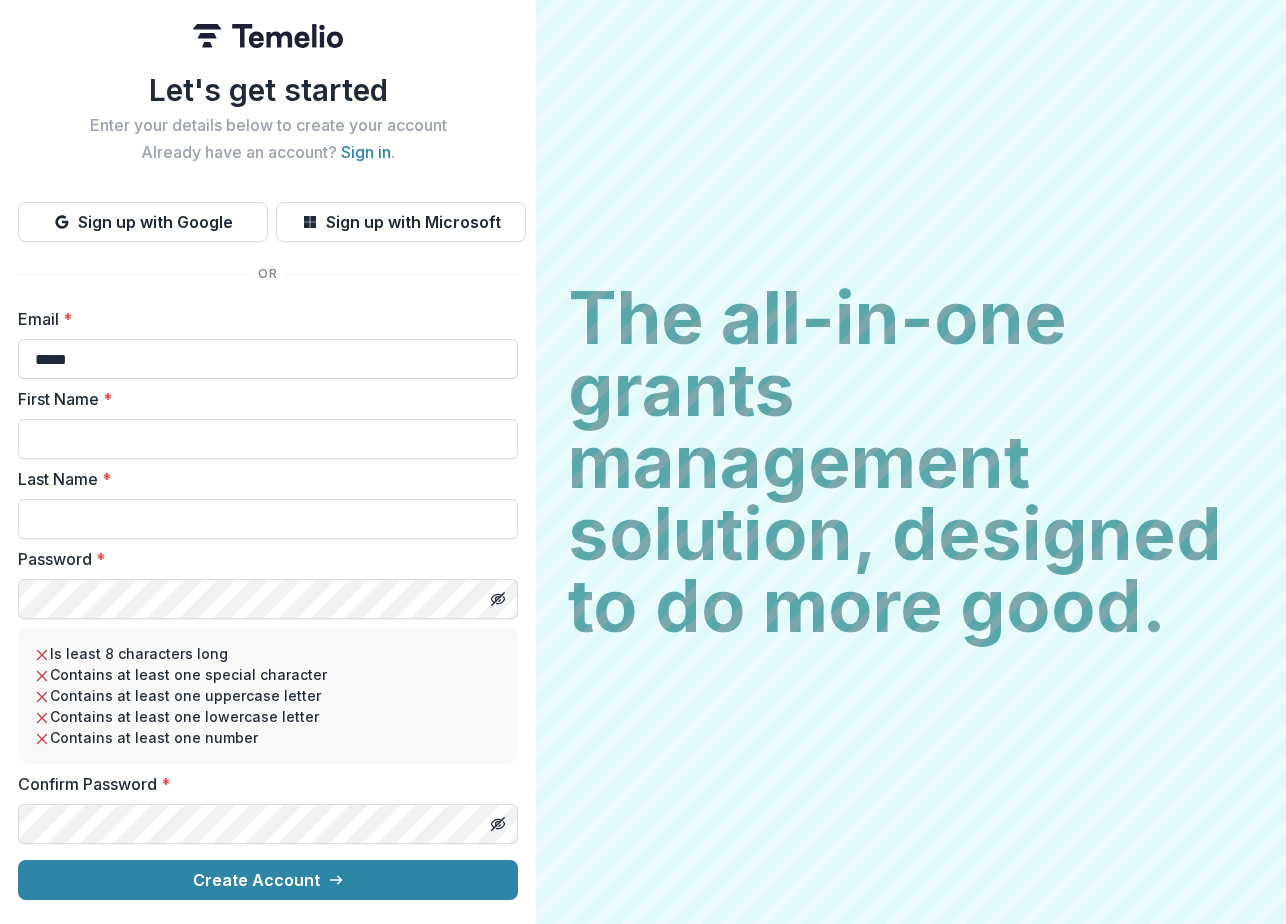 type on "**********" 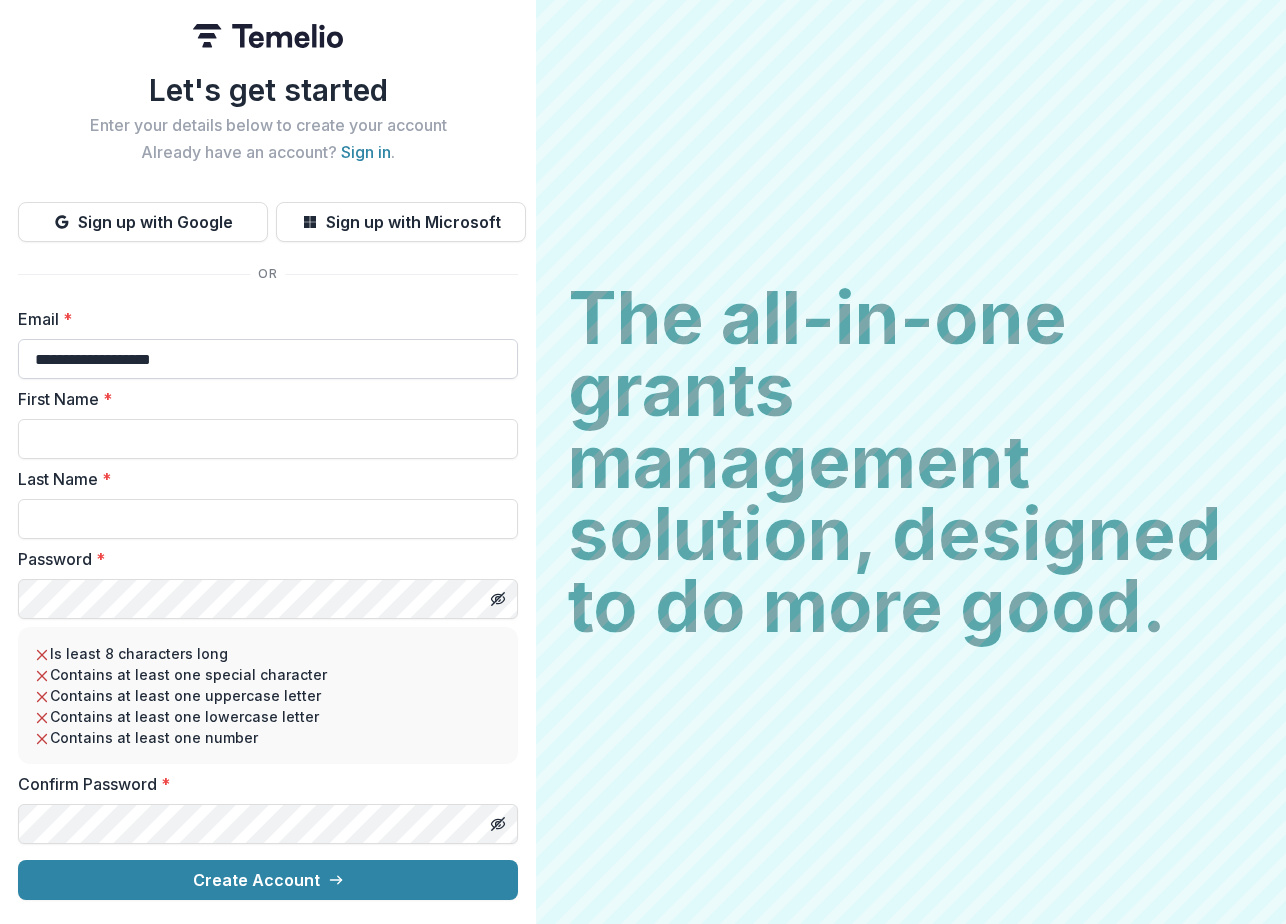type on "****" 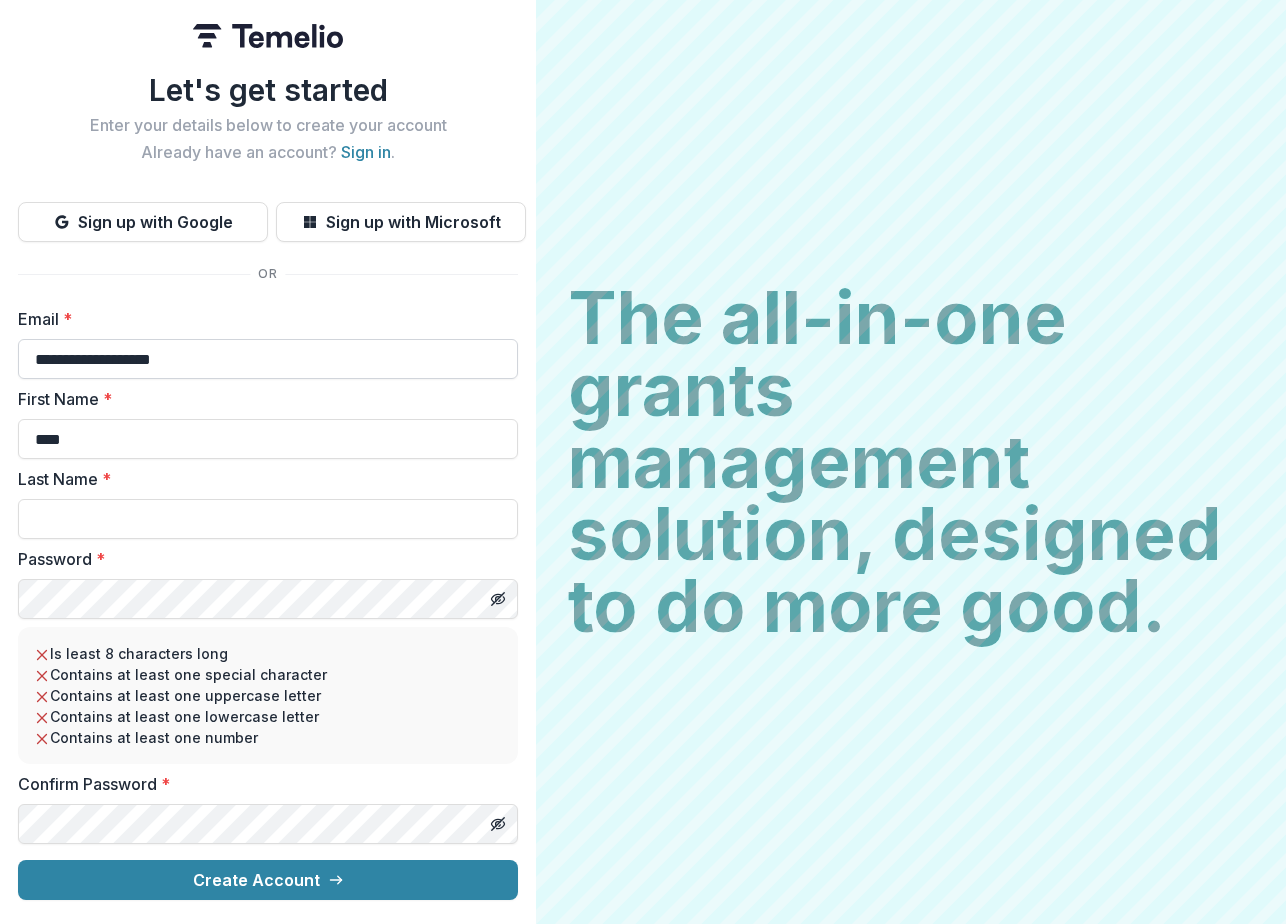 type on "*****" 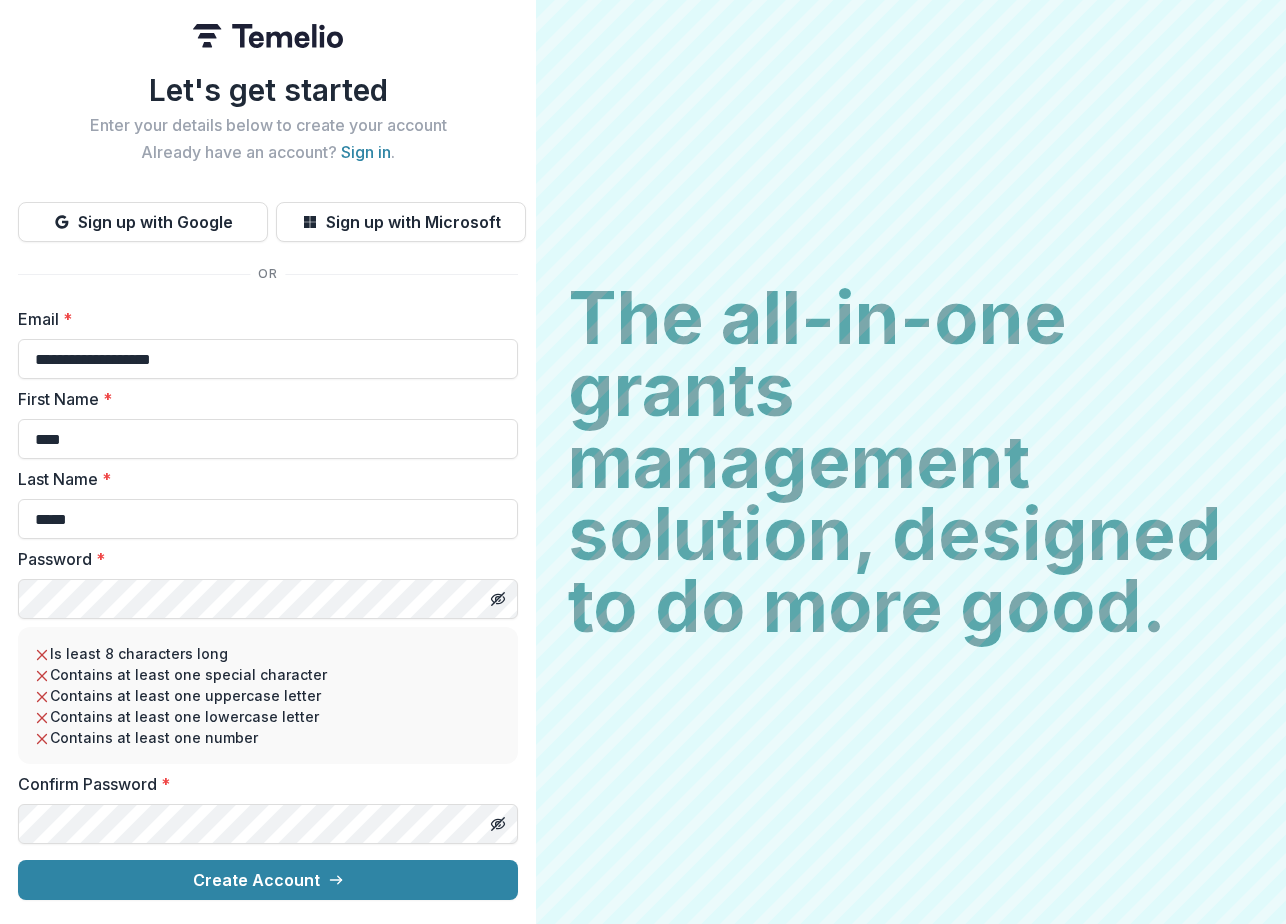 click on "Password *" at bounding box center [268, 583] 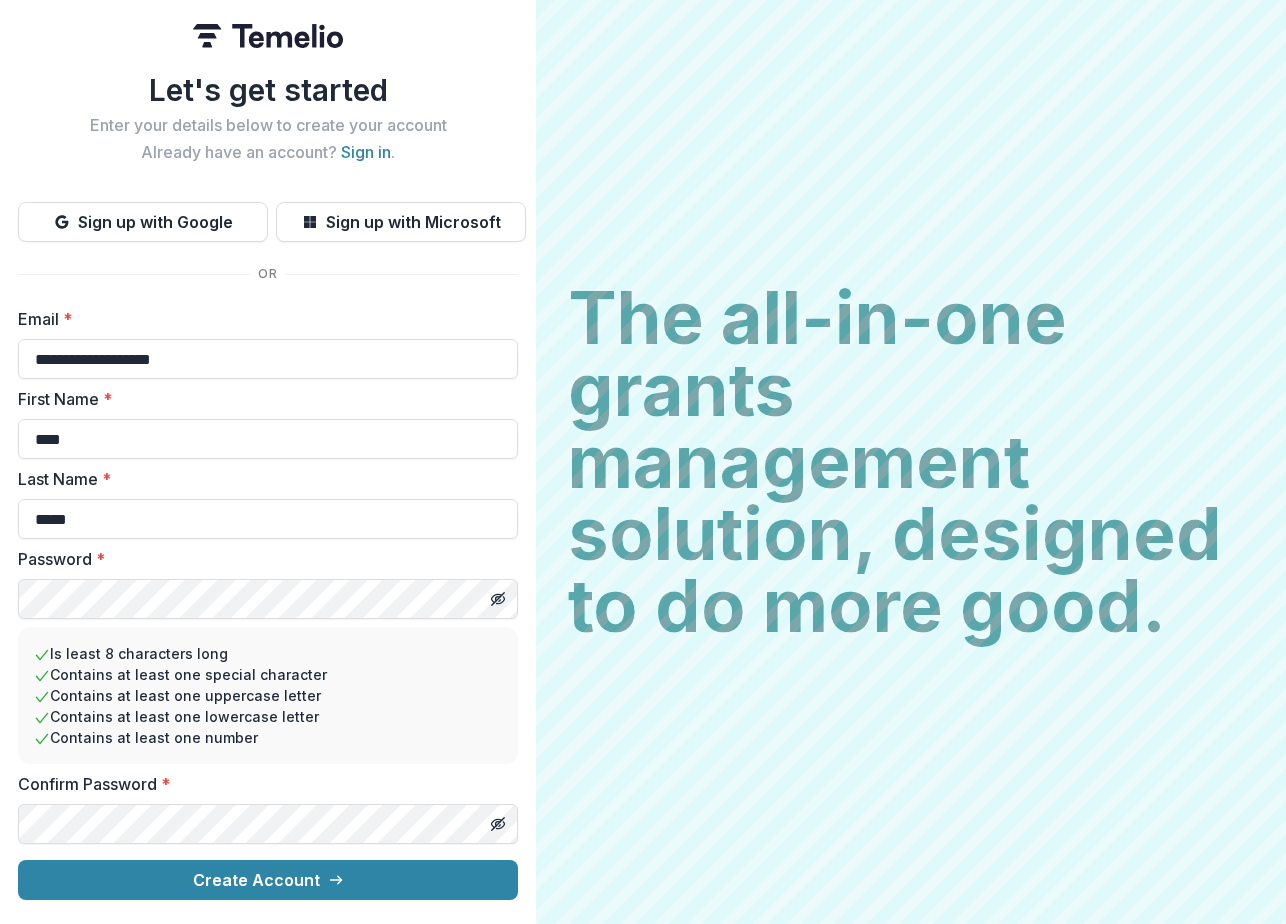 type 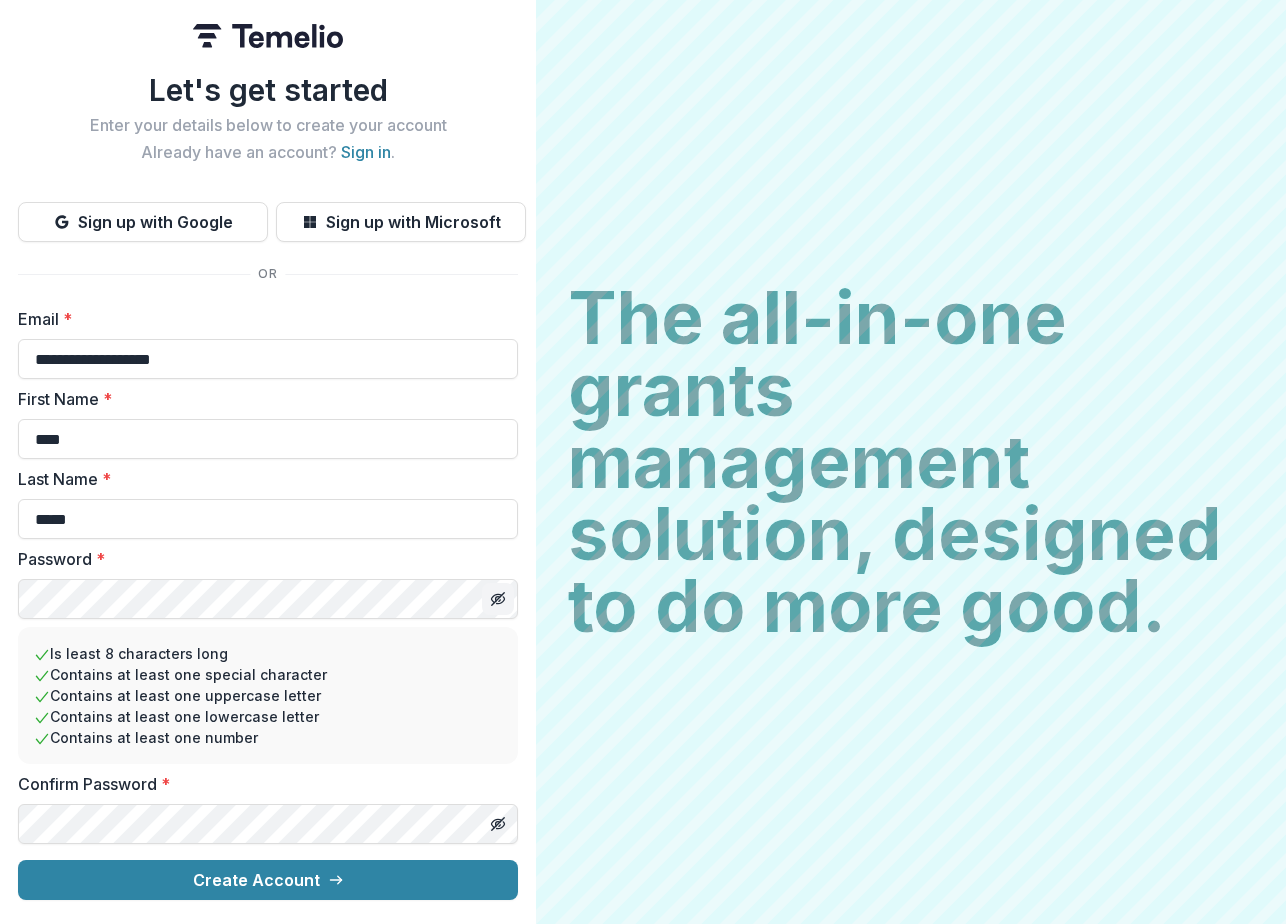click 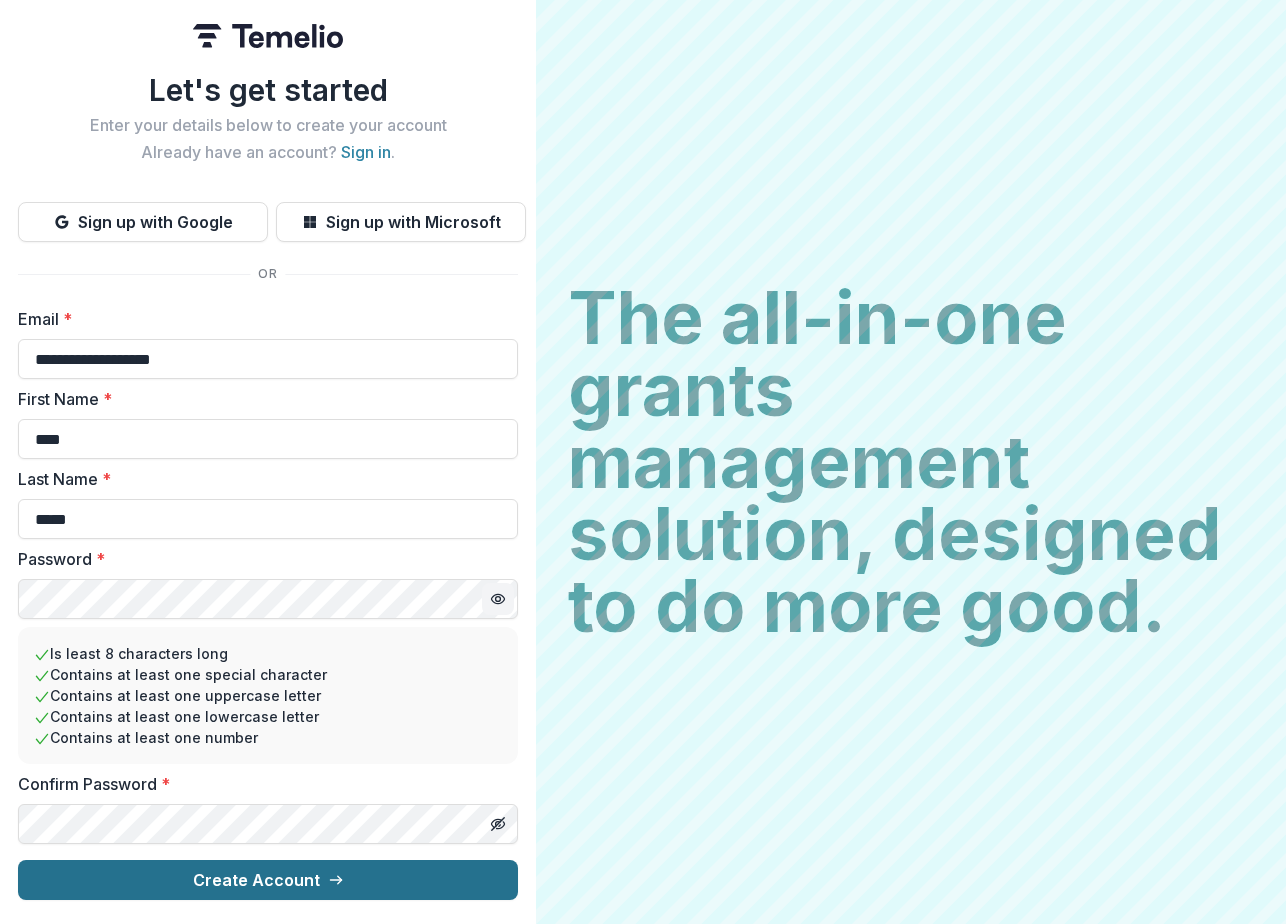 click on "Create Account" at bounding box center (268, 880) 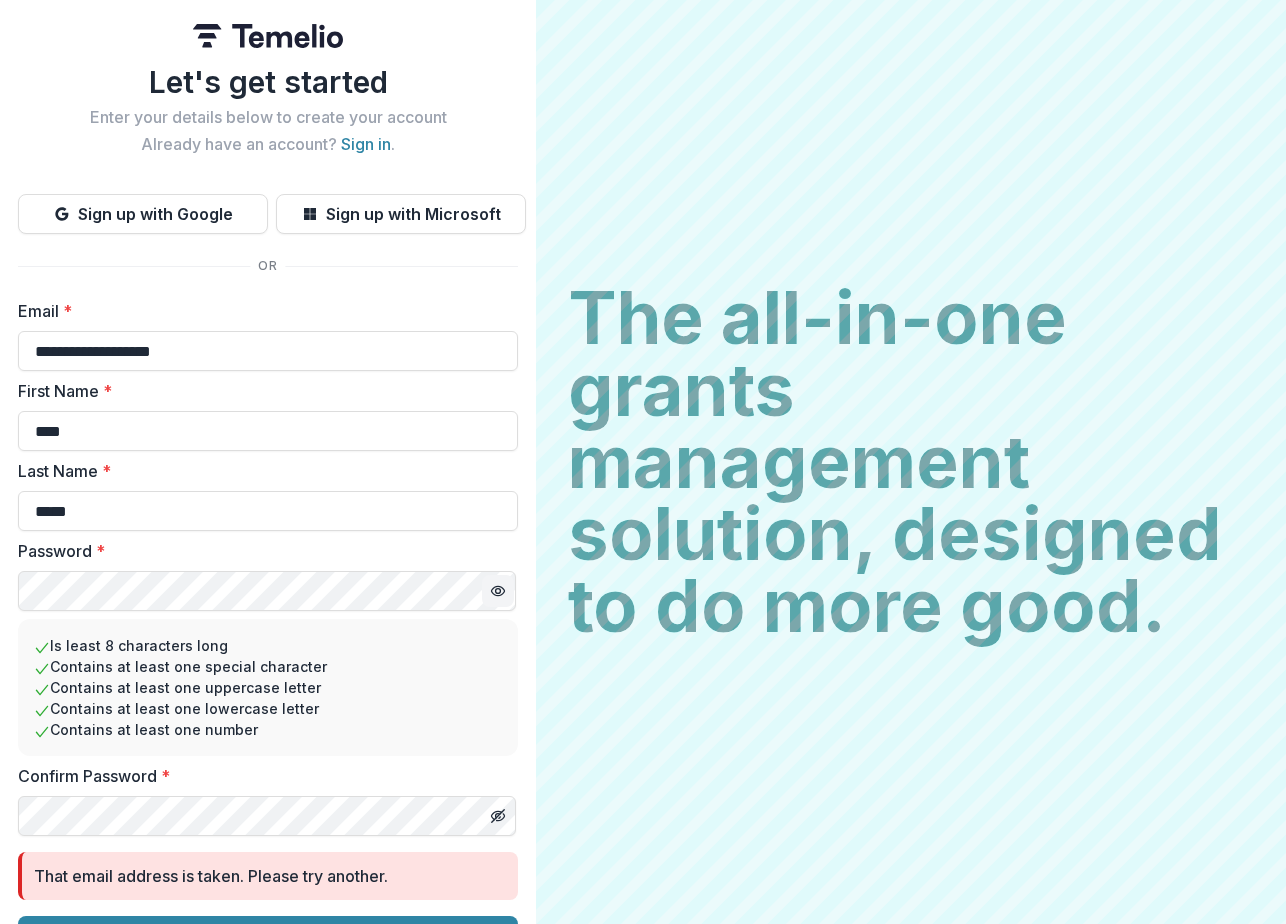 scroll, scrollTop: 48, scrollLeft: 0, axis: vertical 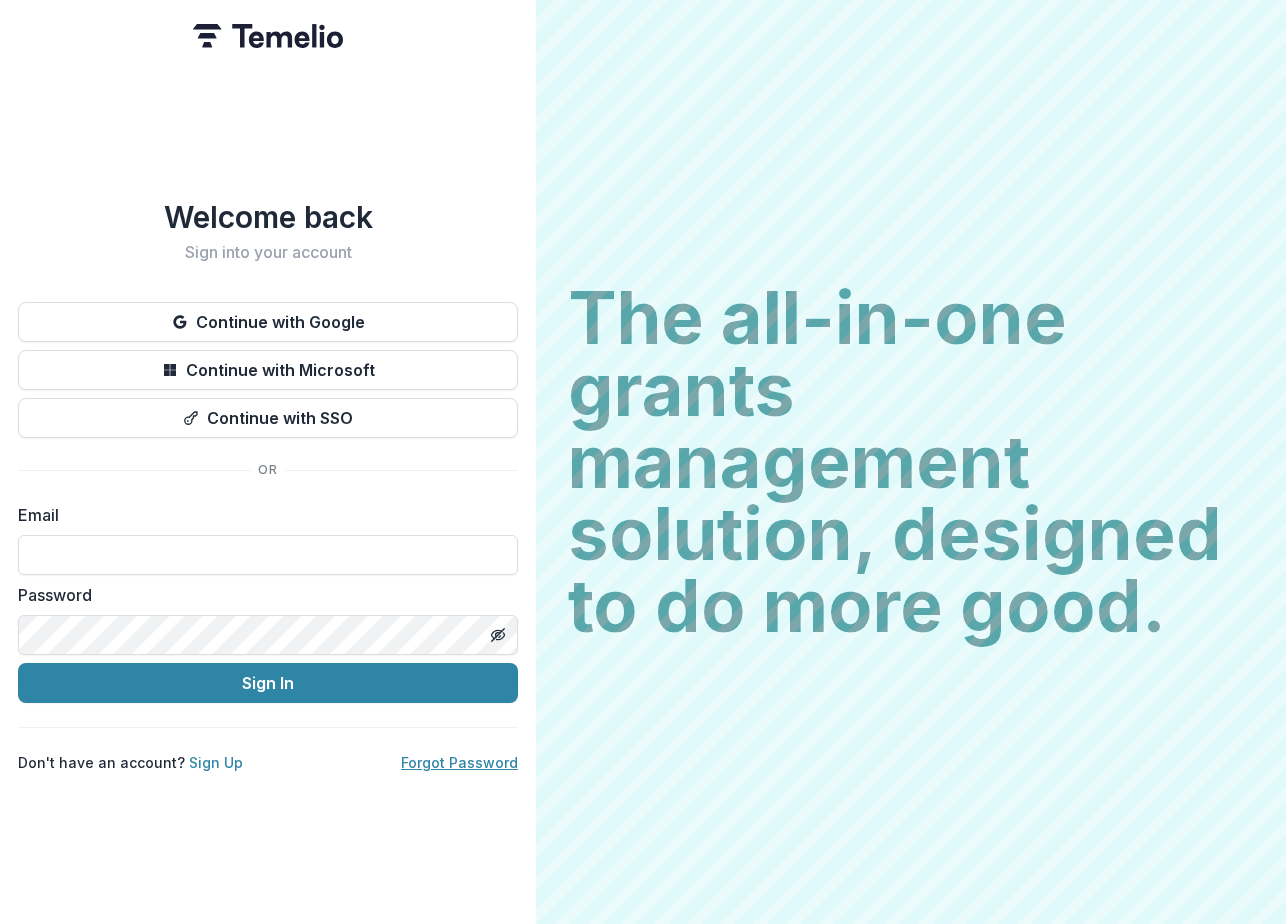 click on "Forgot Password" at bounding box center [459, 762] 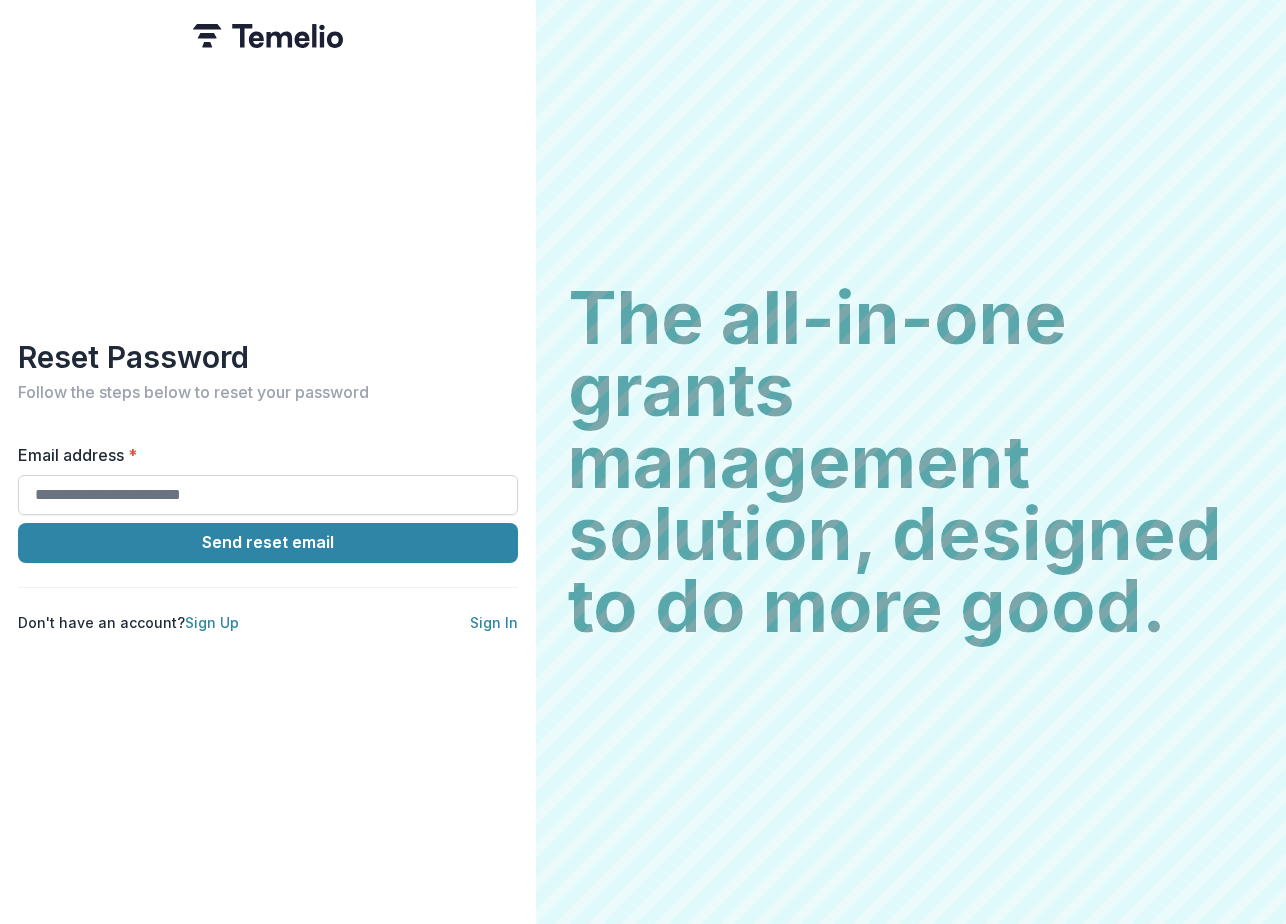 click on "Email address *" at bounding box center [268, 495] 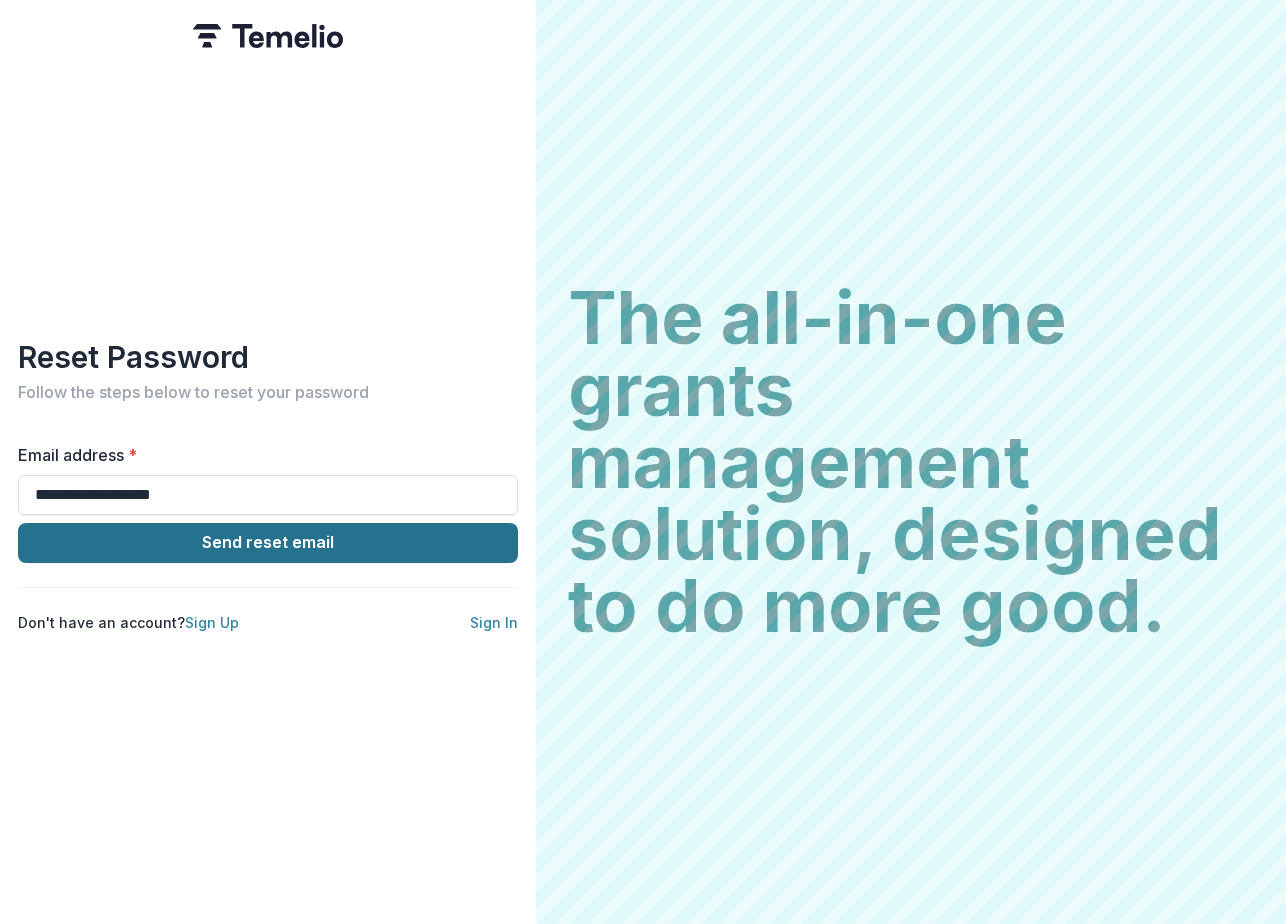 click on "Send reset email" at bounding box center (268, 543) 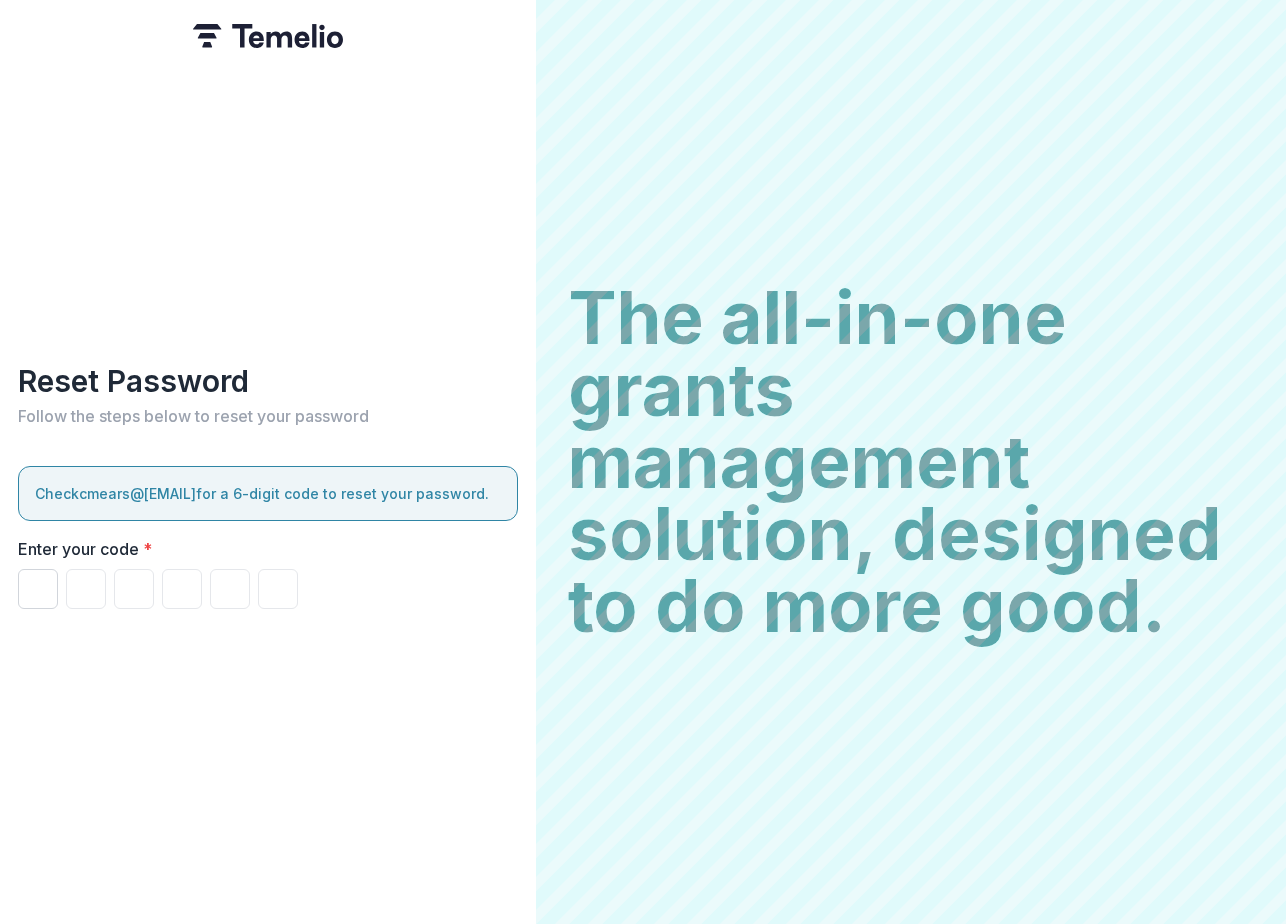 click at bounding box center (38, 589) 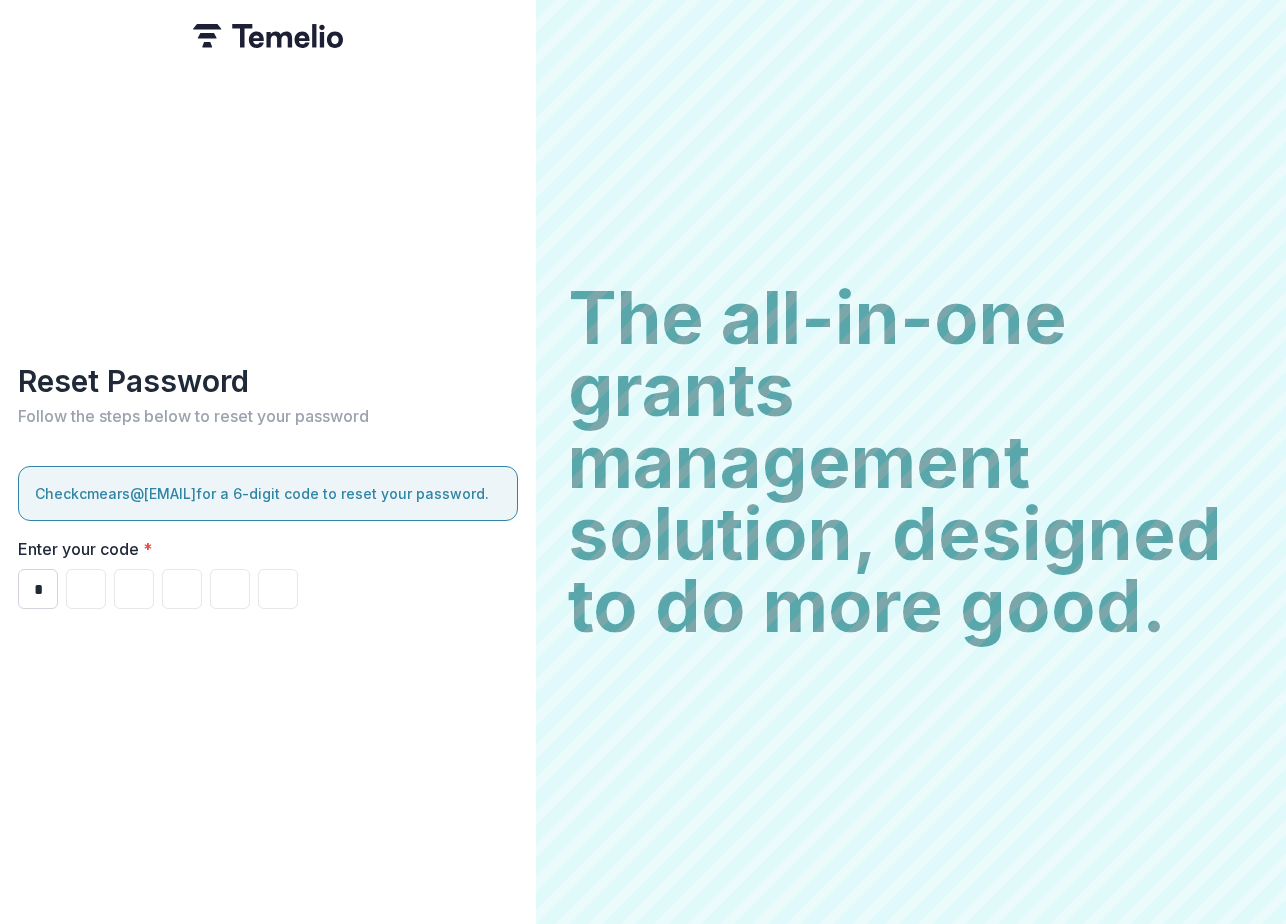 type on "*" 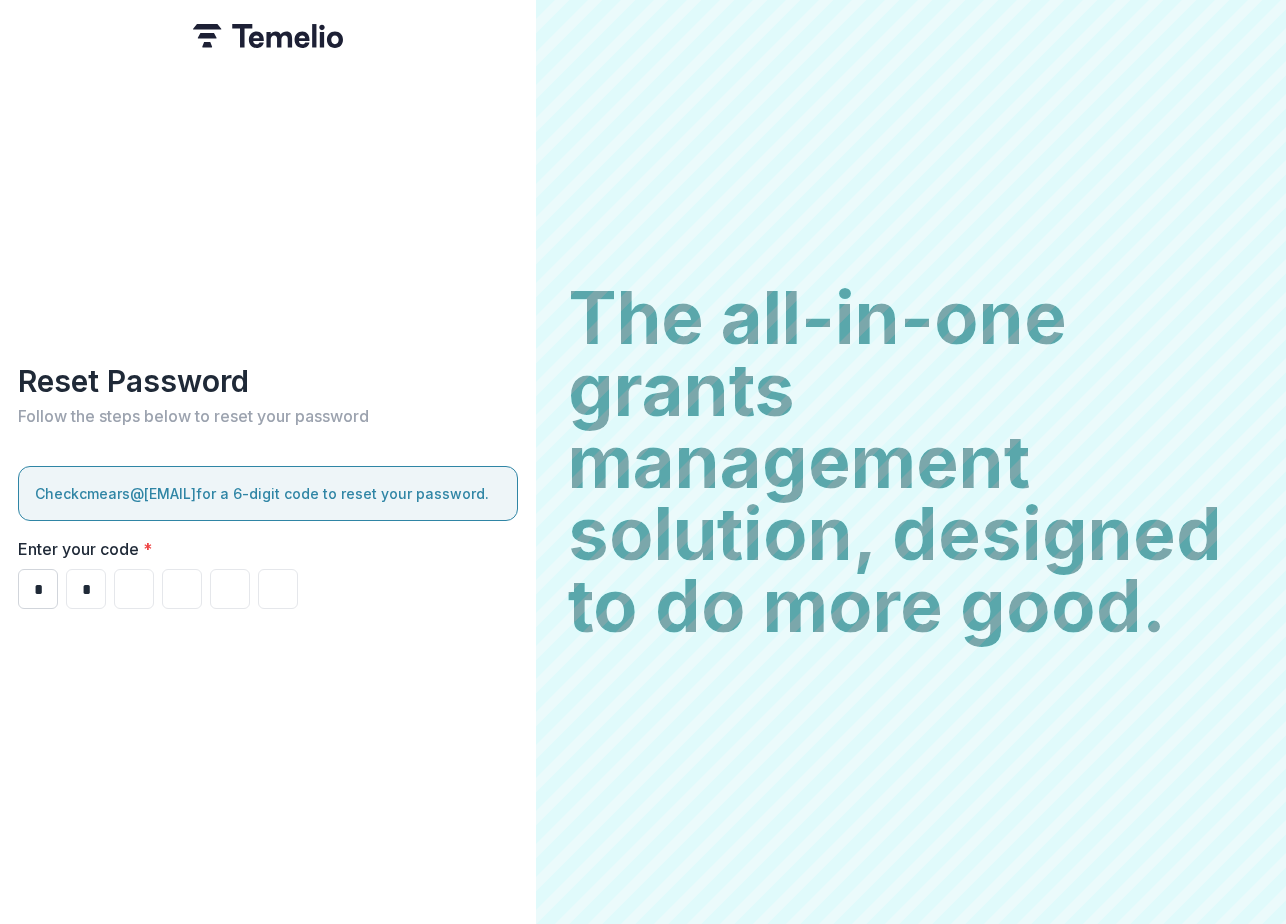type on "*" 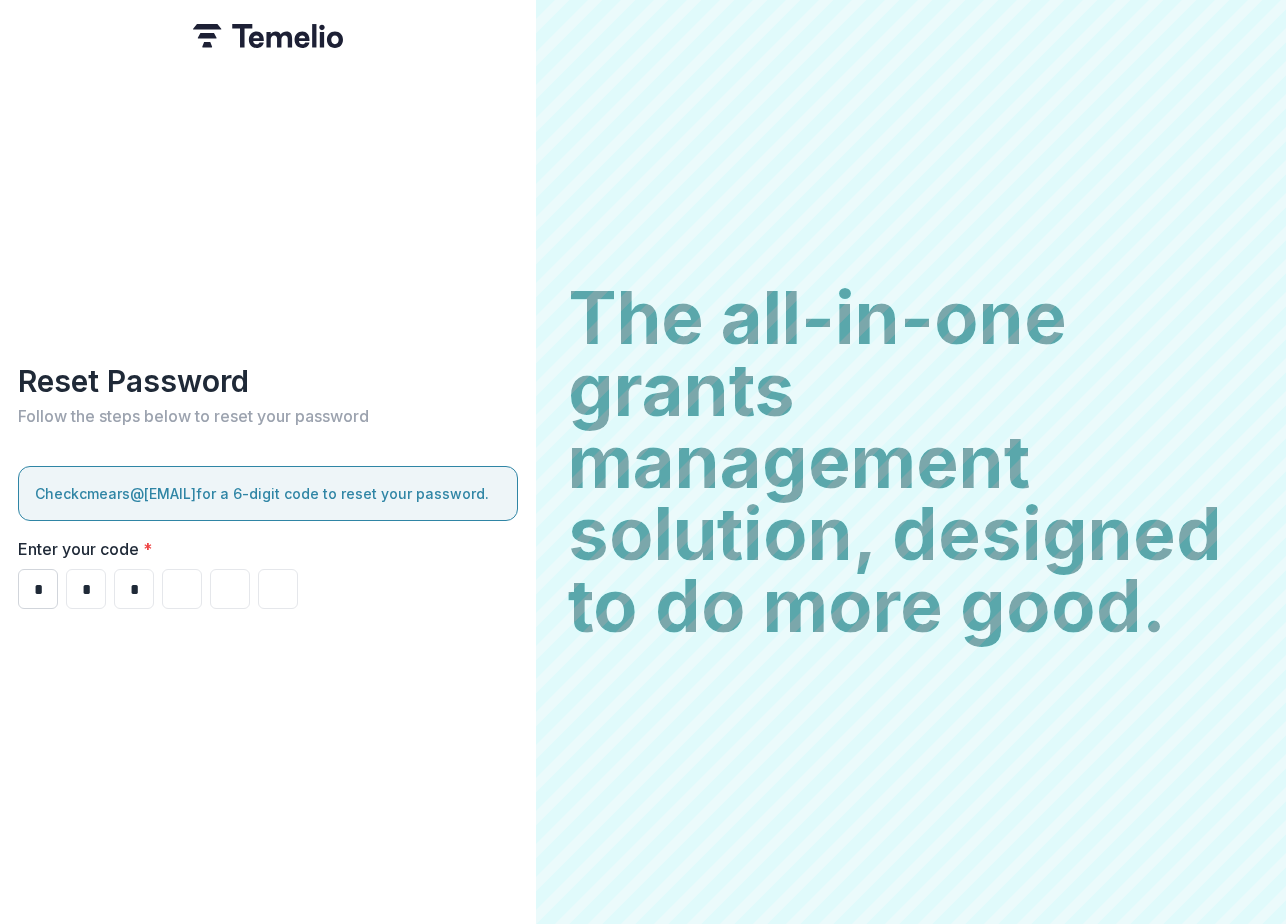 type on "*" 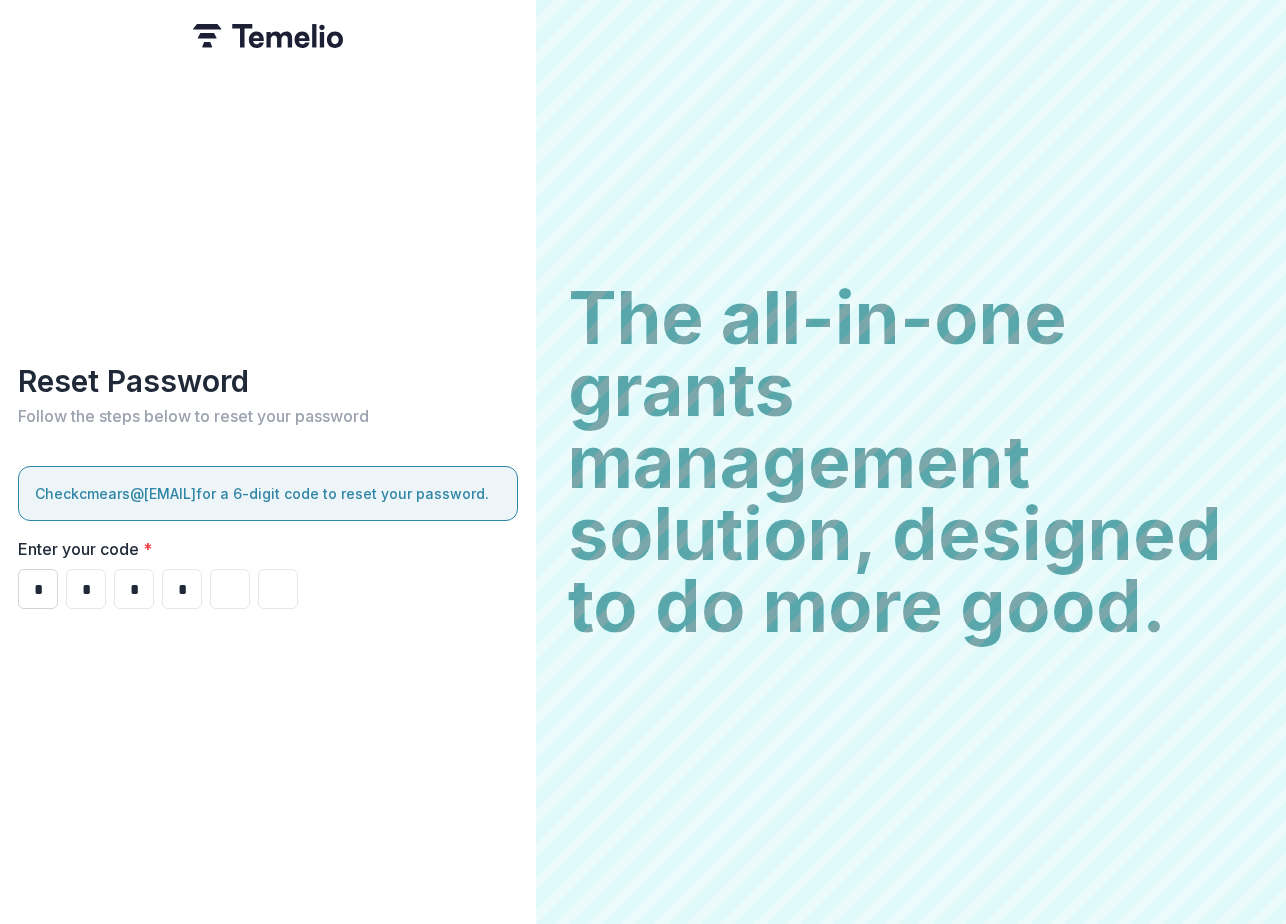 type on "*" 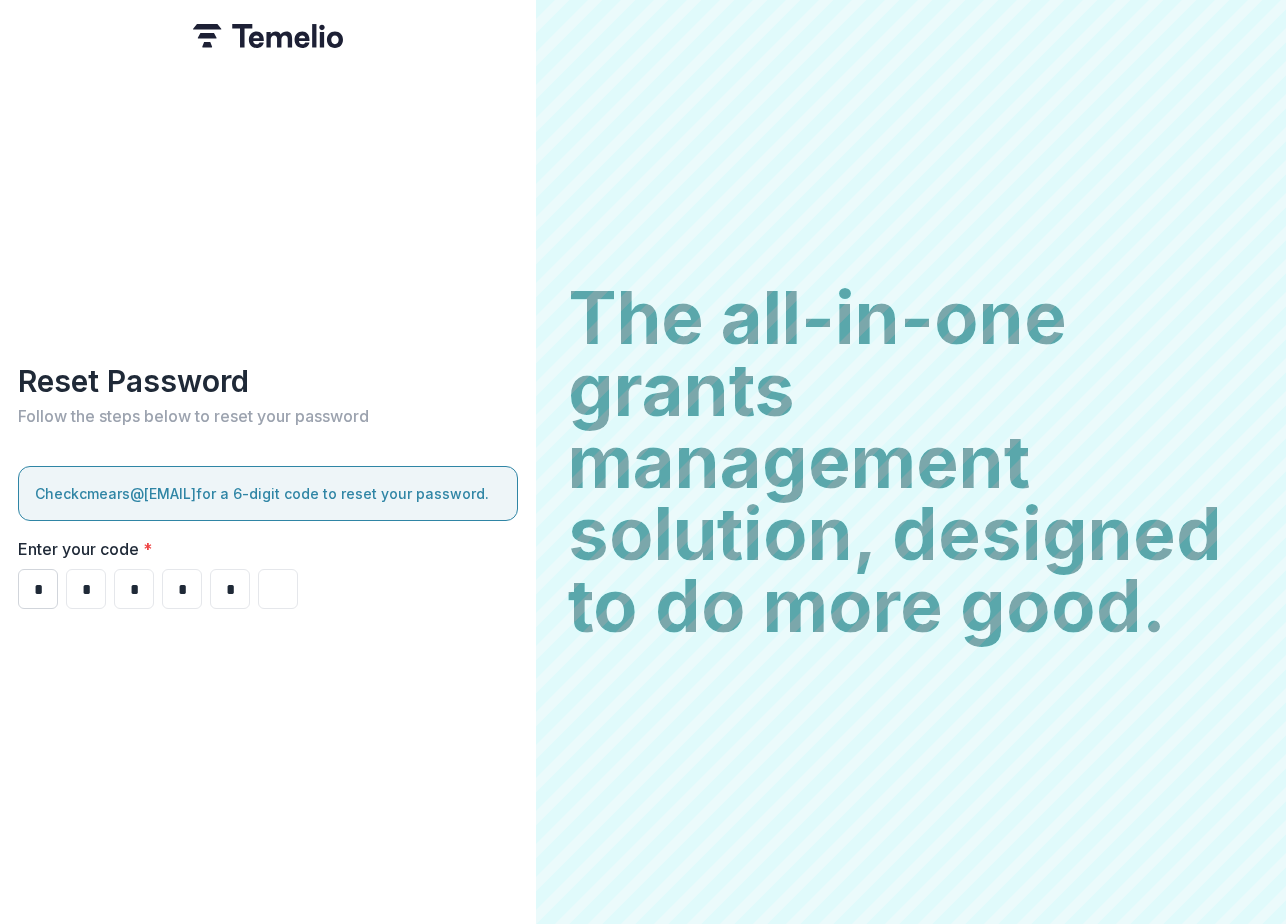 type on "*" 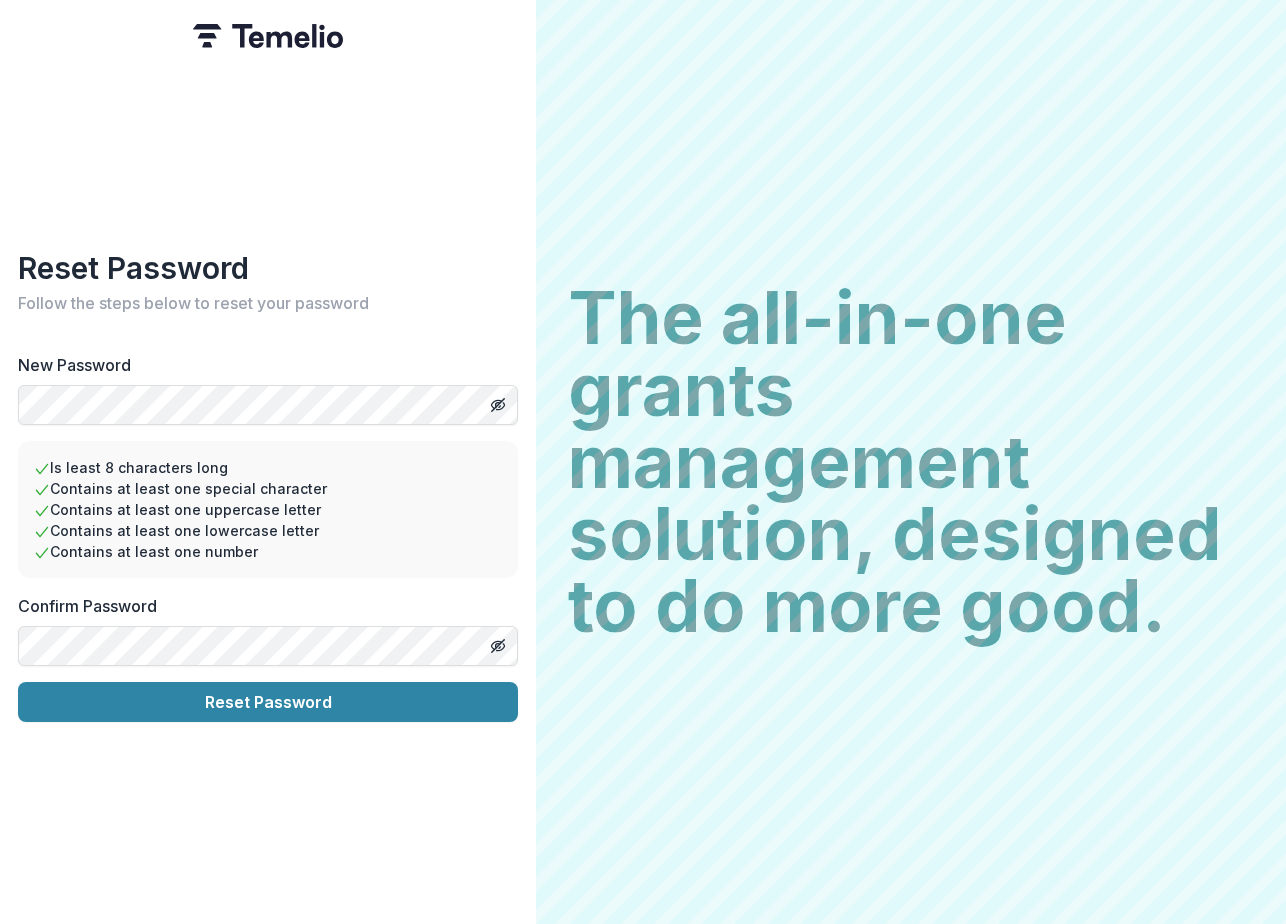 type 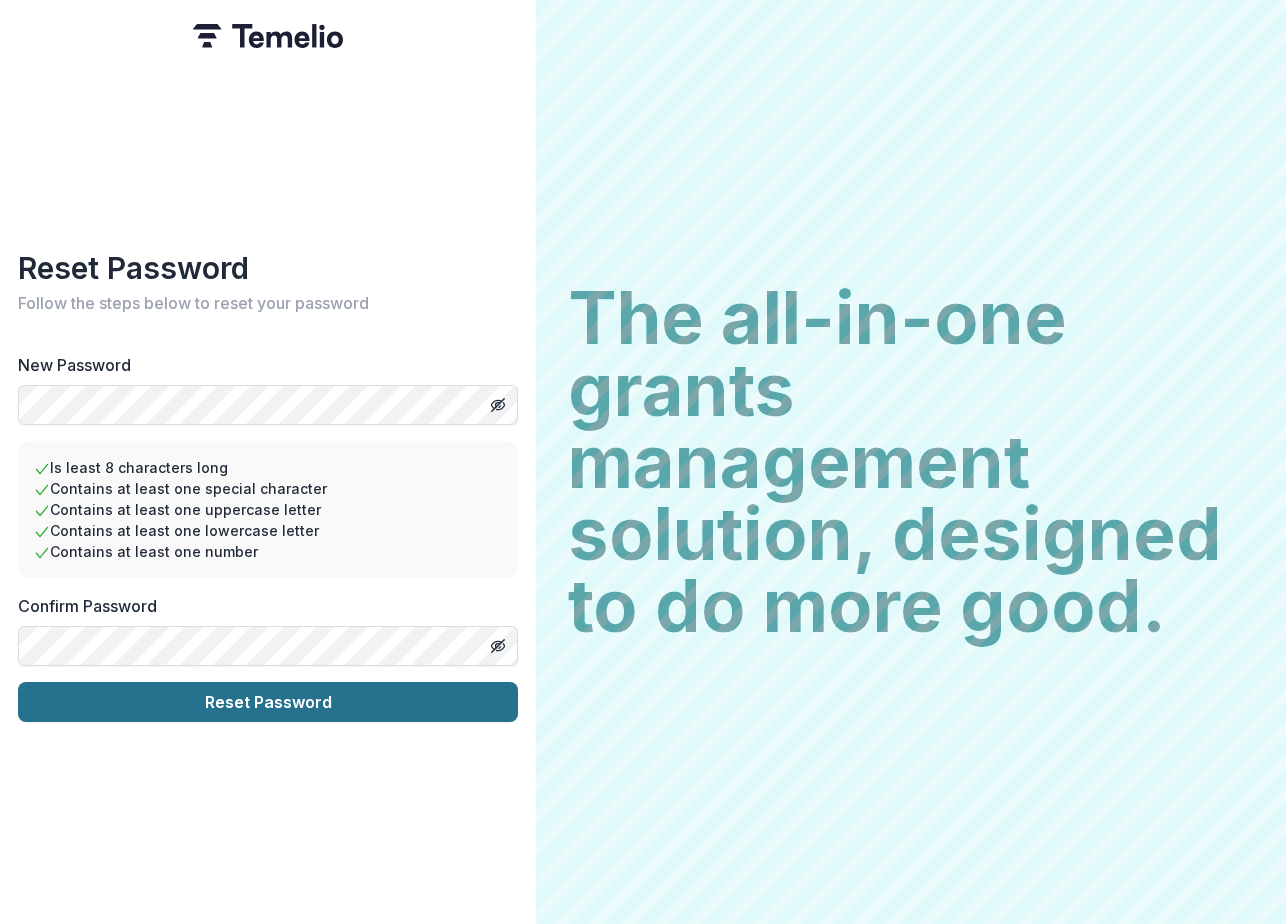 click on "Reset Password" at bounding box center [268, 702] 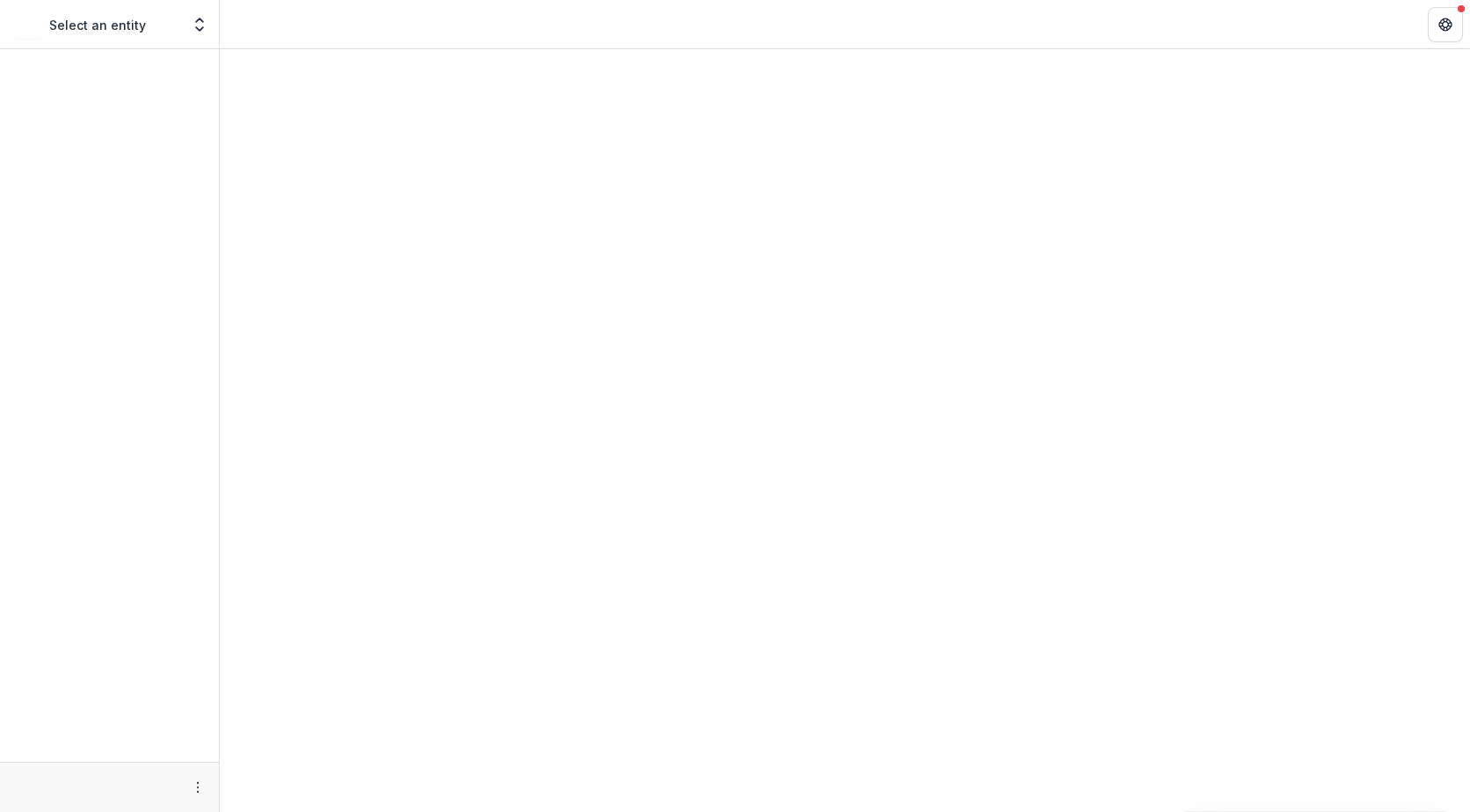 scroll, scrollTop: 0, scrollLeft: 0, axis: both 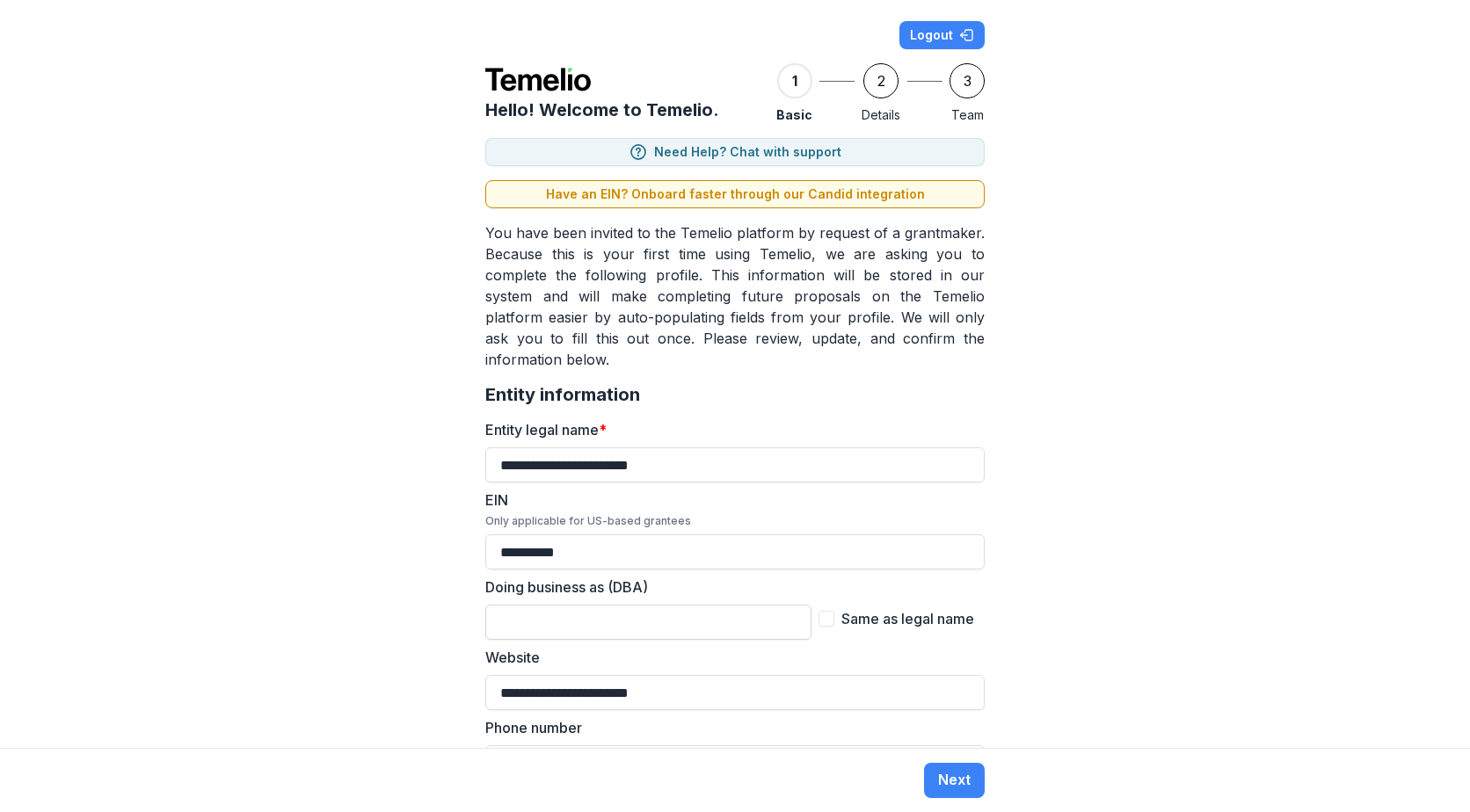 click on "Doing business as (DBA)" at bounding box center [648, 622] 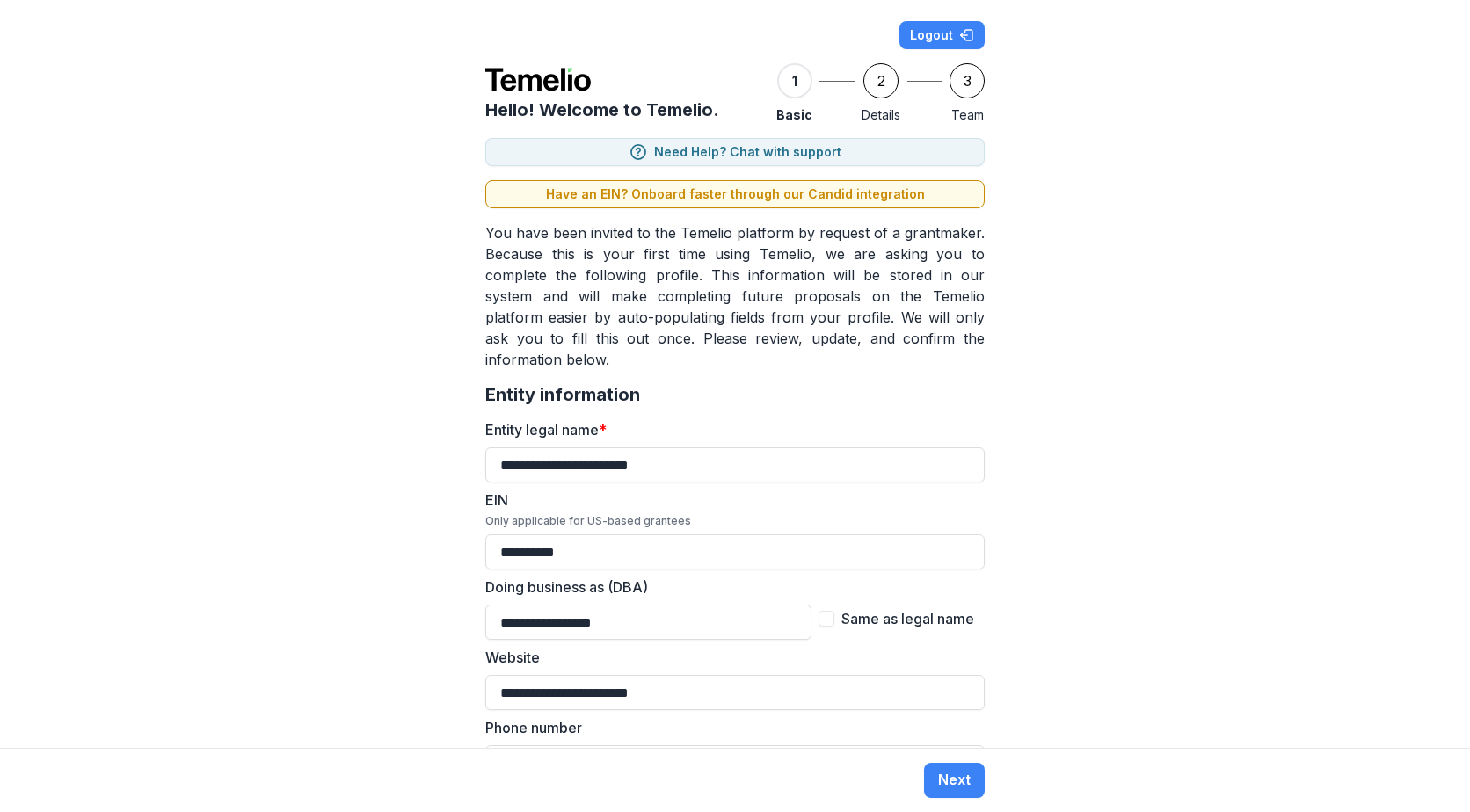 type on "**********" 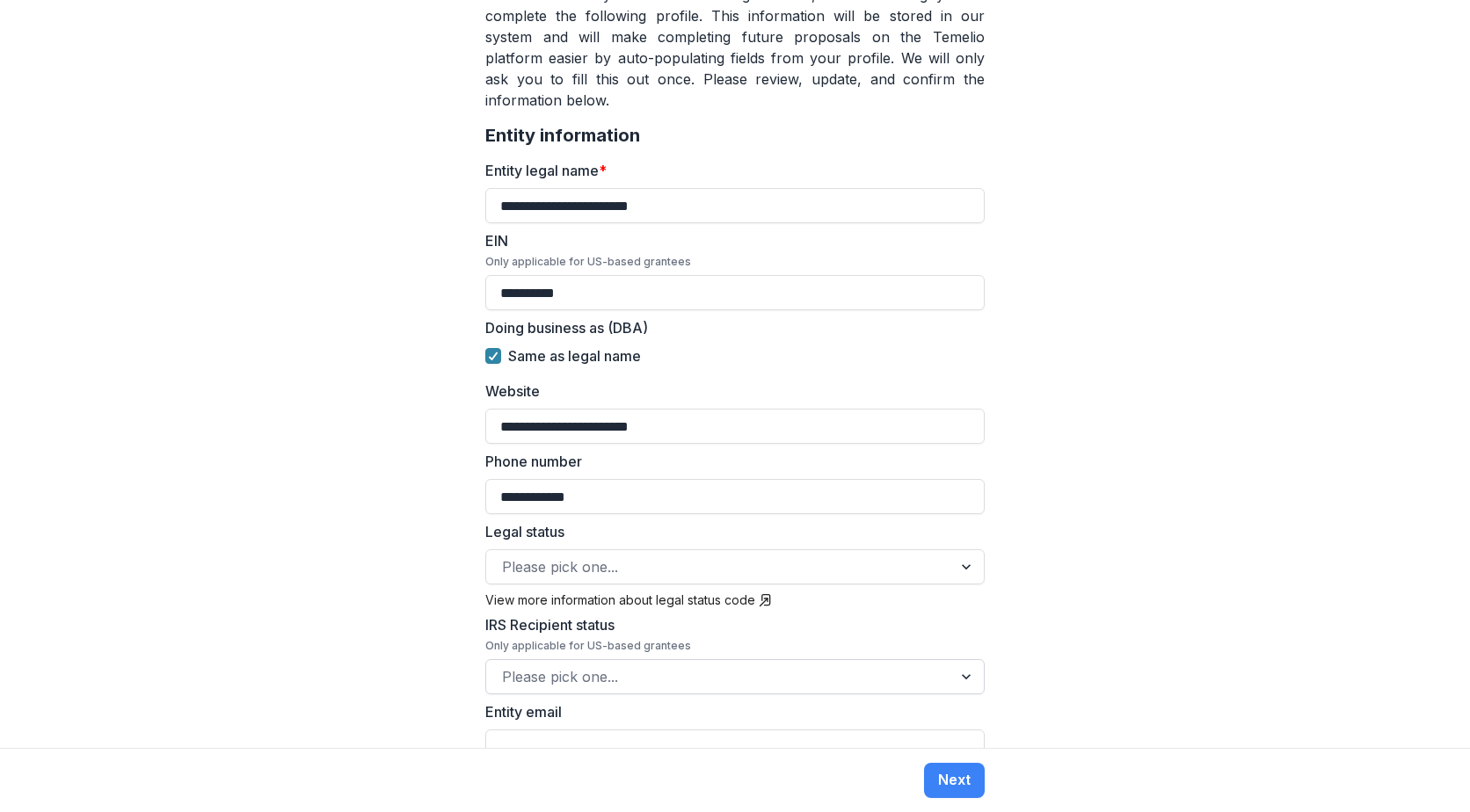 scroll, scrollTop: 264, scrollLeft: 0, axis: vertical 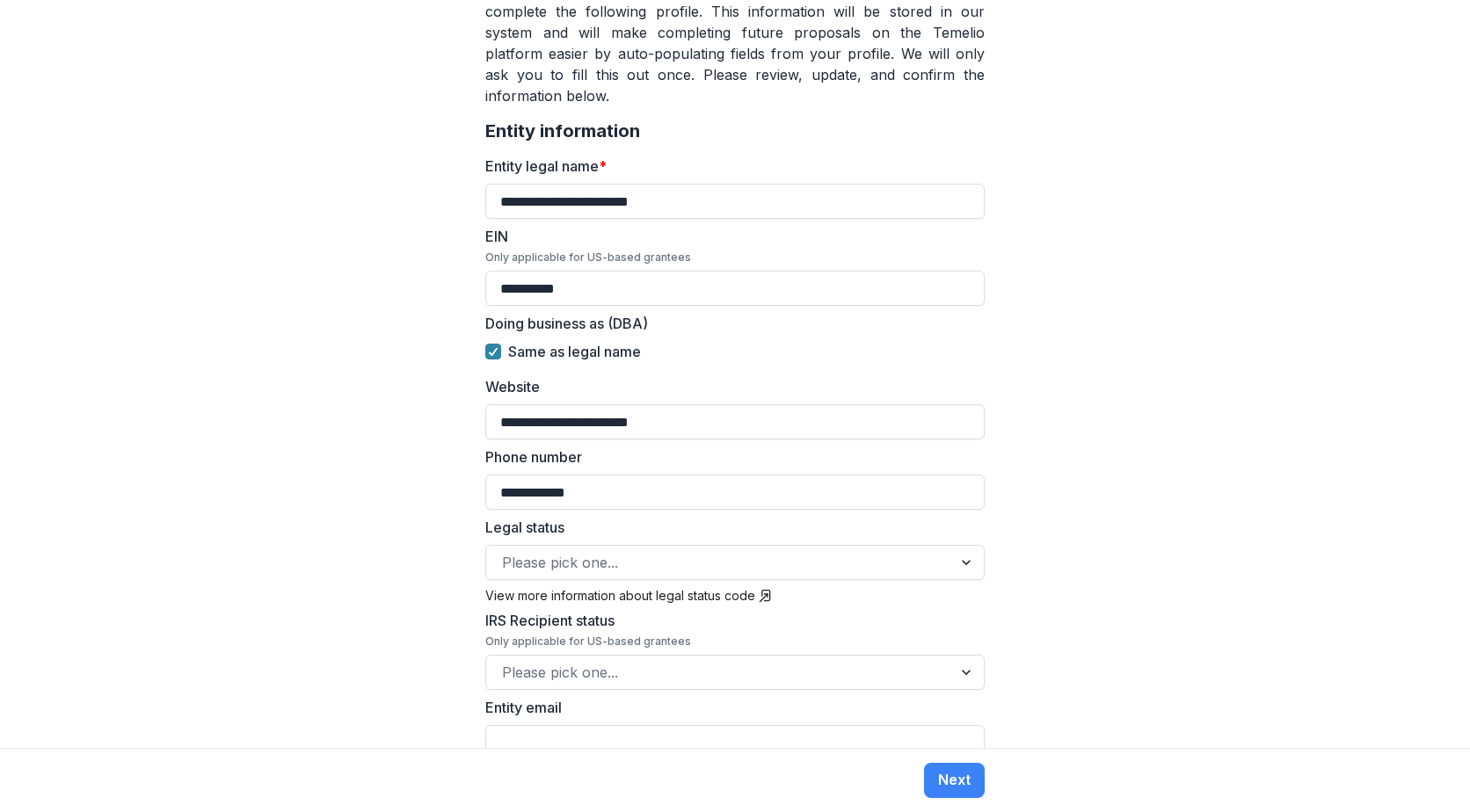 drag, startPoint x: 623, startPoint y: 478, endPoint x: -101, endPoint y: 329, distance: 739.1732 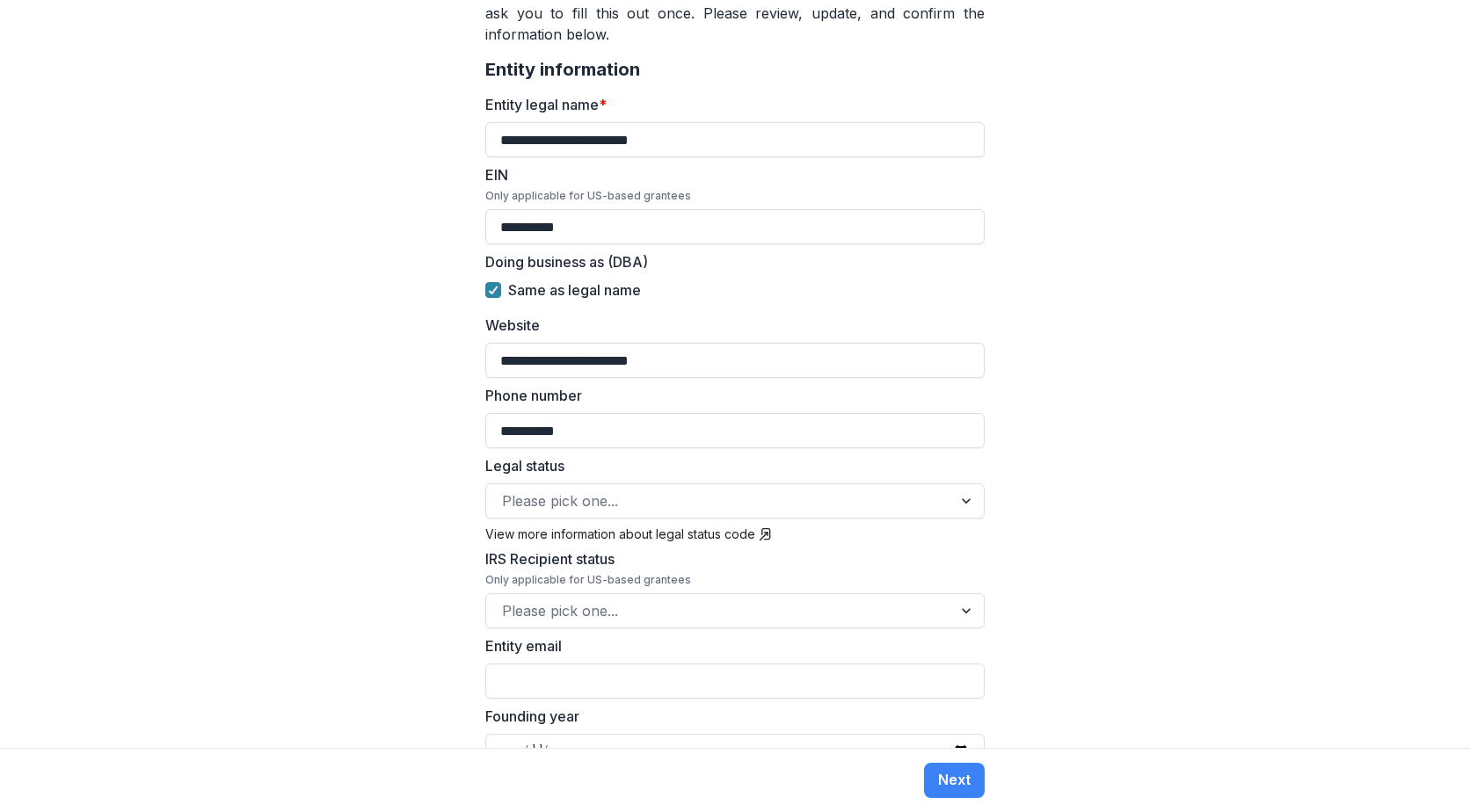 scroll, scrollTop: 352, scrollLeft: 0, axis: vertical 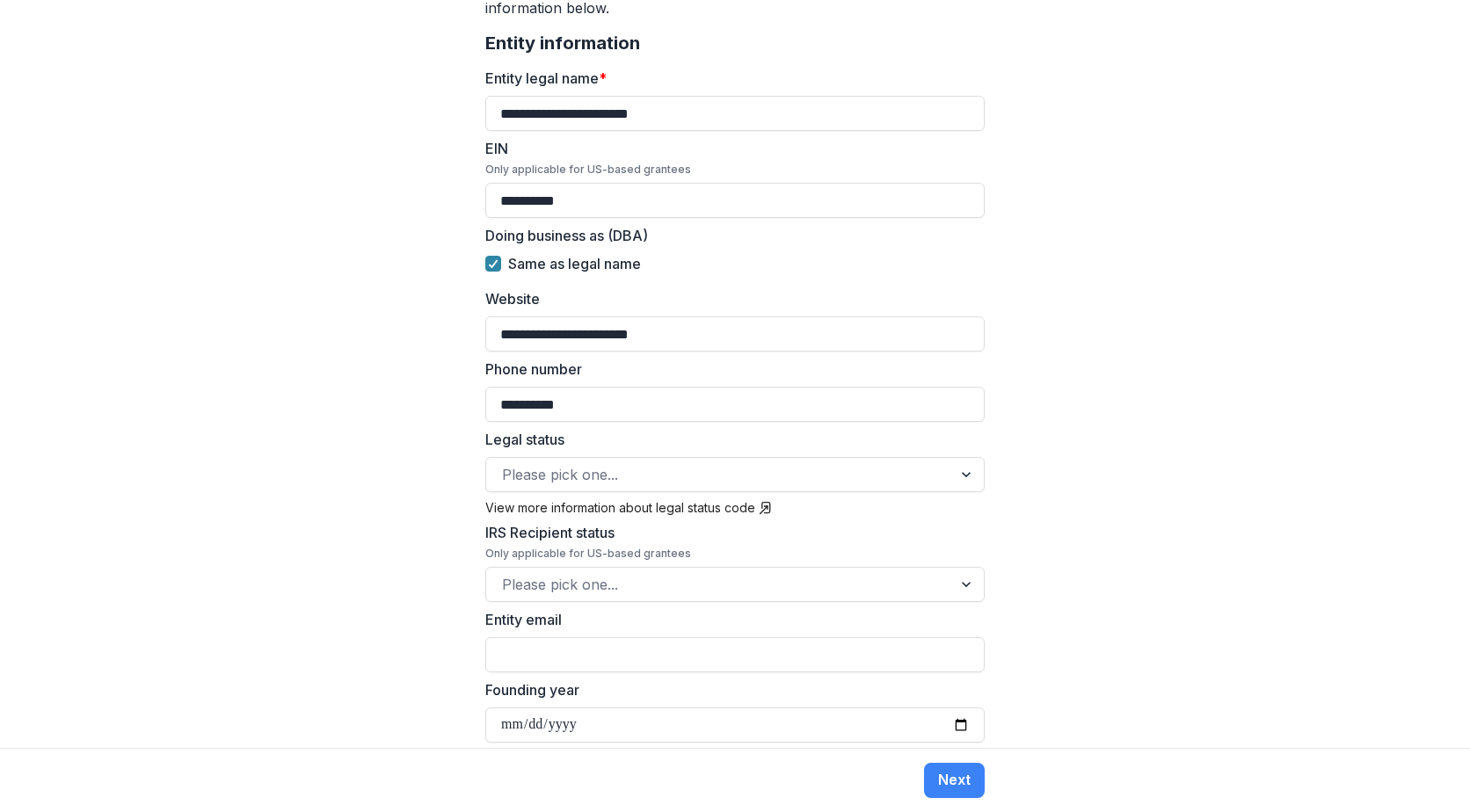 type on "**********" 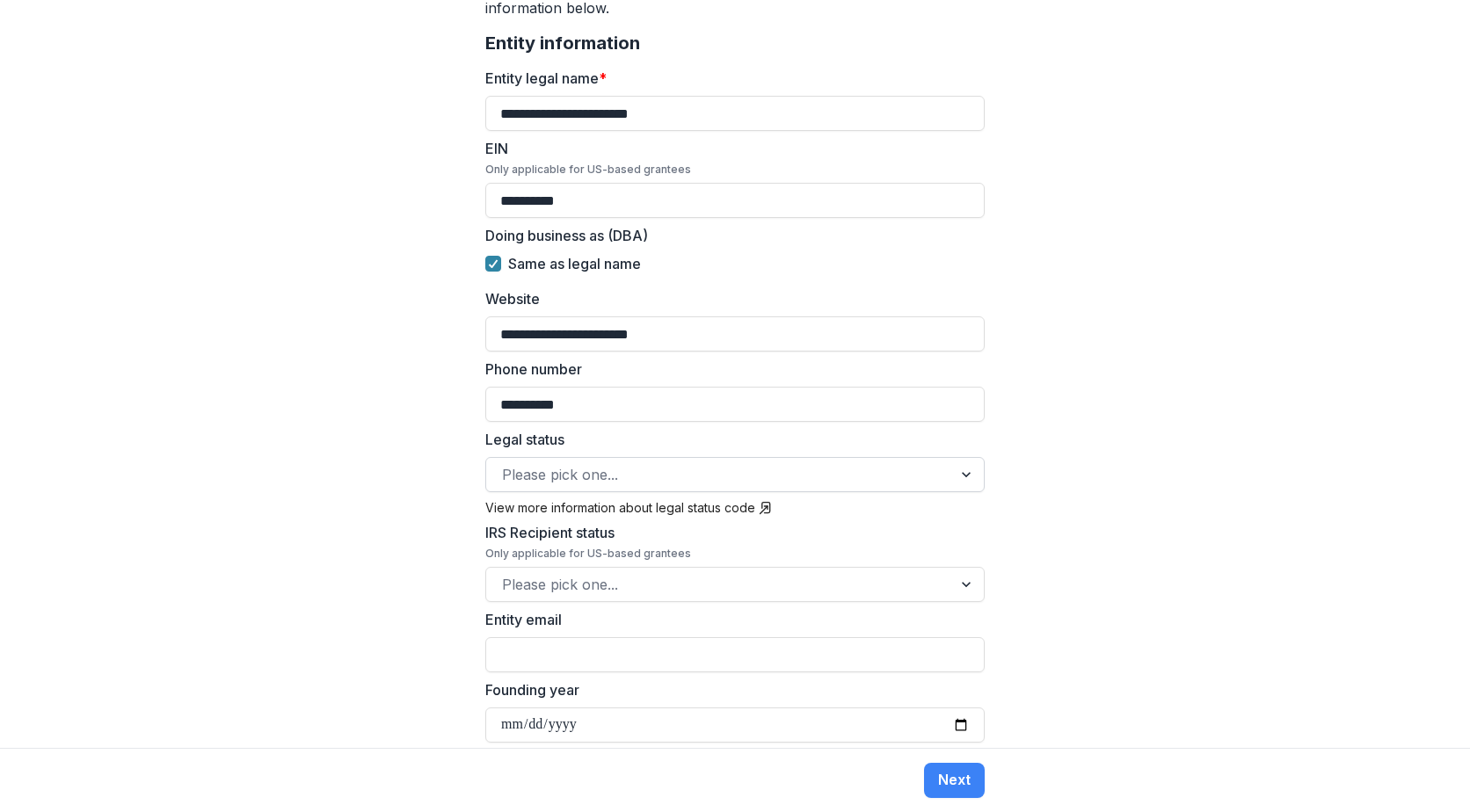 click at bounding box center [719, 475] 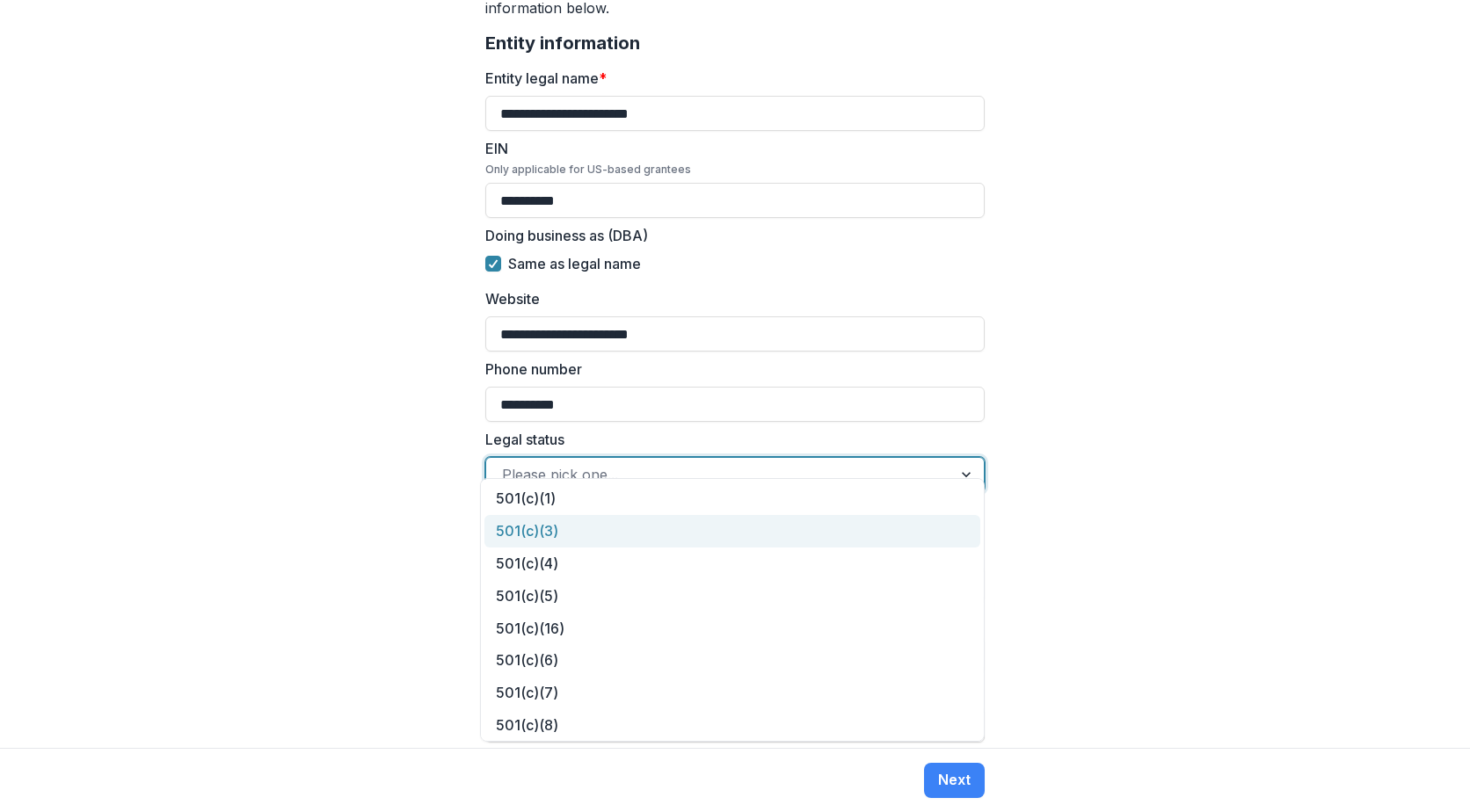 click on "501(c)(3)" at bounding box center [732, 531] 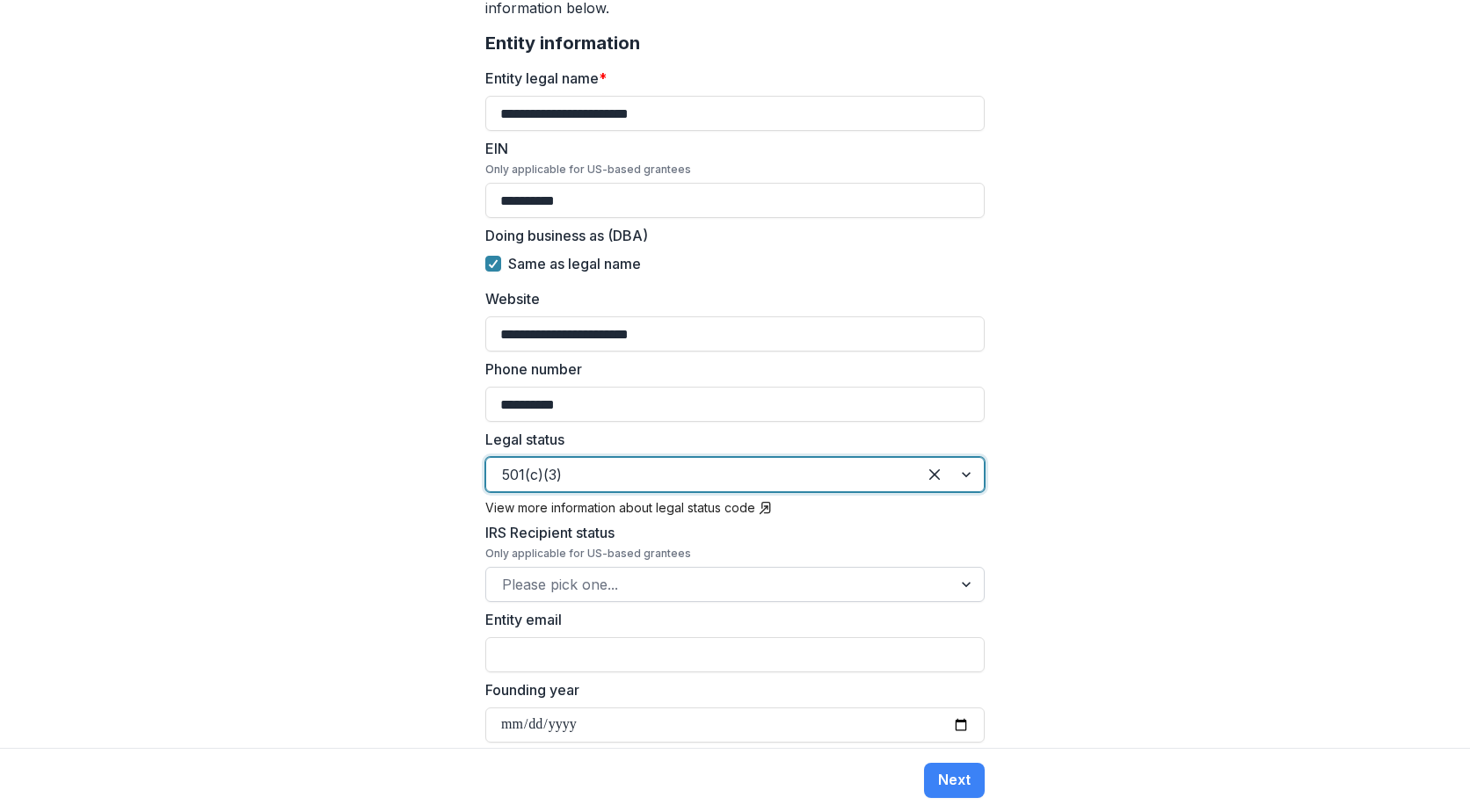 click at bounding box center (719, 584) 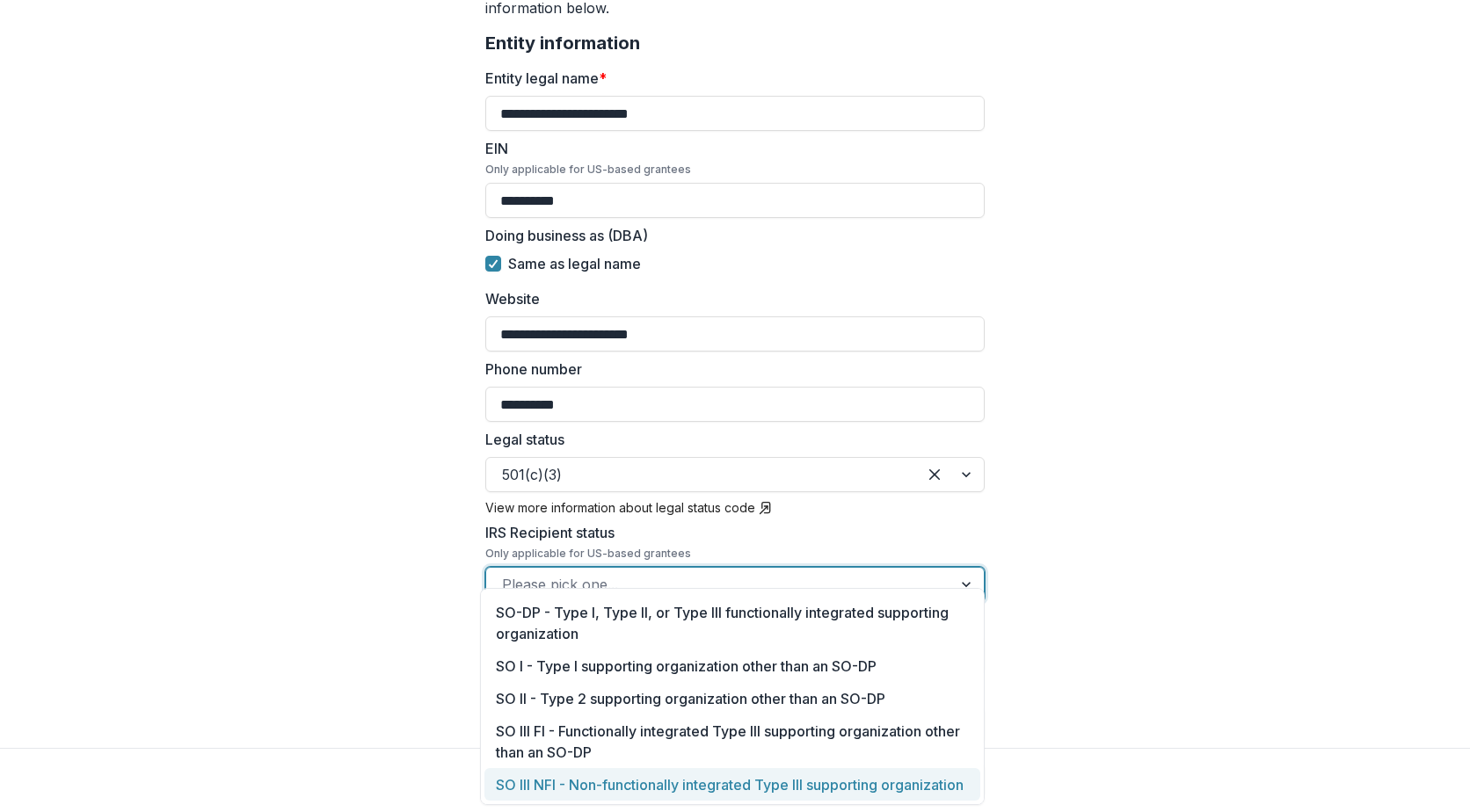 scroll, scrollTop: 0, scrollLeft: 0, axis: both 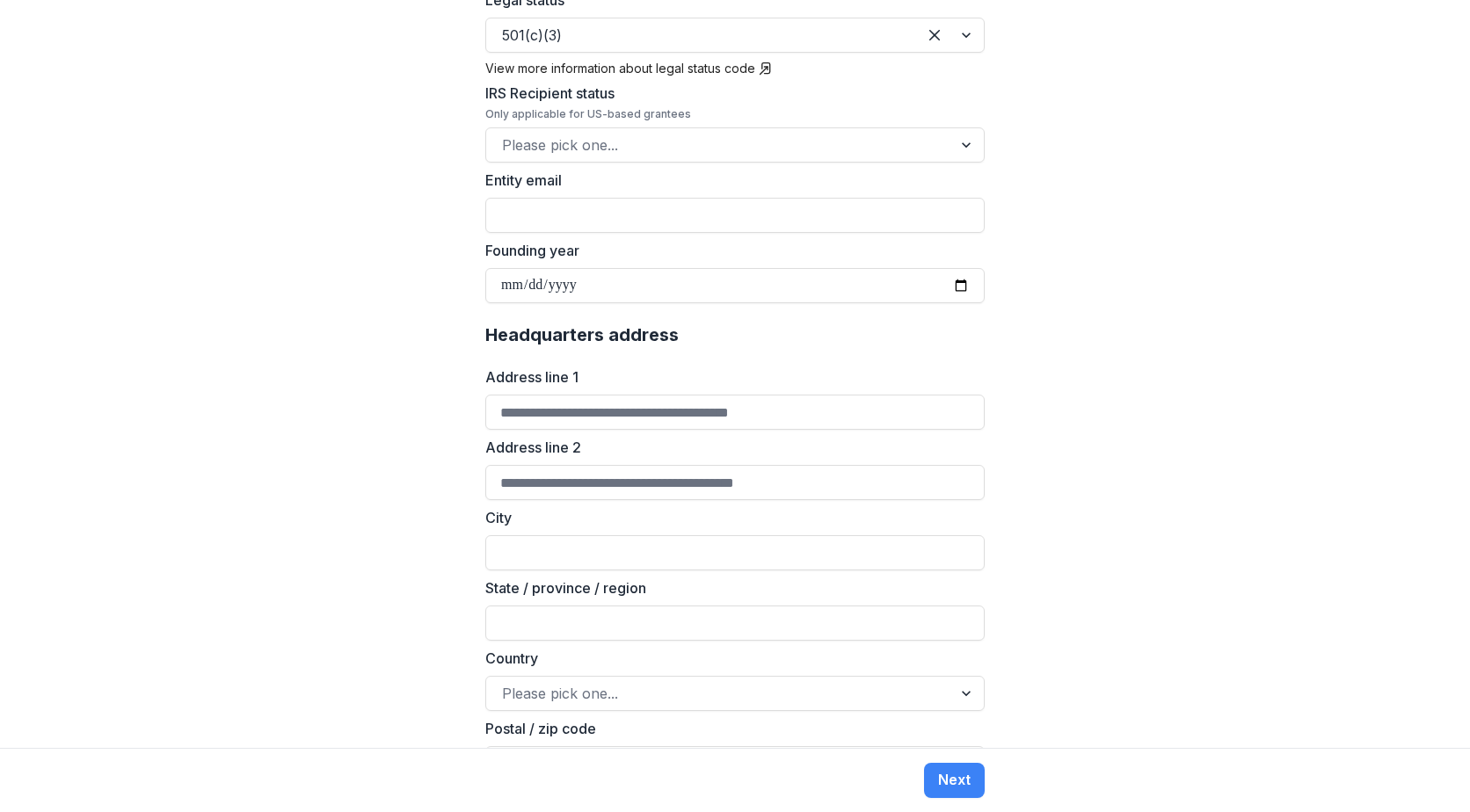 click on "**********" at bounding box center (735, 373) 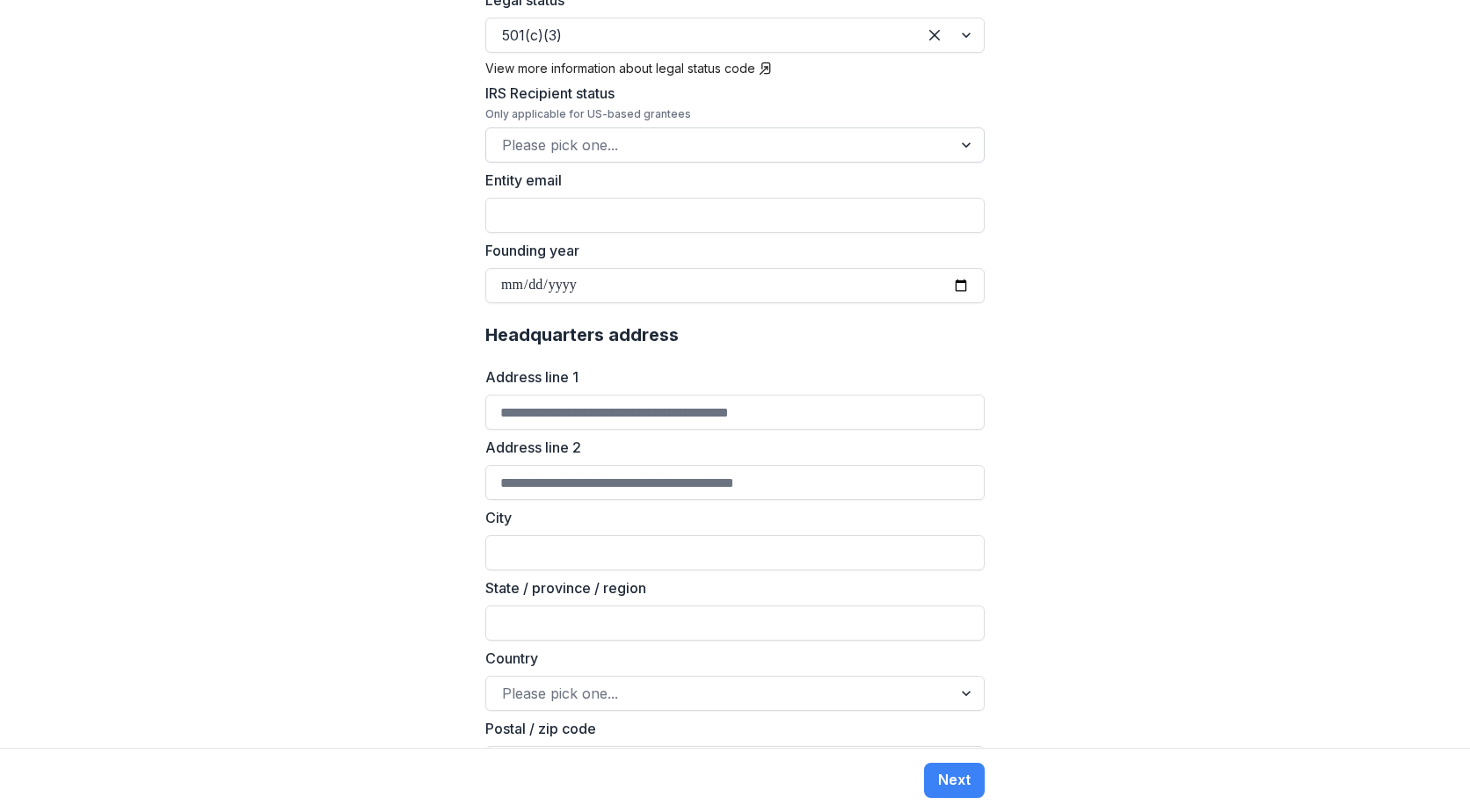 click at bounding box center [719, 145] 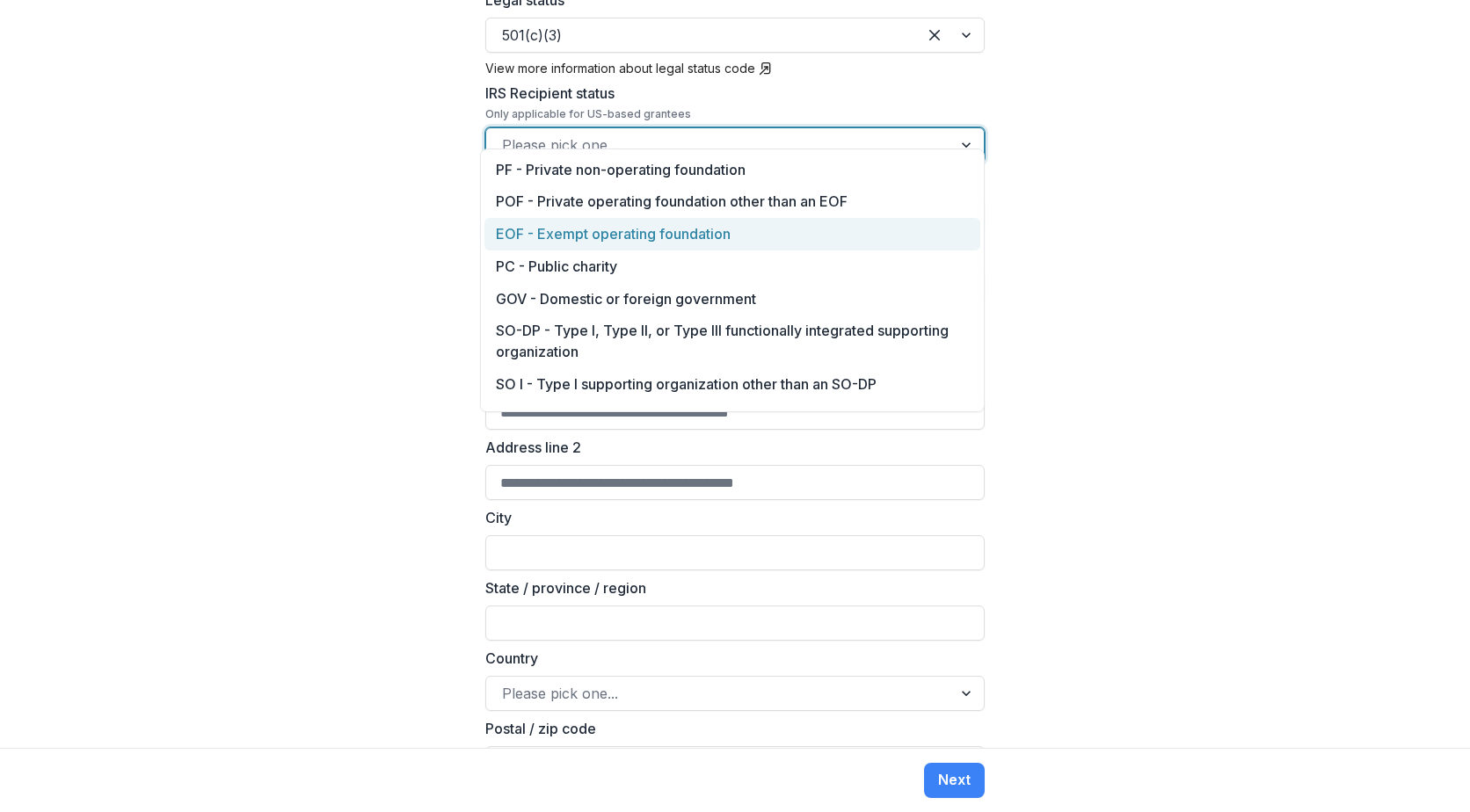 click on "EOF - Exempt operating foundation" at bounding box center [732, 234] 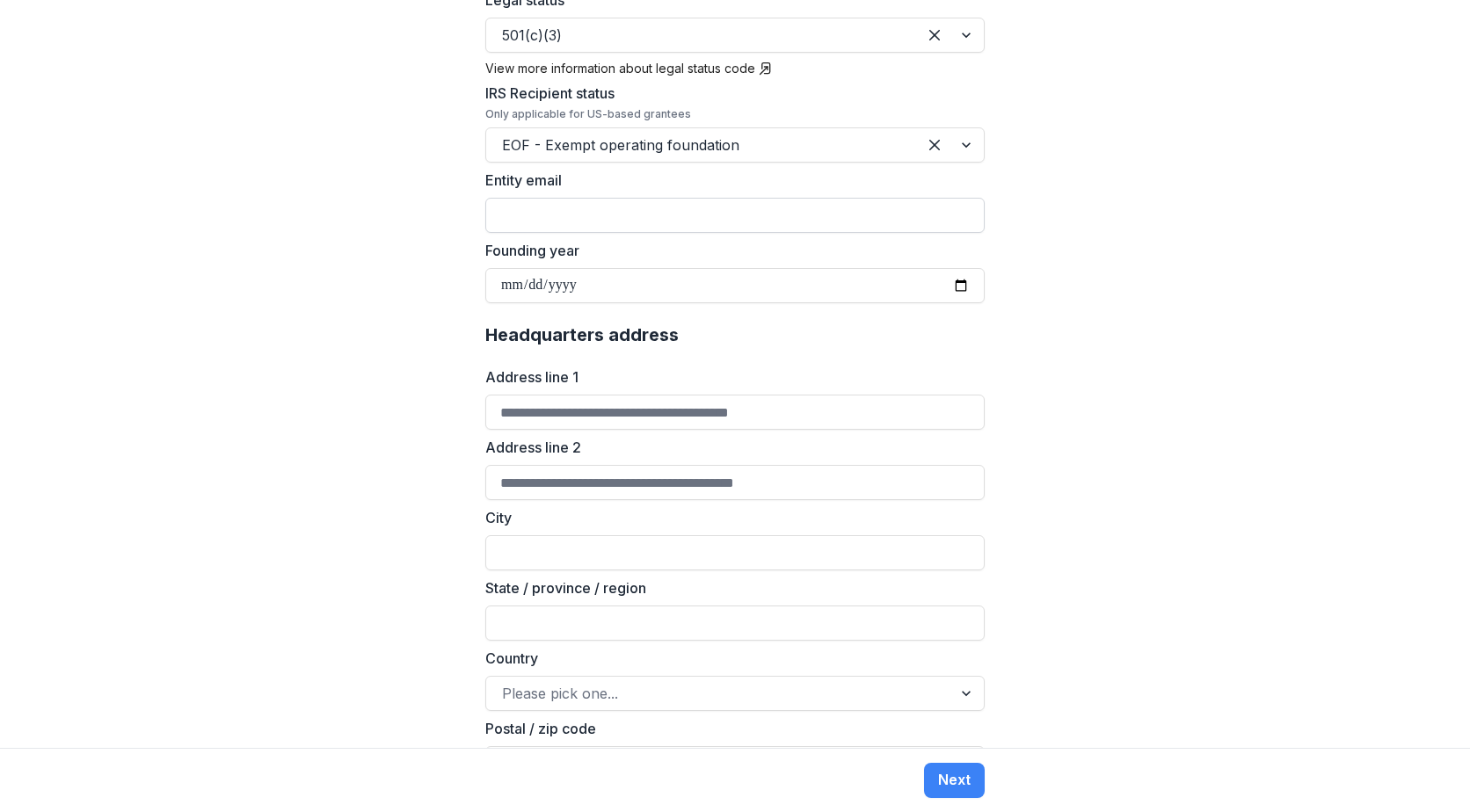 click on "Entity email" at bounding box center [735, 215] 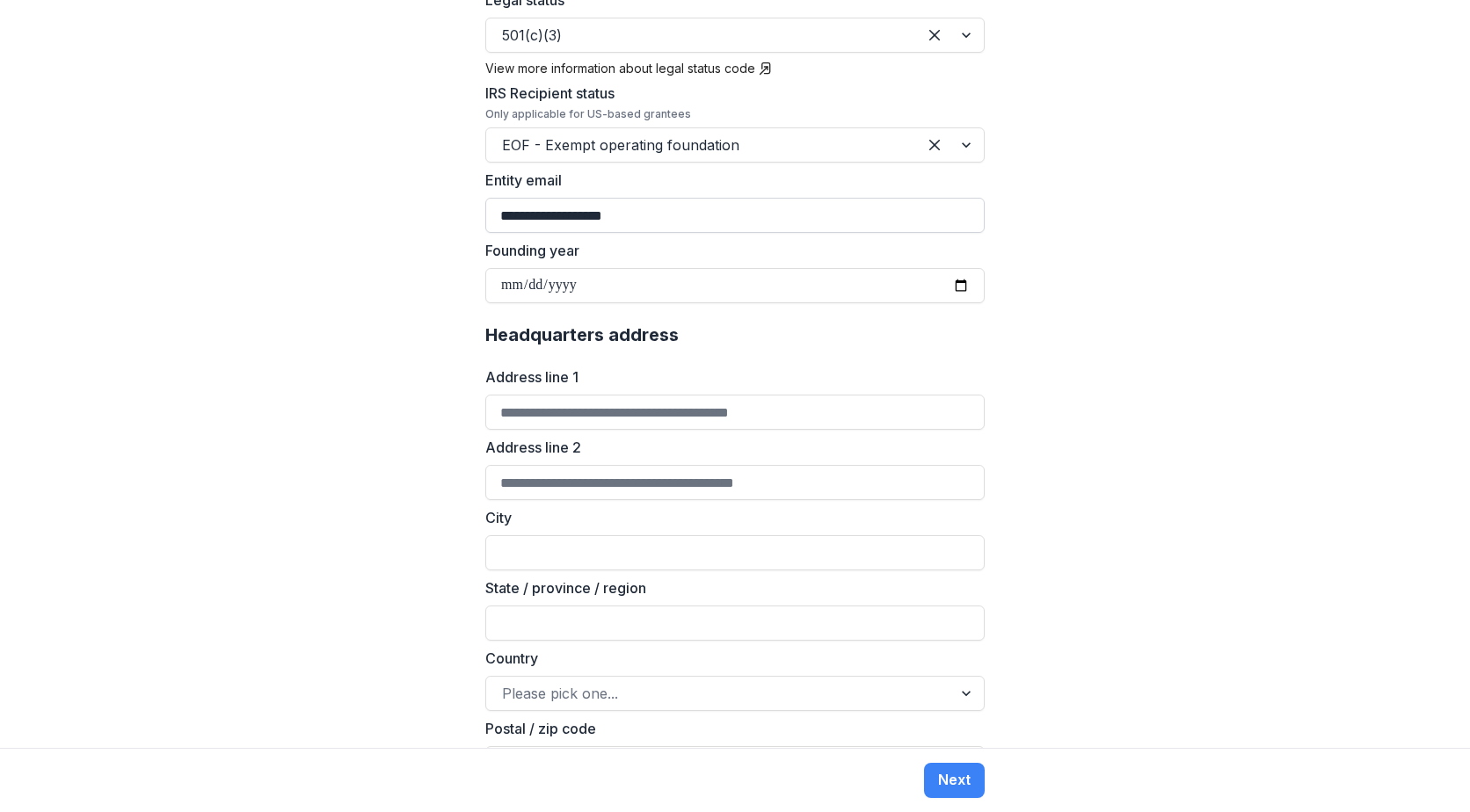 type on "**********" 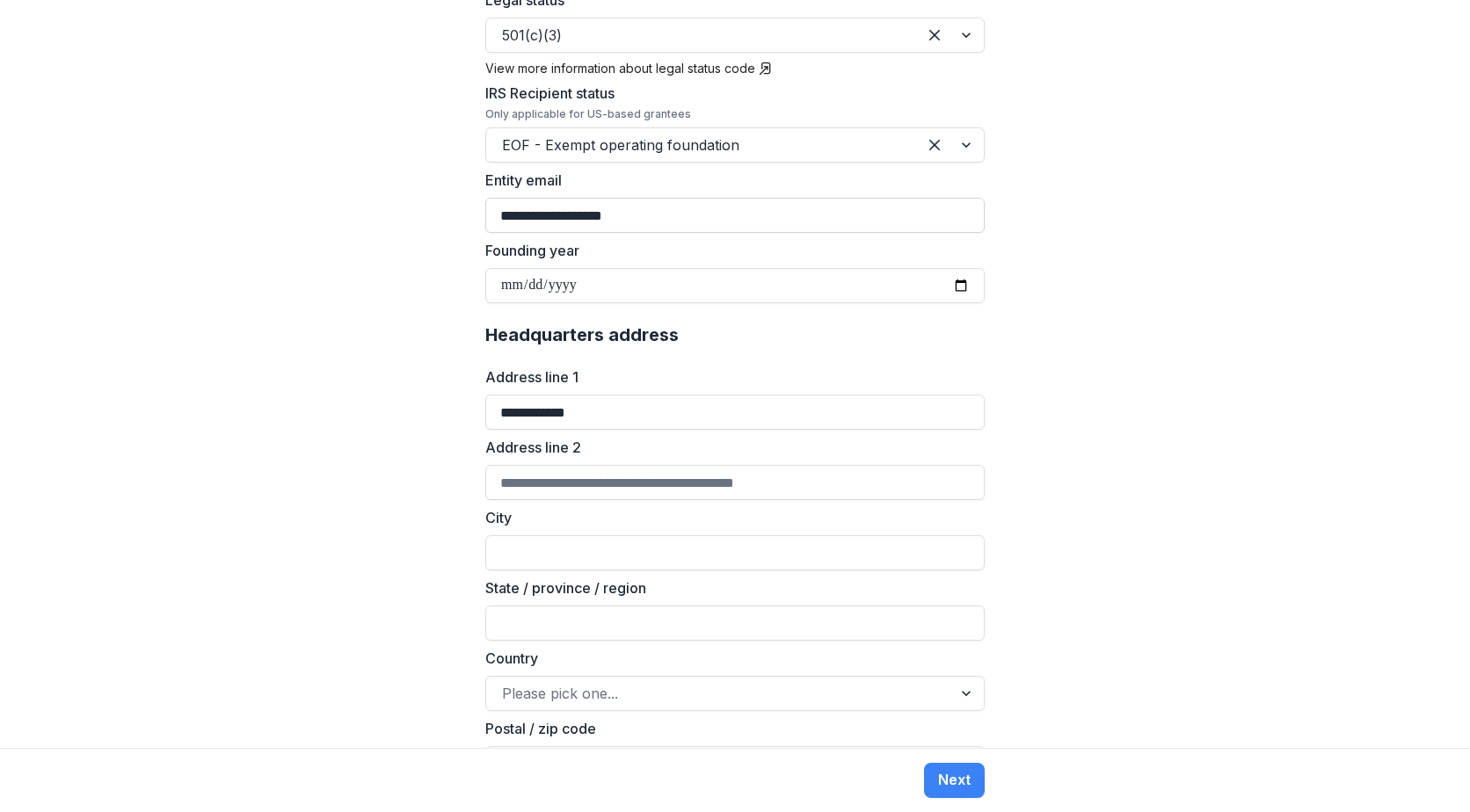 type on "*********" 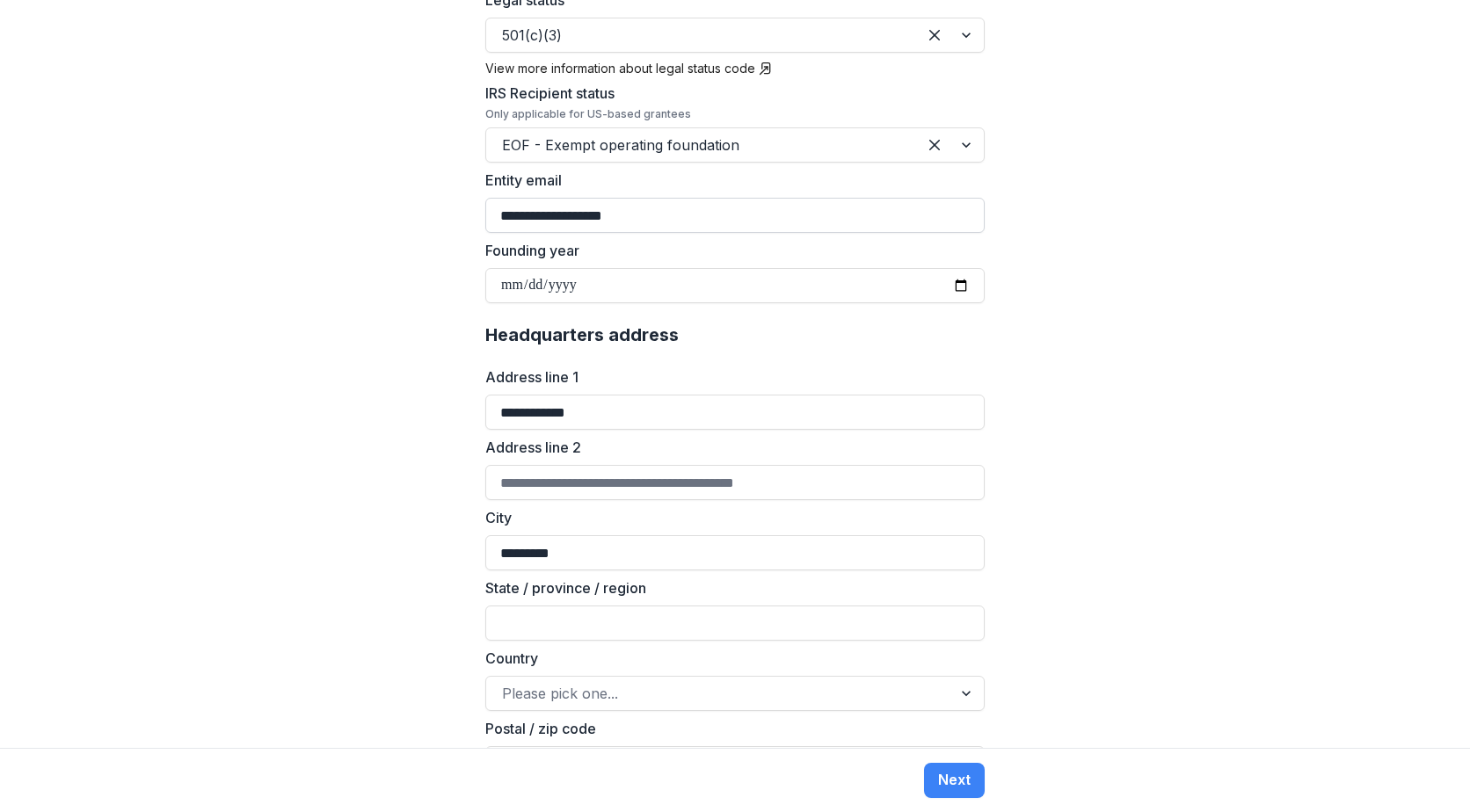 type on "**" 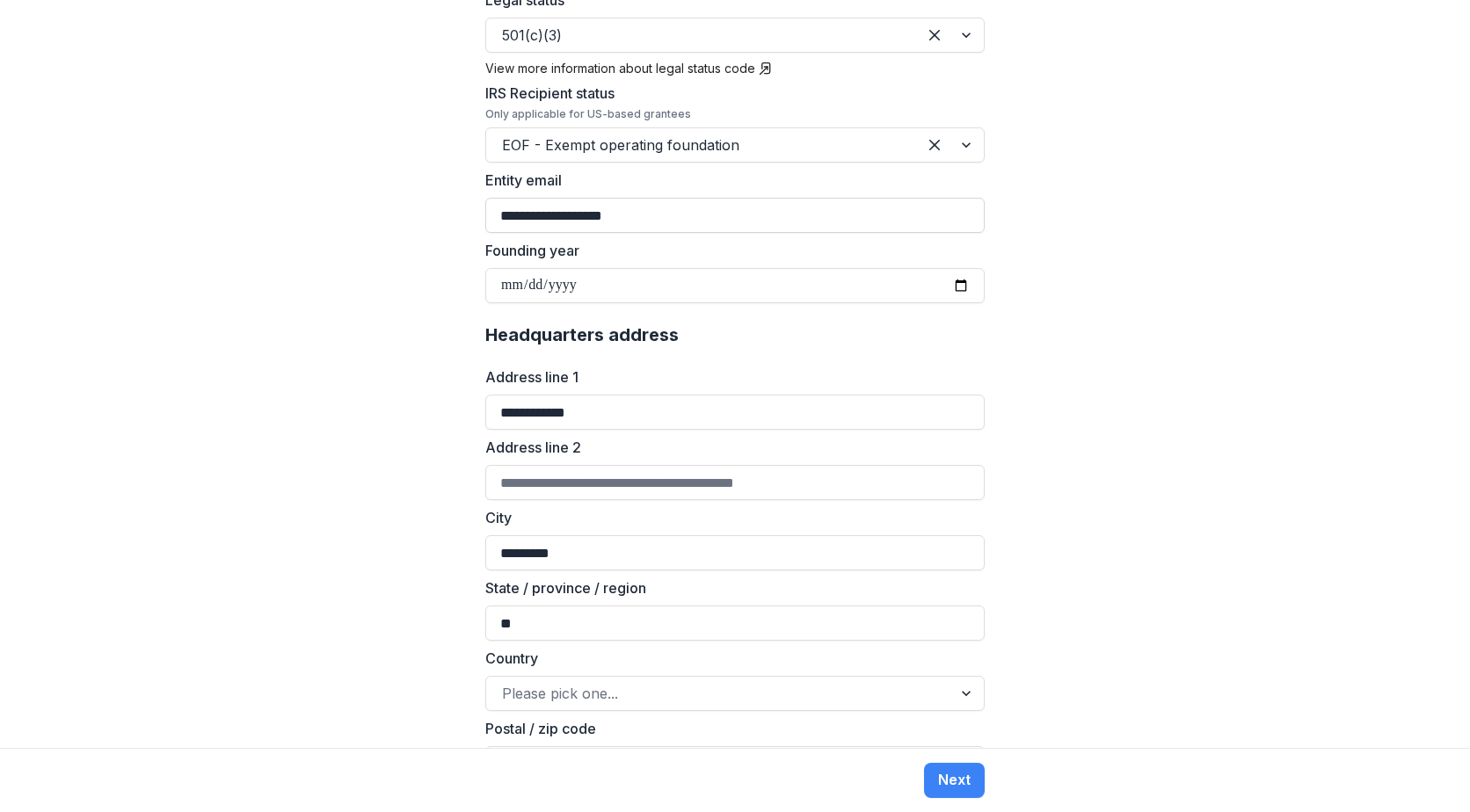 type on "**********" 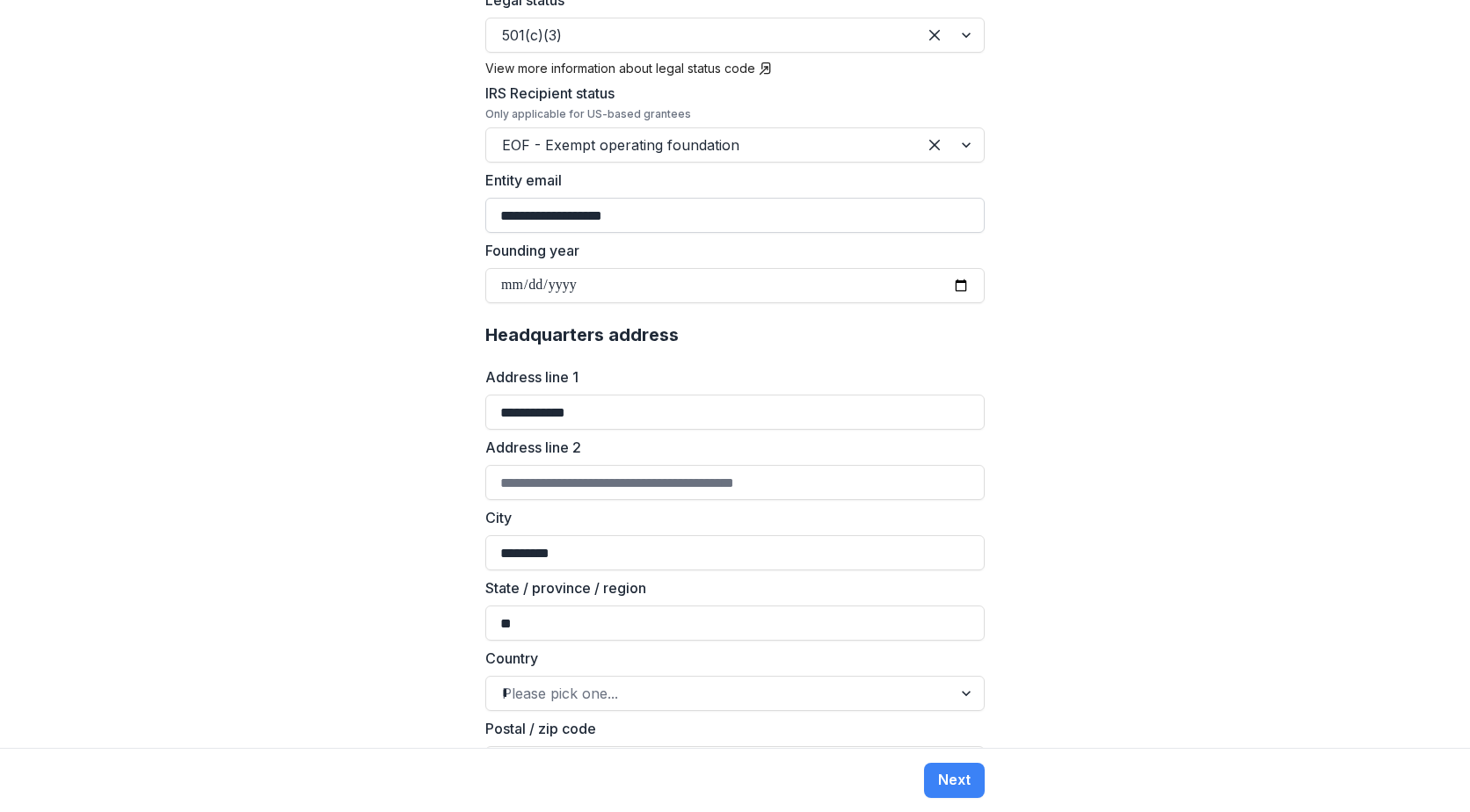 type on "**********" 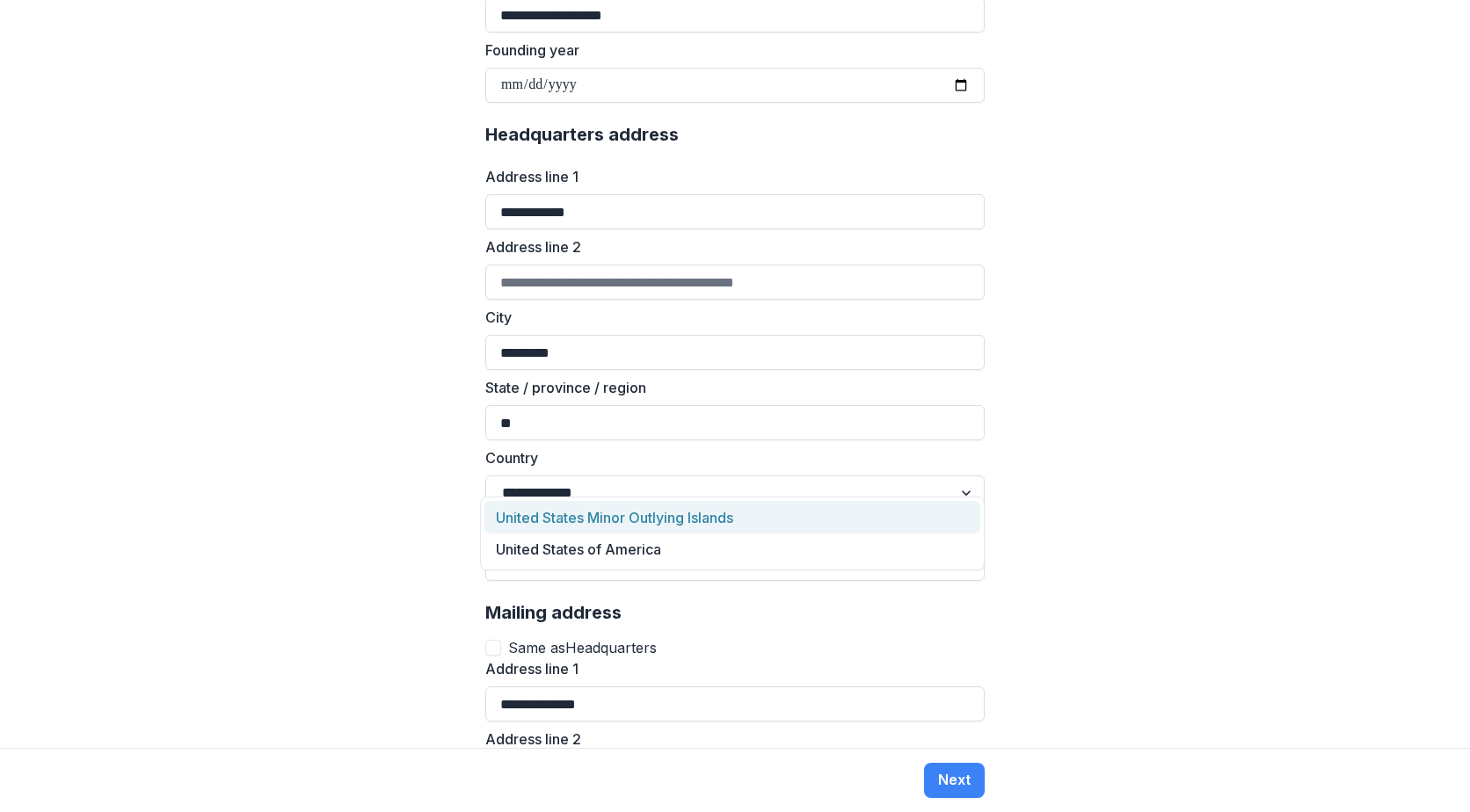 scroll, scrollTop: 967, scrollLeft: 0, axis: vertical 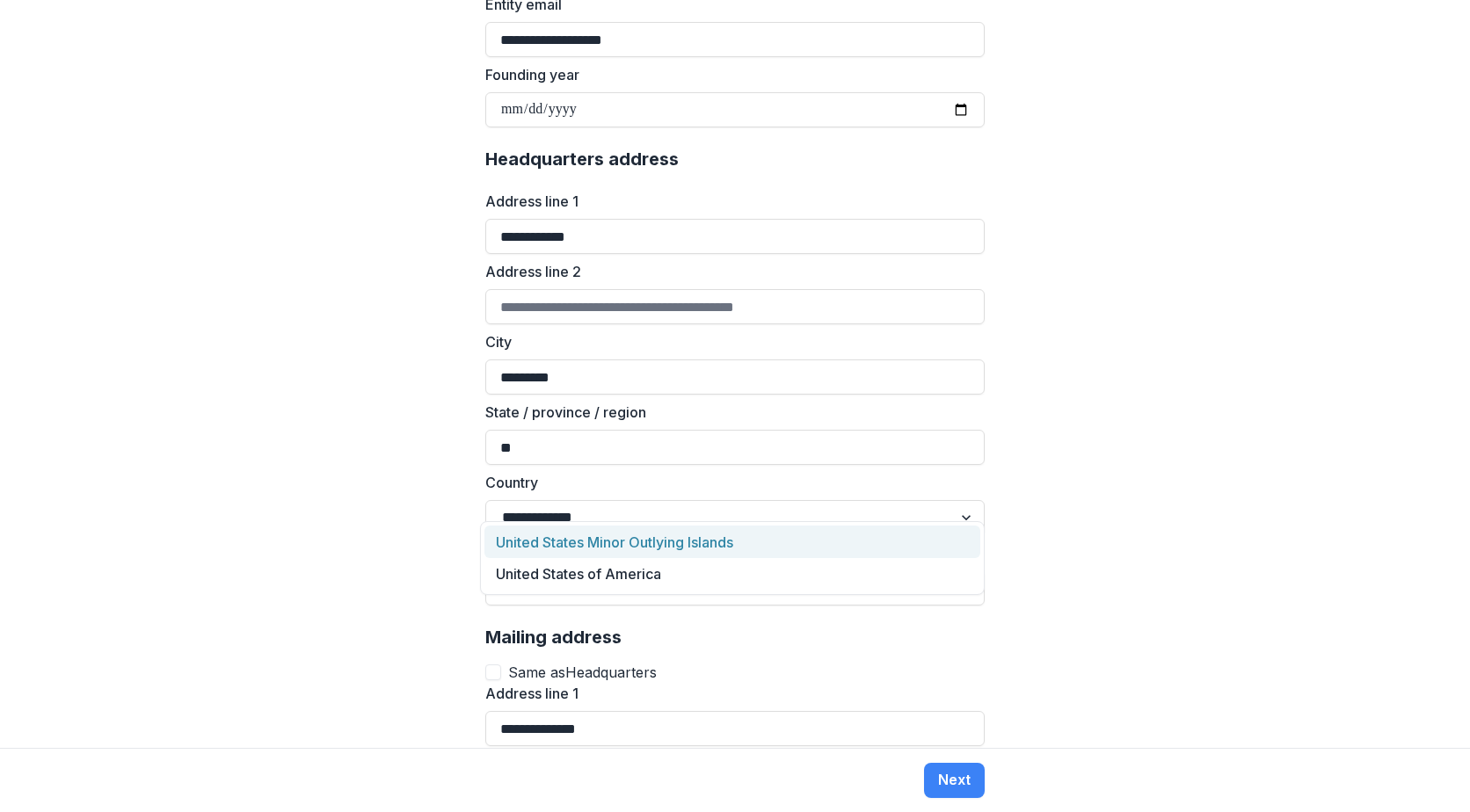drag, startPoint x: 617, startPoint y: 209, endPoint x: 91, endPoint y: 98, distance: 537.58441 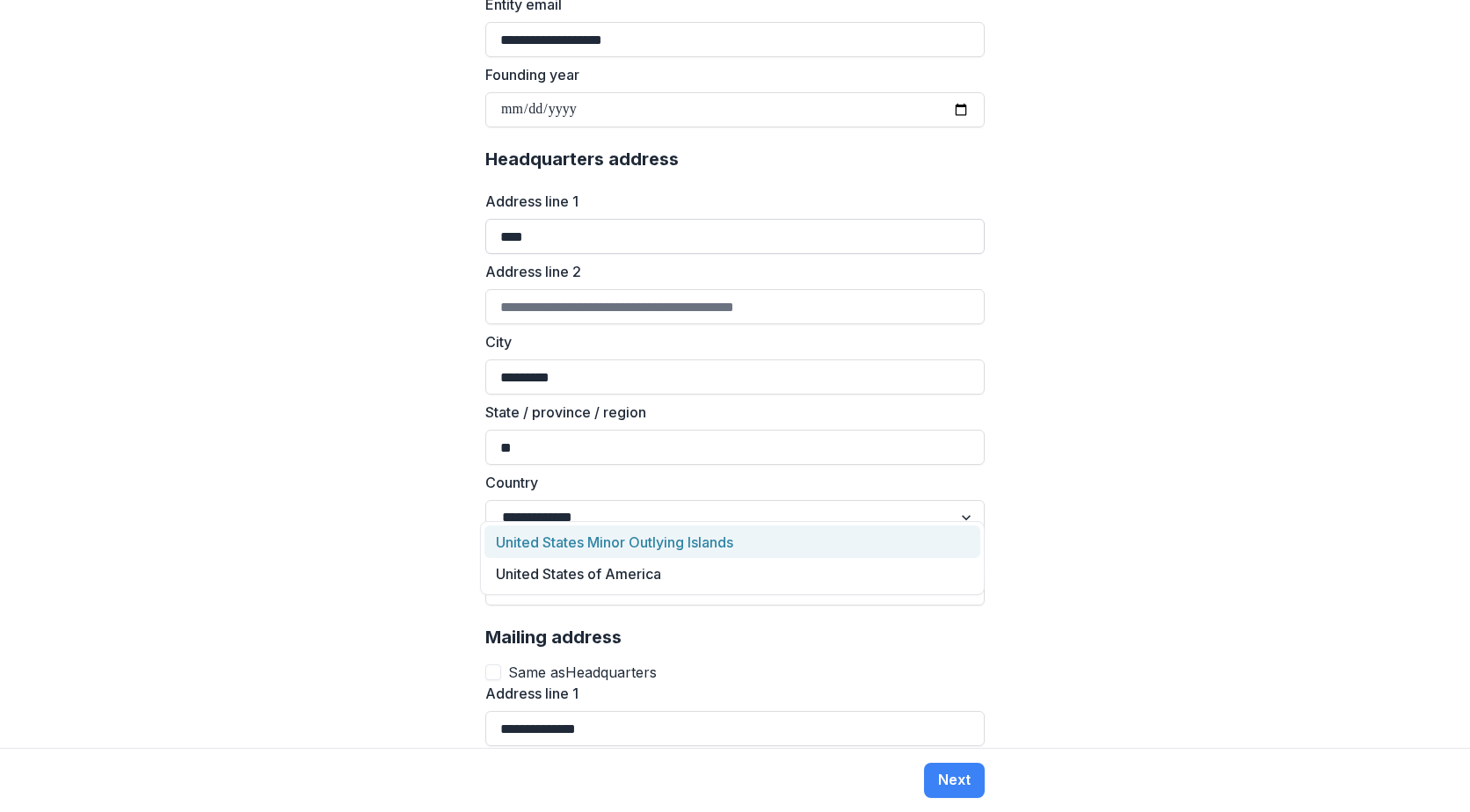 type on "**********" 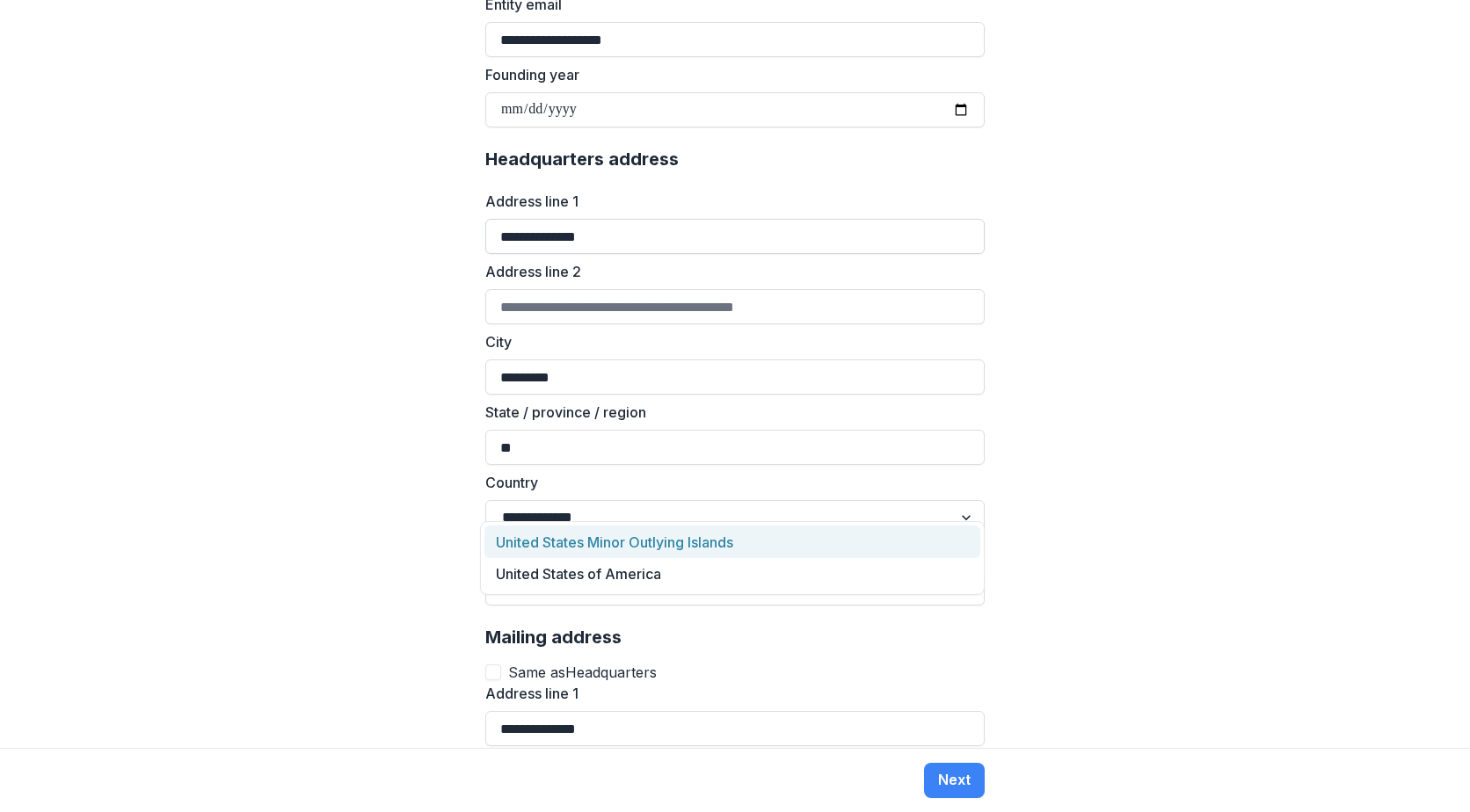 type on "**********" 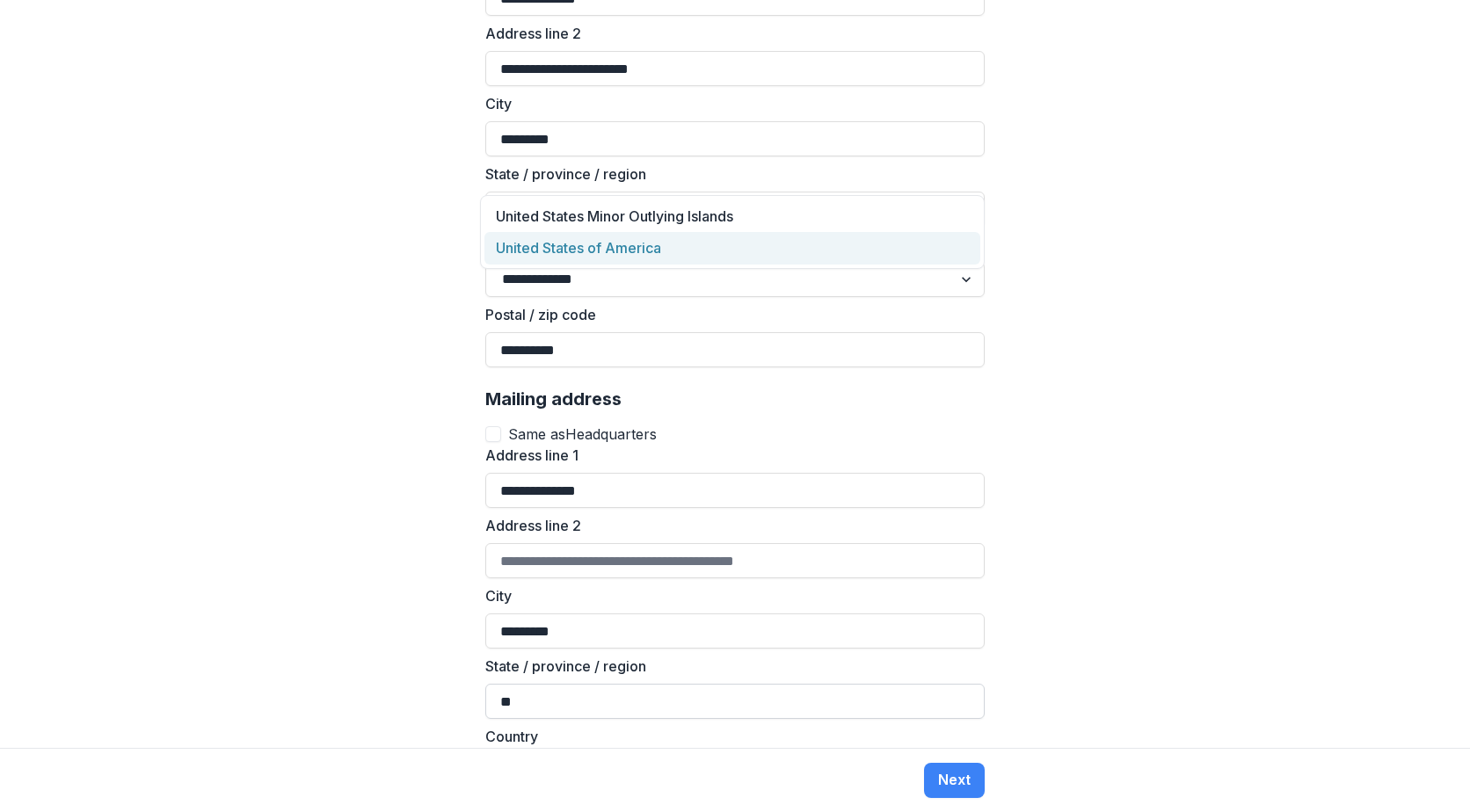 scroll, scrollTop: 1318, scrollLeft: 0, axis: vertical 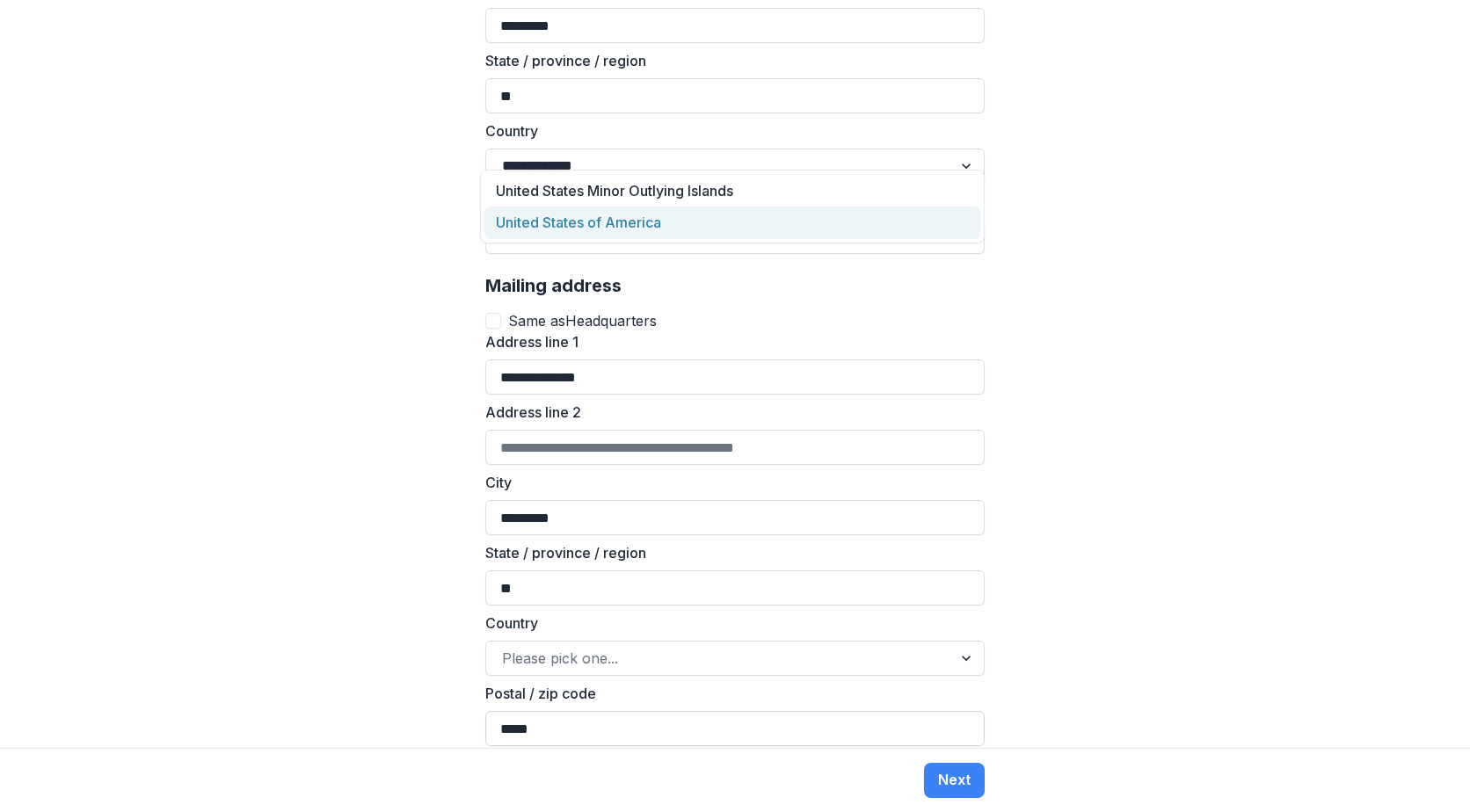 click on "*****" at bounding box center (735, 729) 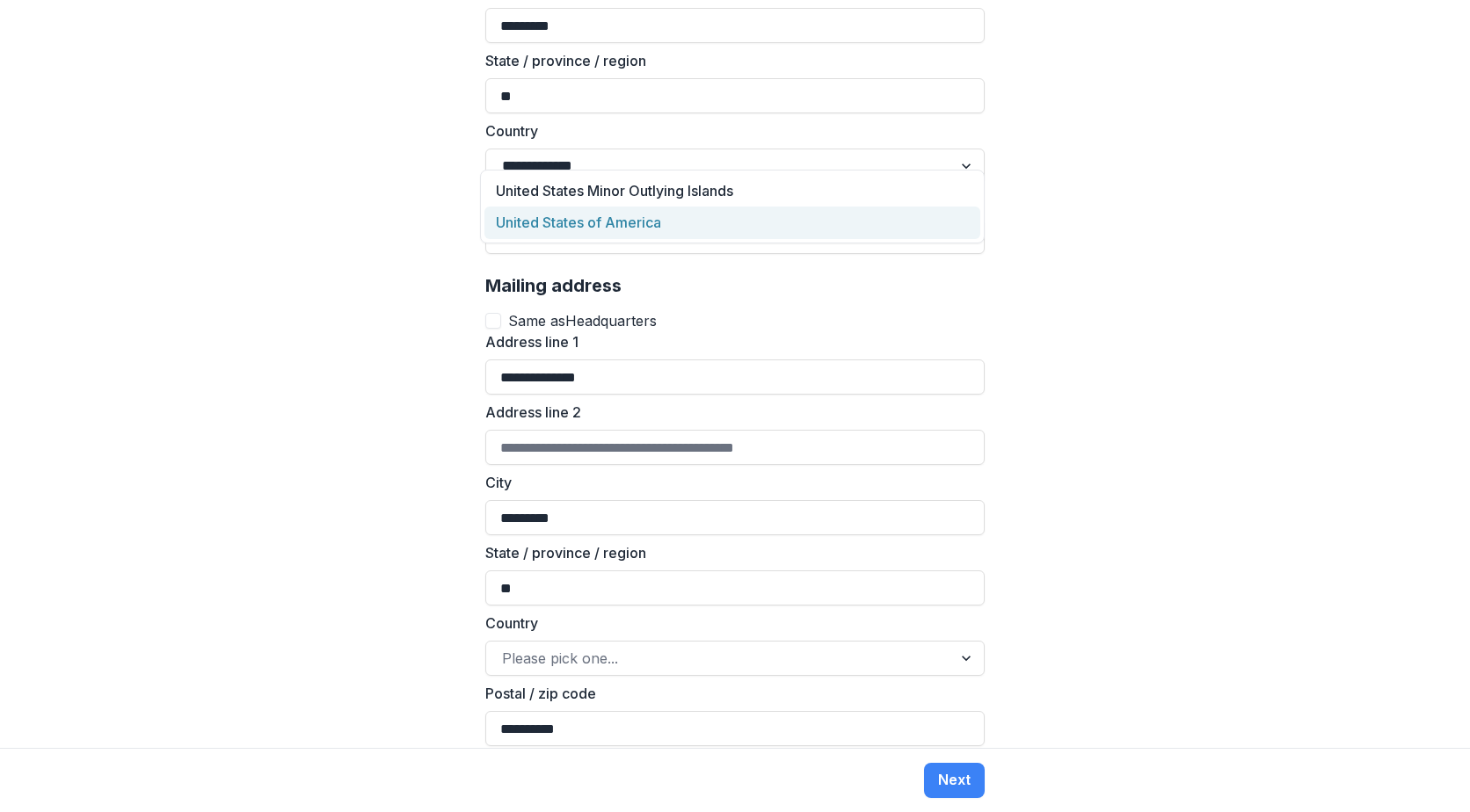 type on "**********" 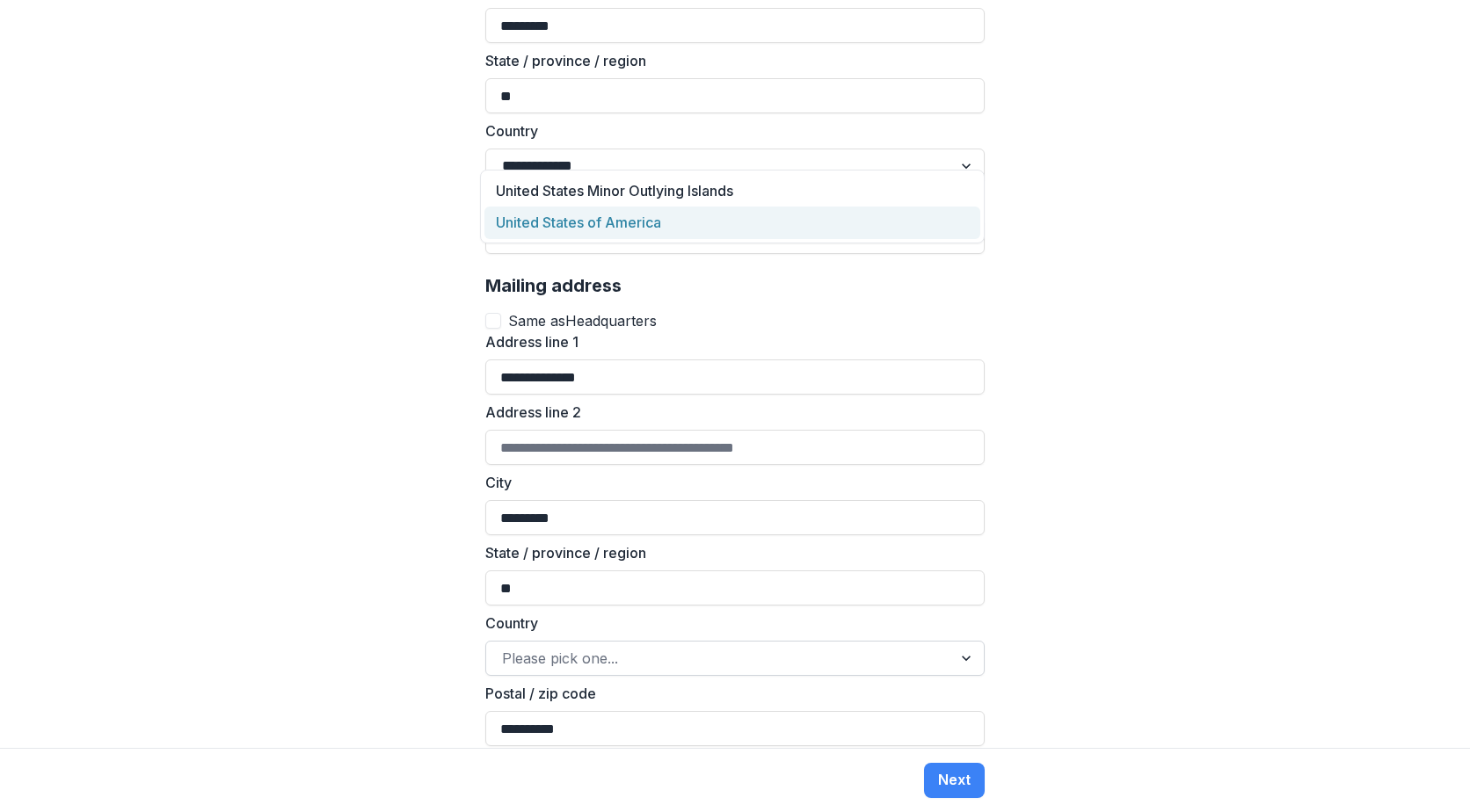 click at bounding box center [719, 658] 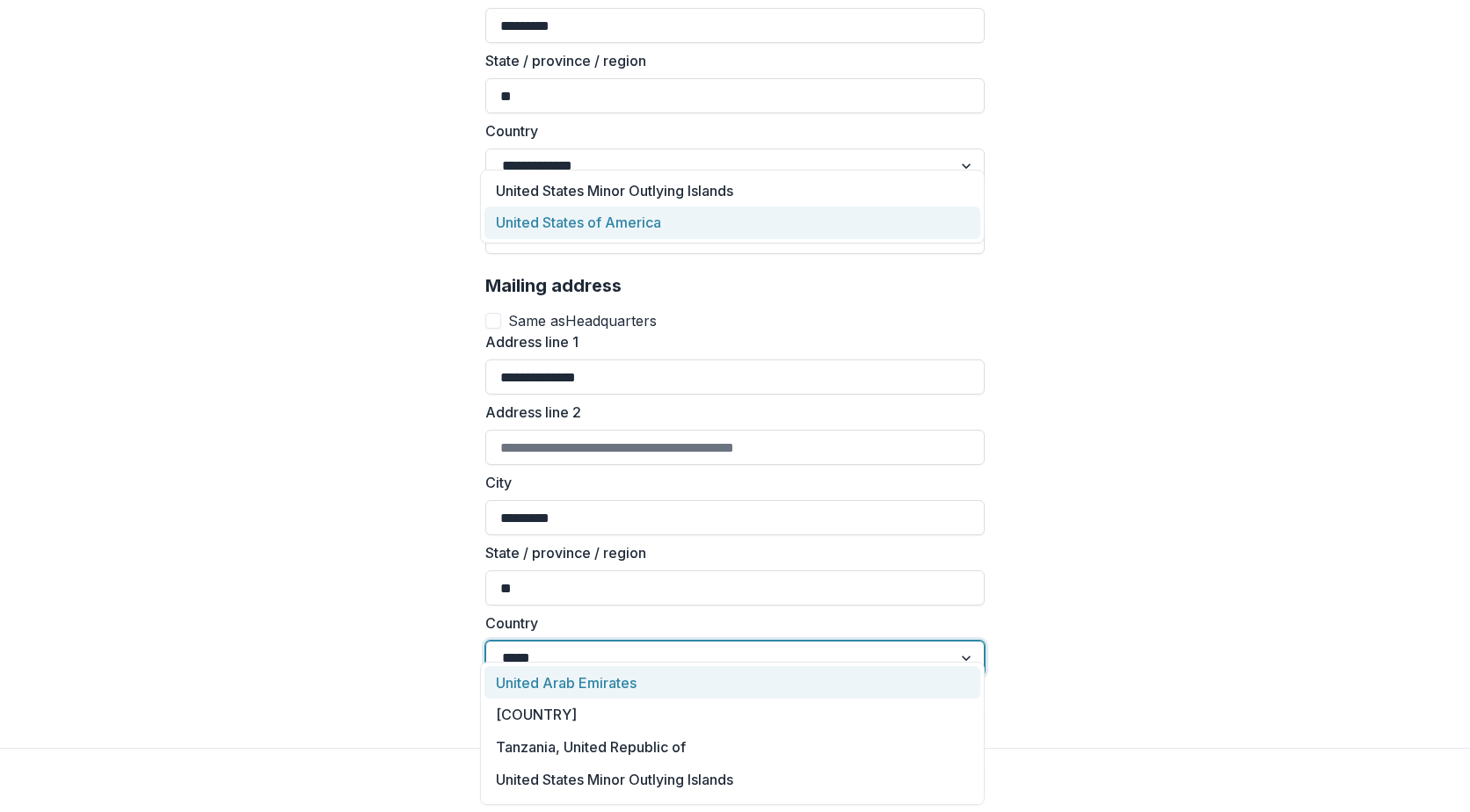 type on "******" 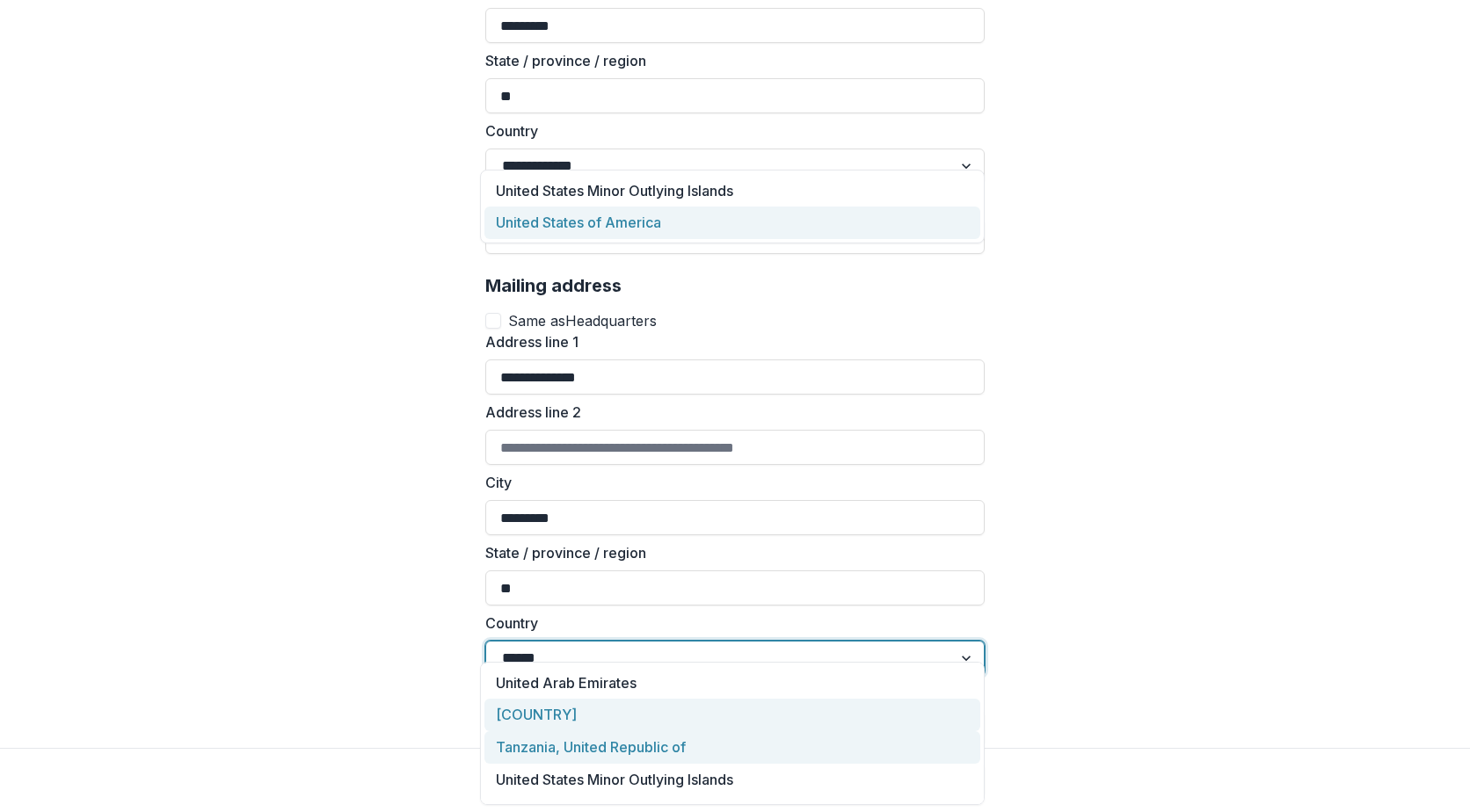 scroll, scrollTop: 27, scrollLeft: 0, axis: vertical 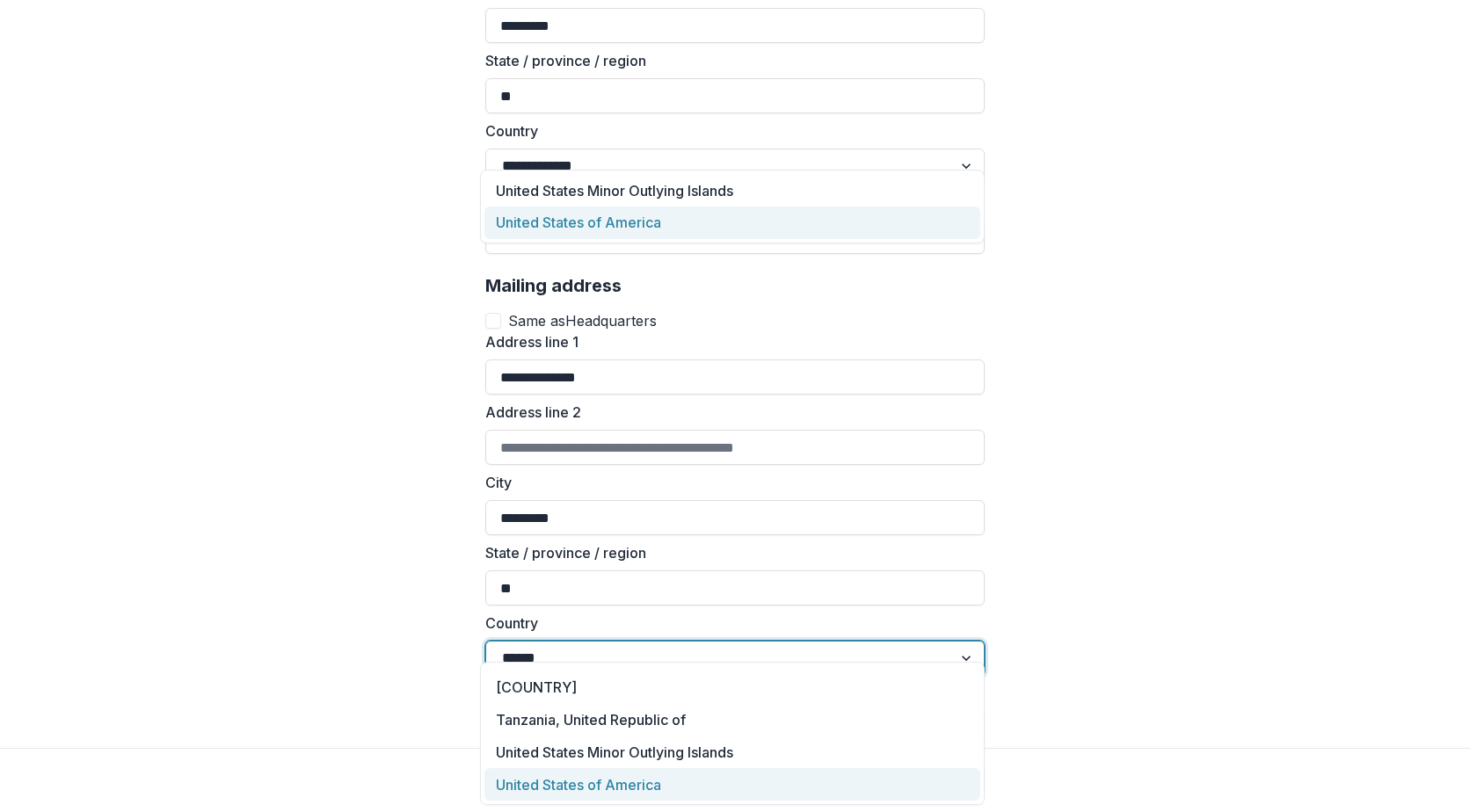 click on "United States of America" at bounding box center [732, 784] 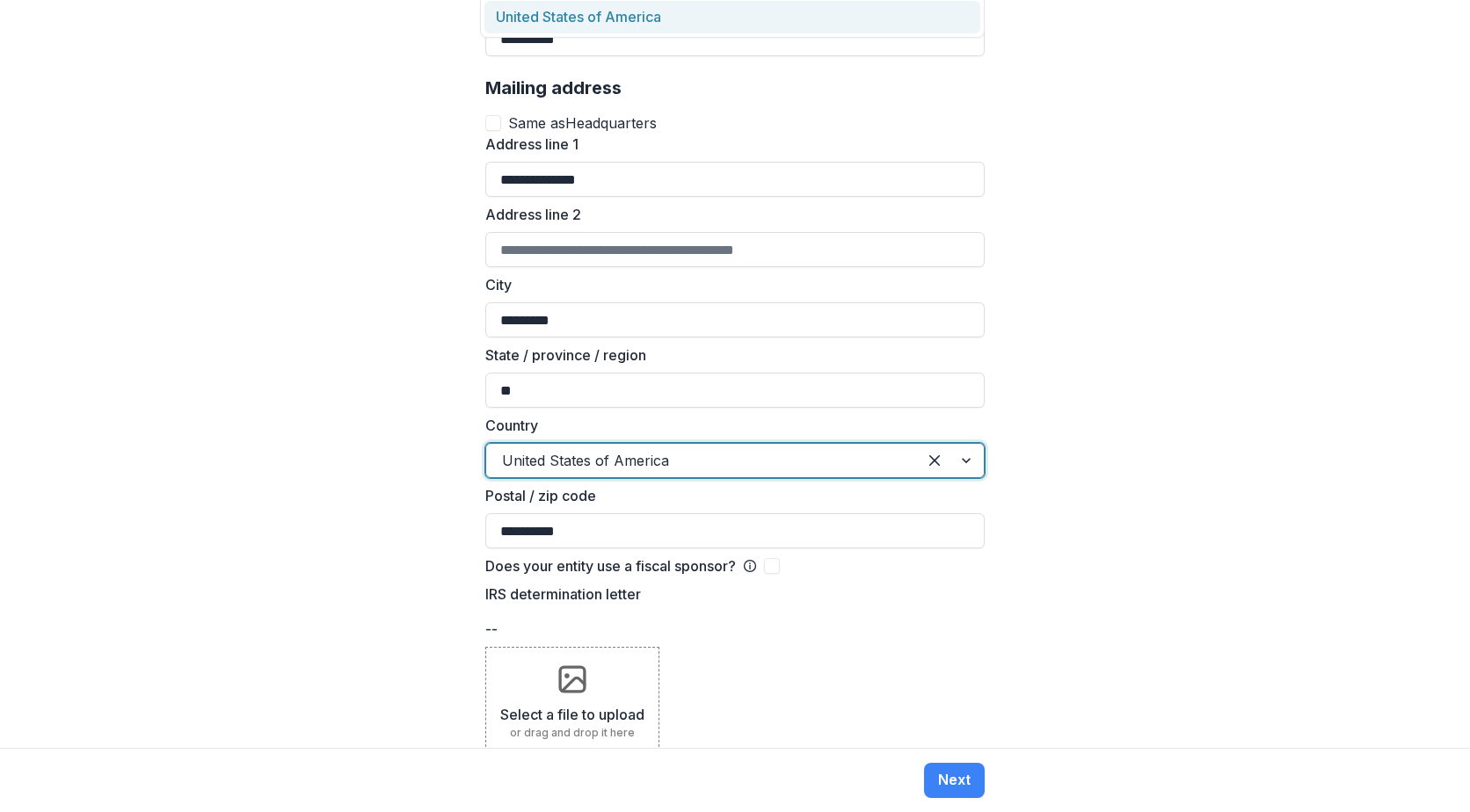 scroll, scrollTop: 1524, scrollLeft: 0, axis: vertical 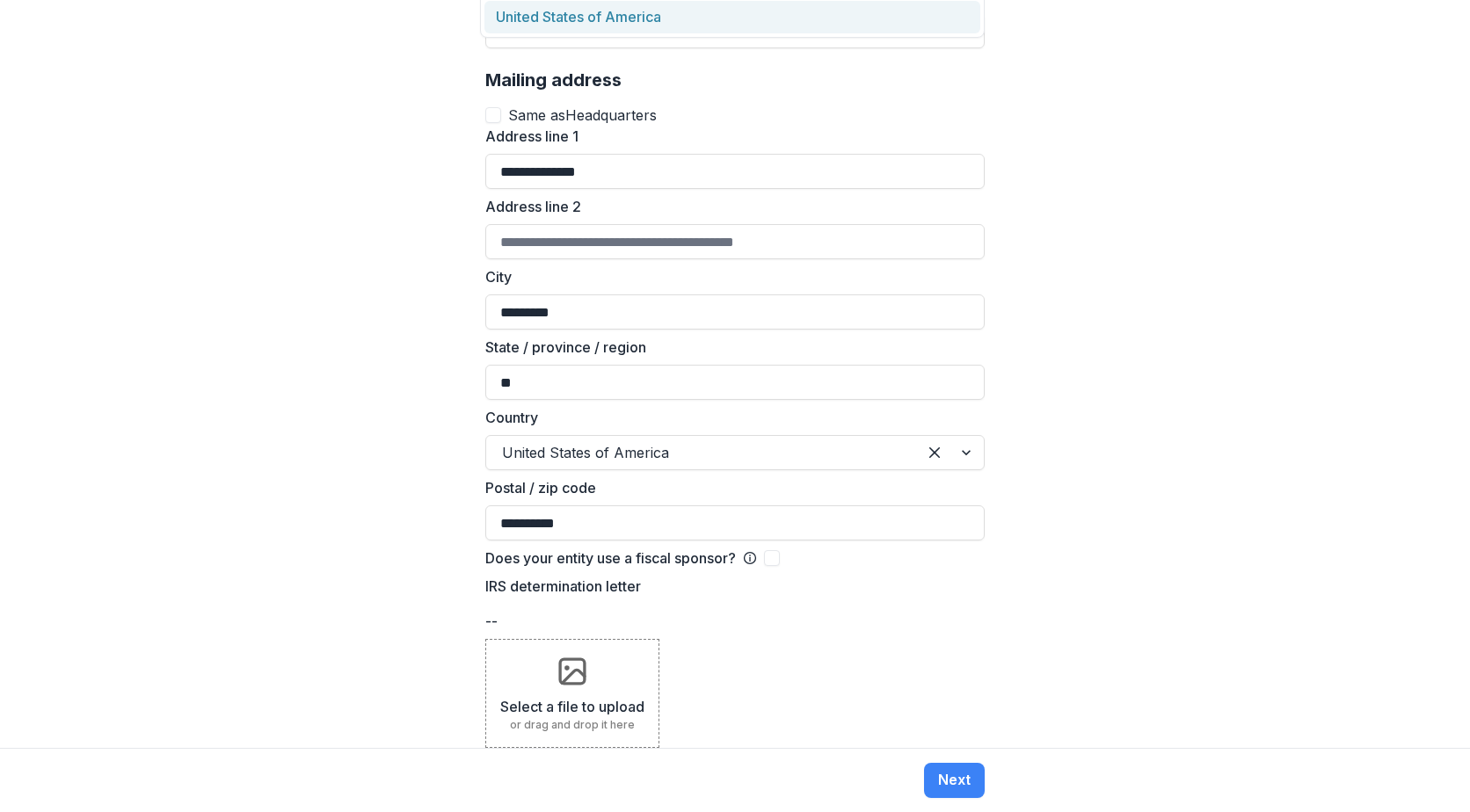 click on "Select a file to upload or drag and drop it here" at bounding box center [572, 693] 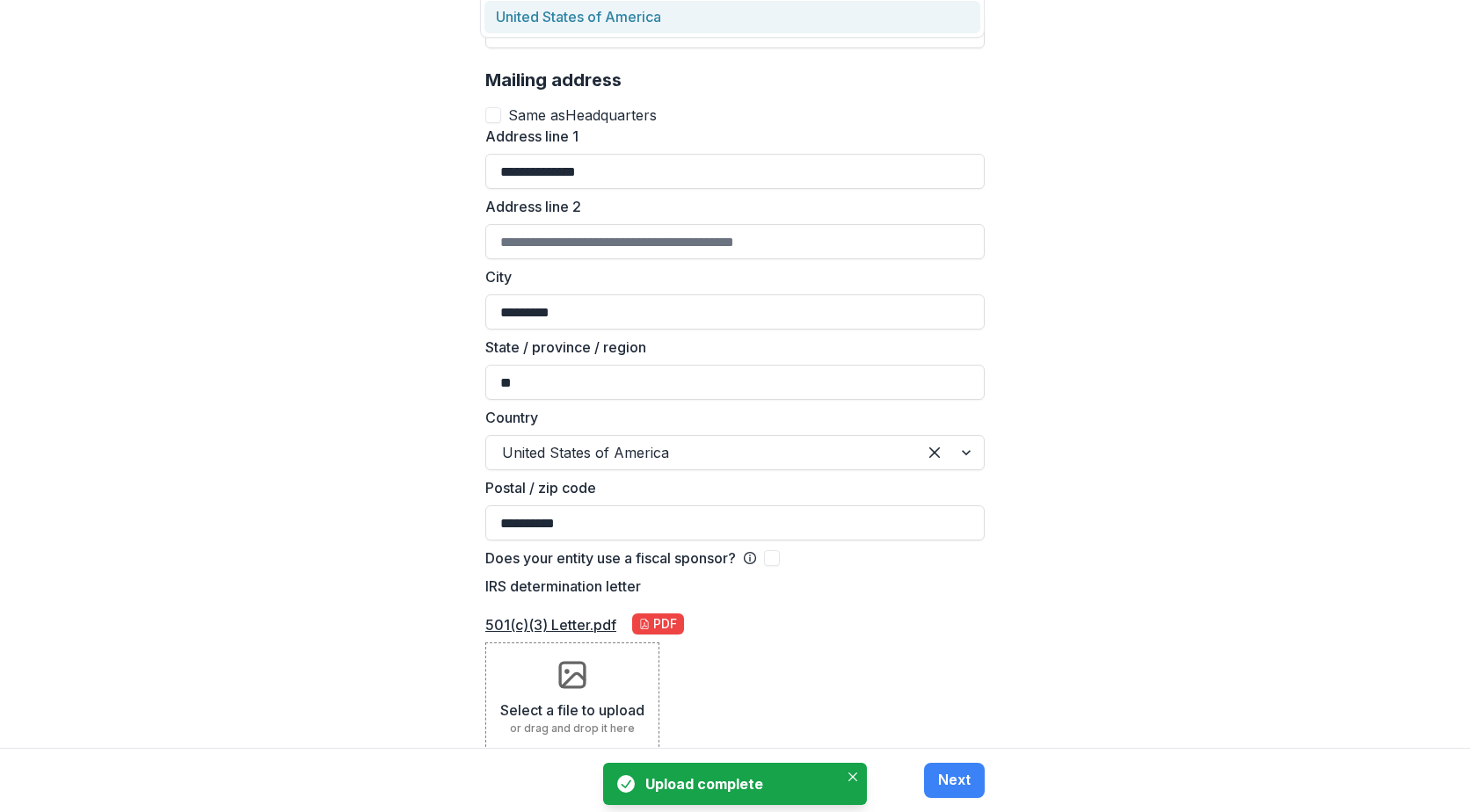 scroll, scrollTop: 1527, scrollLeft: 0, axis: vertical 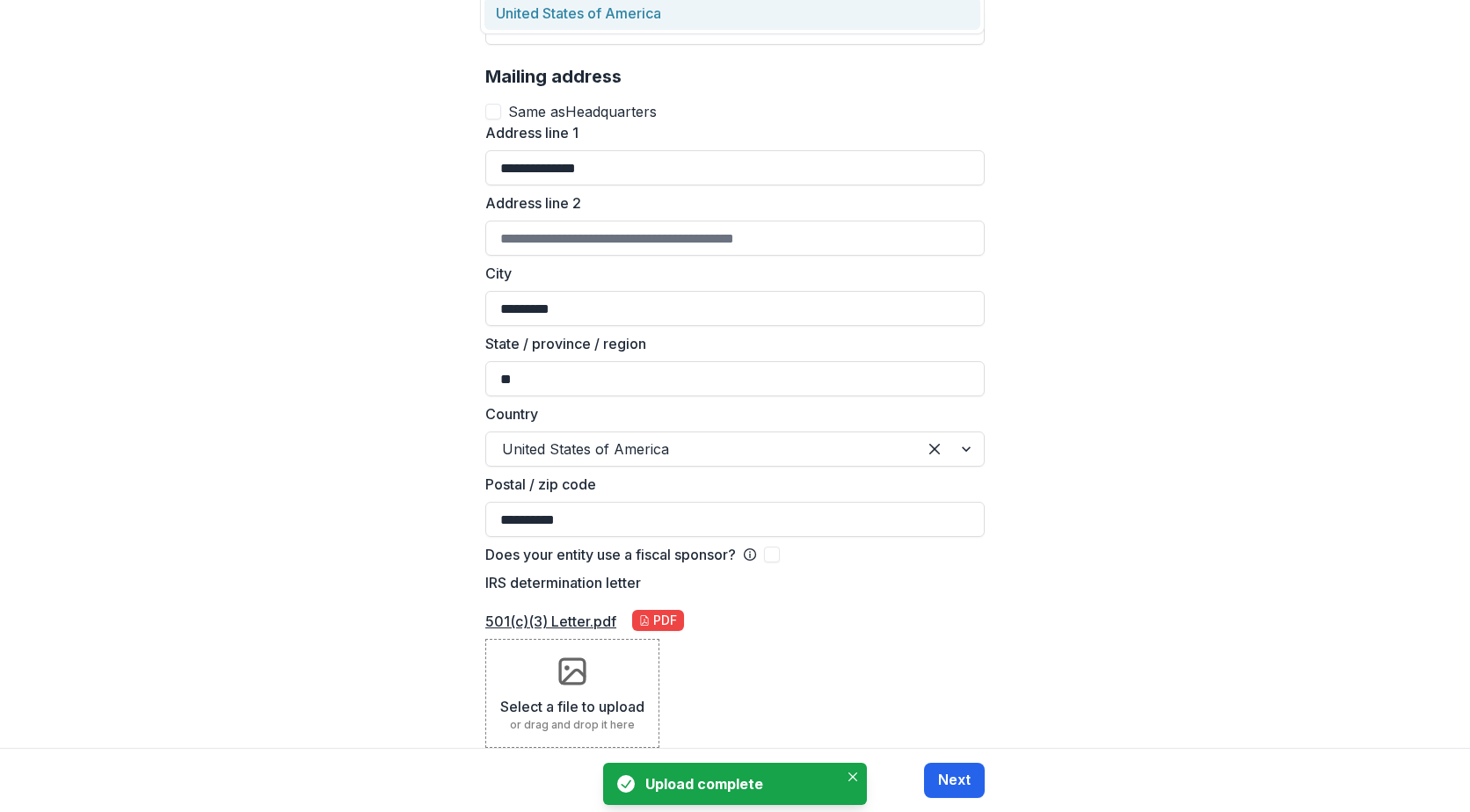 click on "Next" at bounding box center [954, 780] 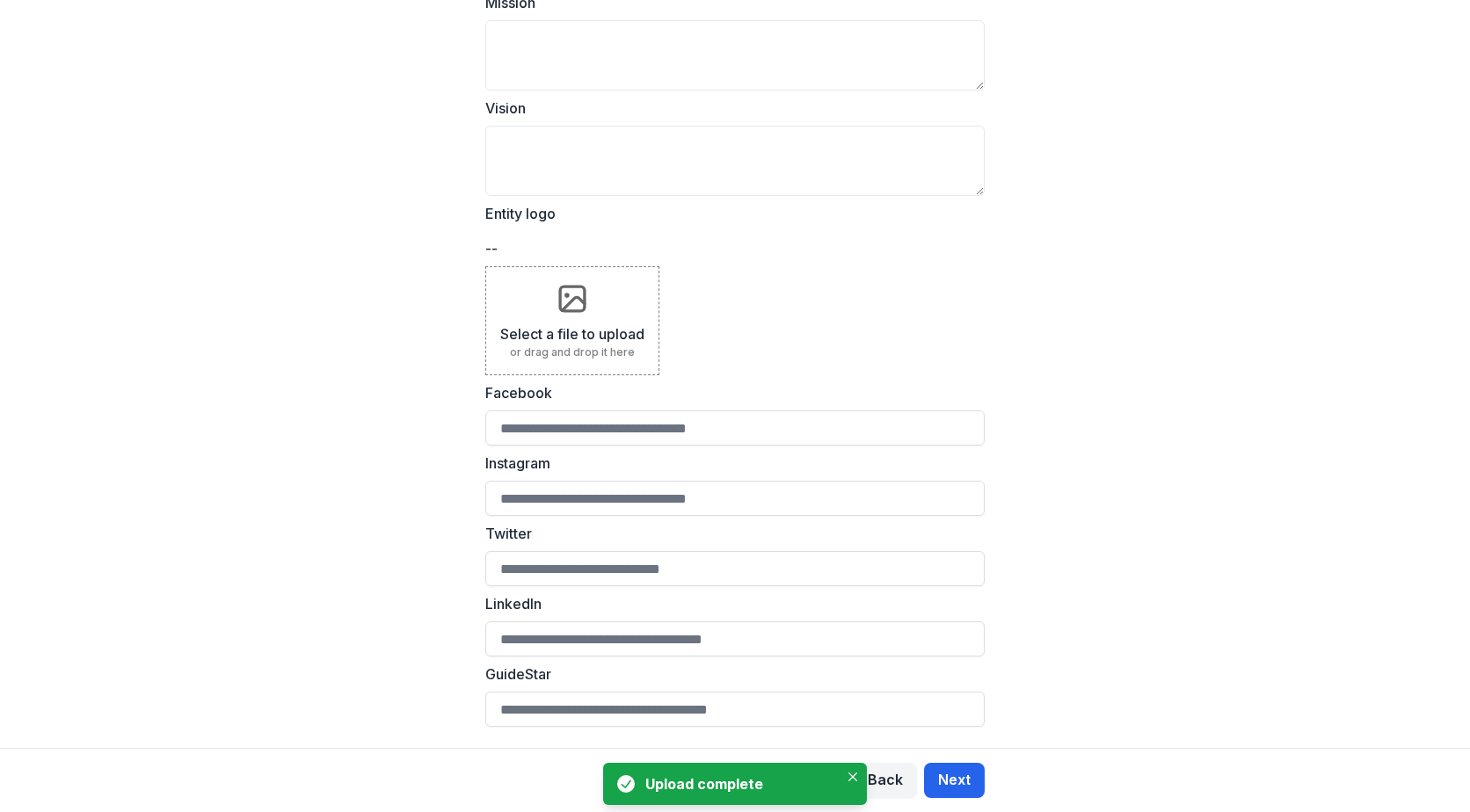 scroll, scrollTop: 0, scrollLeft: 0, axis: both 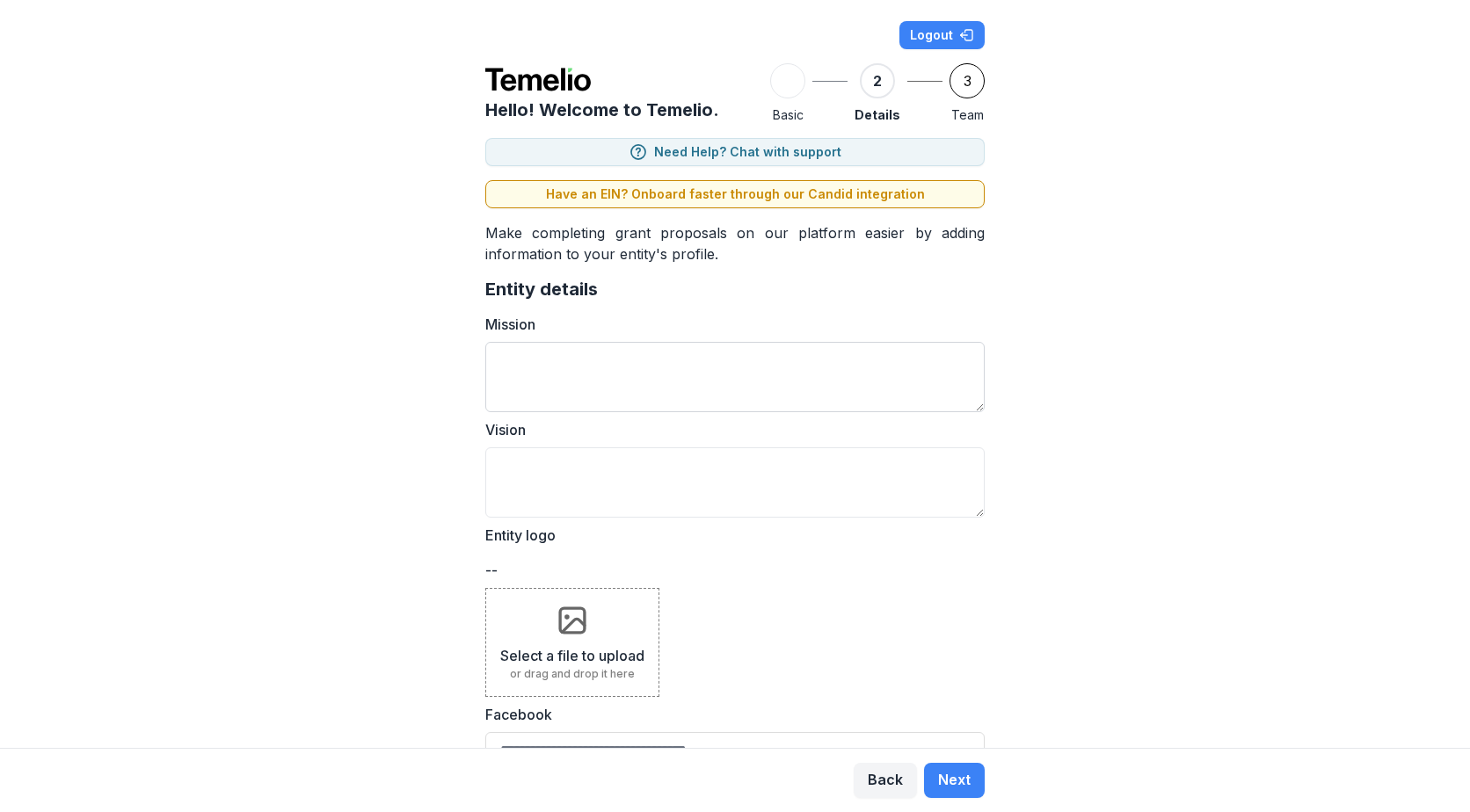 click on "Mission" at bounding box center (735, 377) 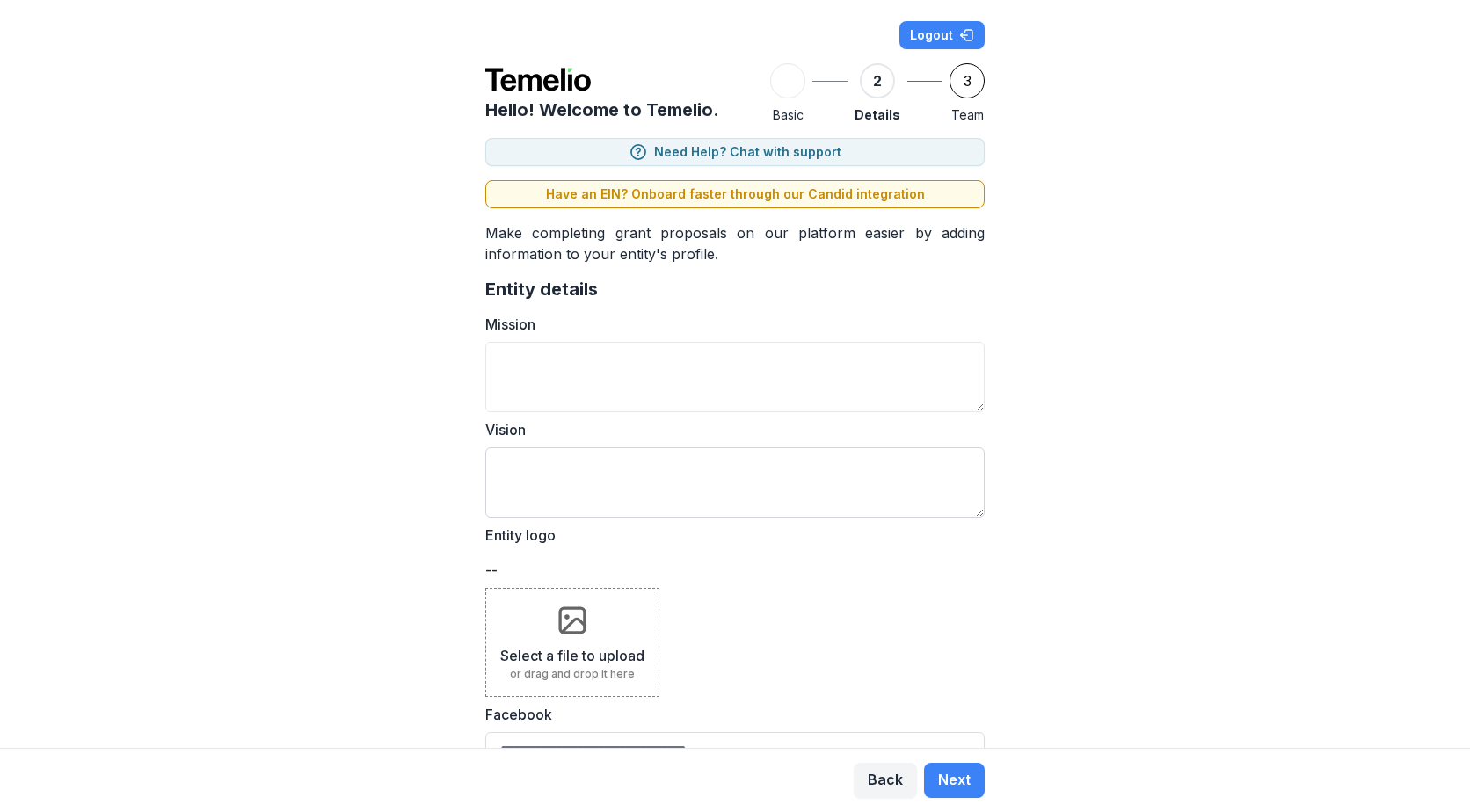click on "Vision" at bounding box center (735, 482) 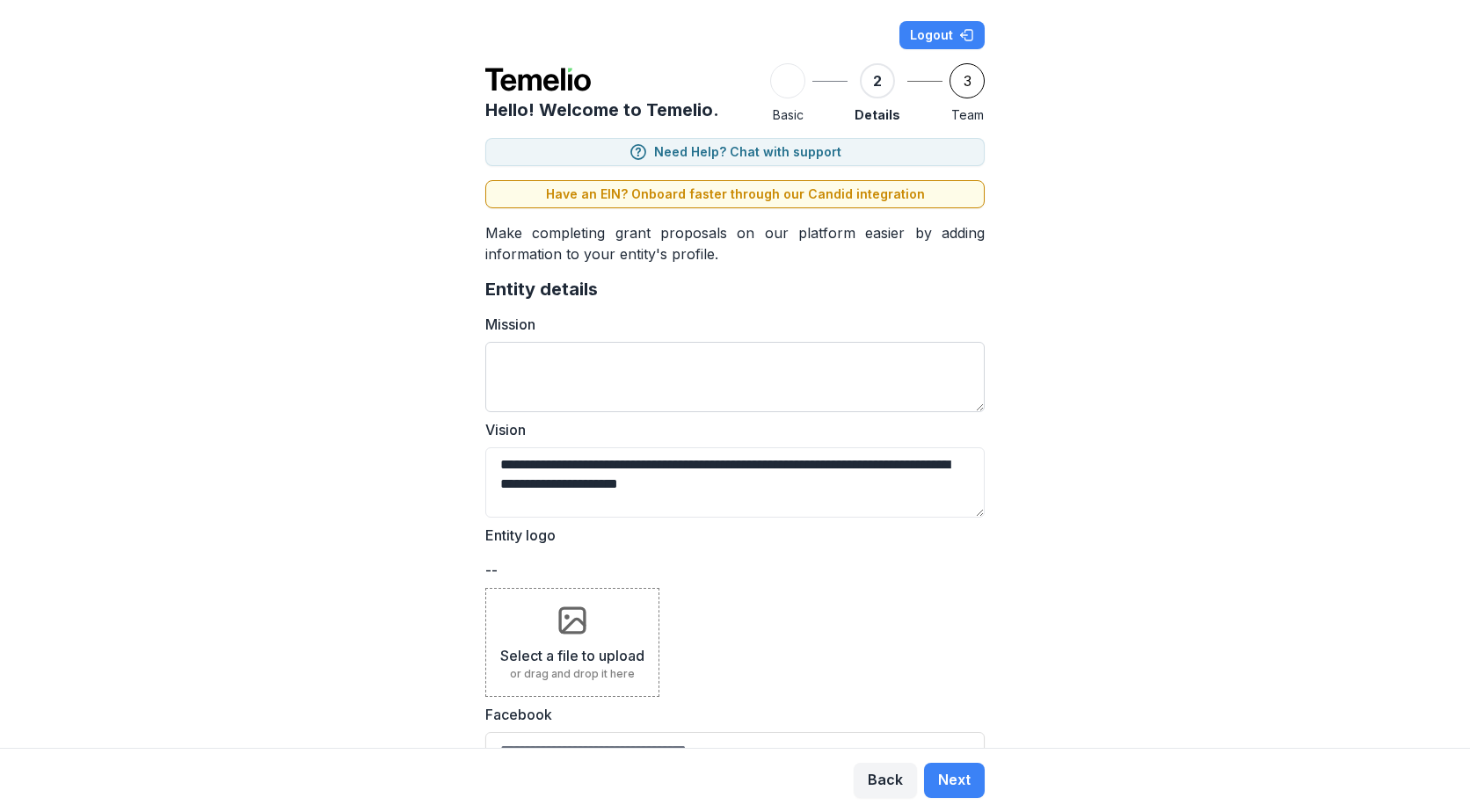 type on "**********" 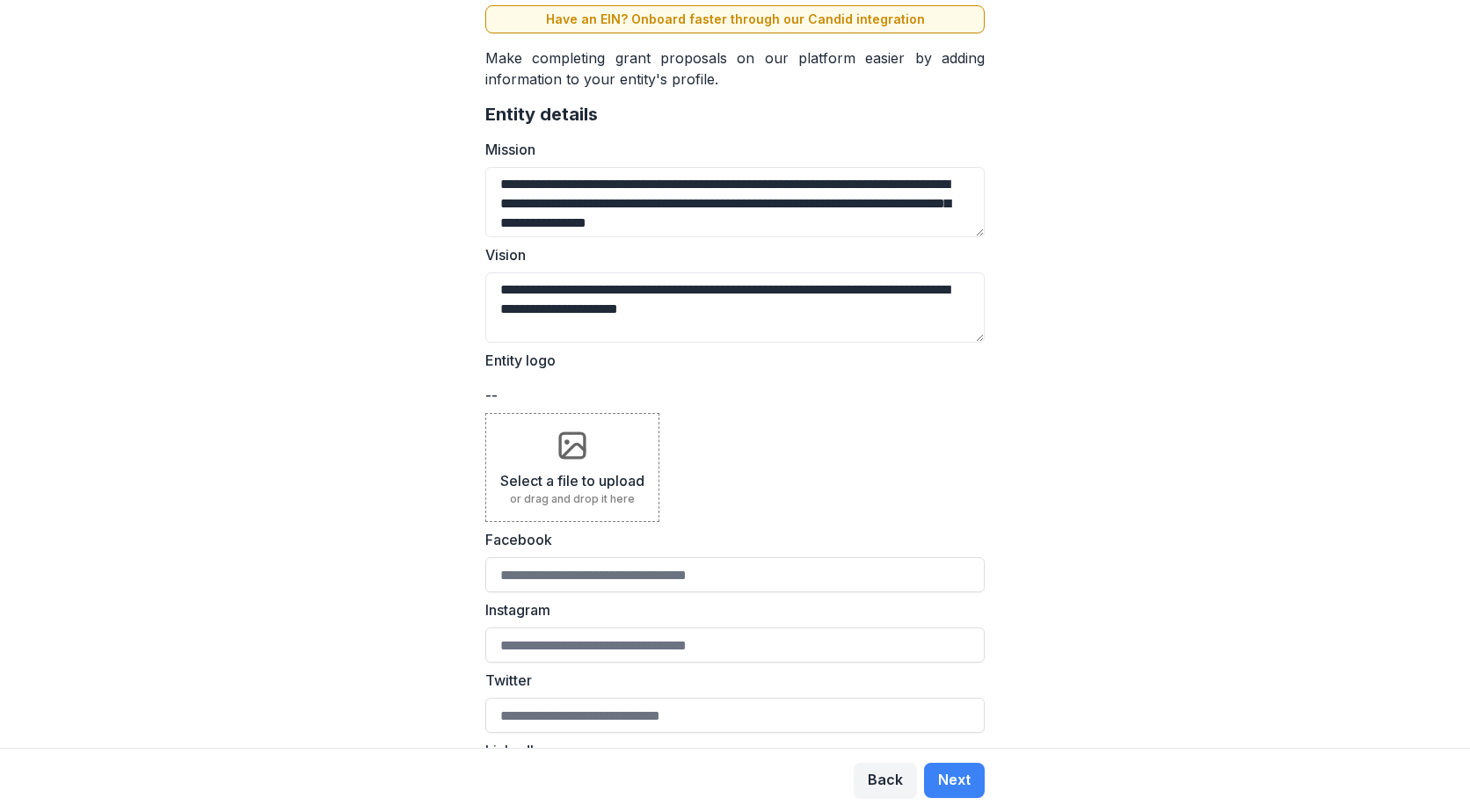 scroll, scrollTop: 176, scrollLeft: 0, axis: vertical 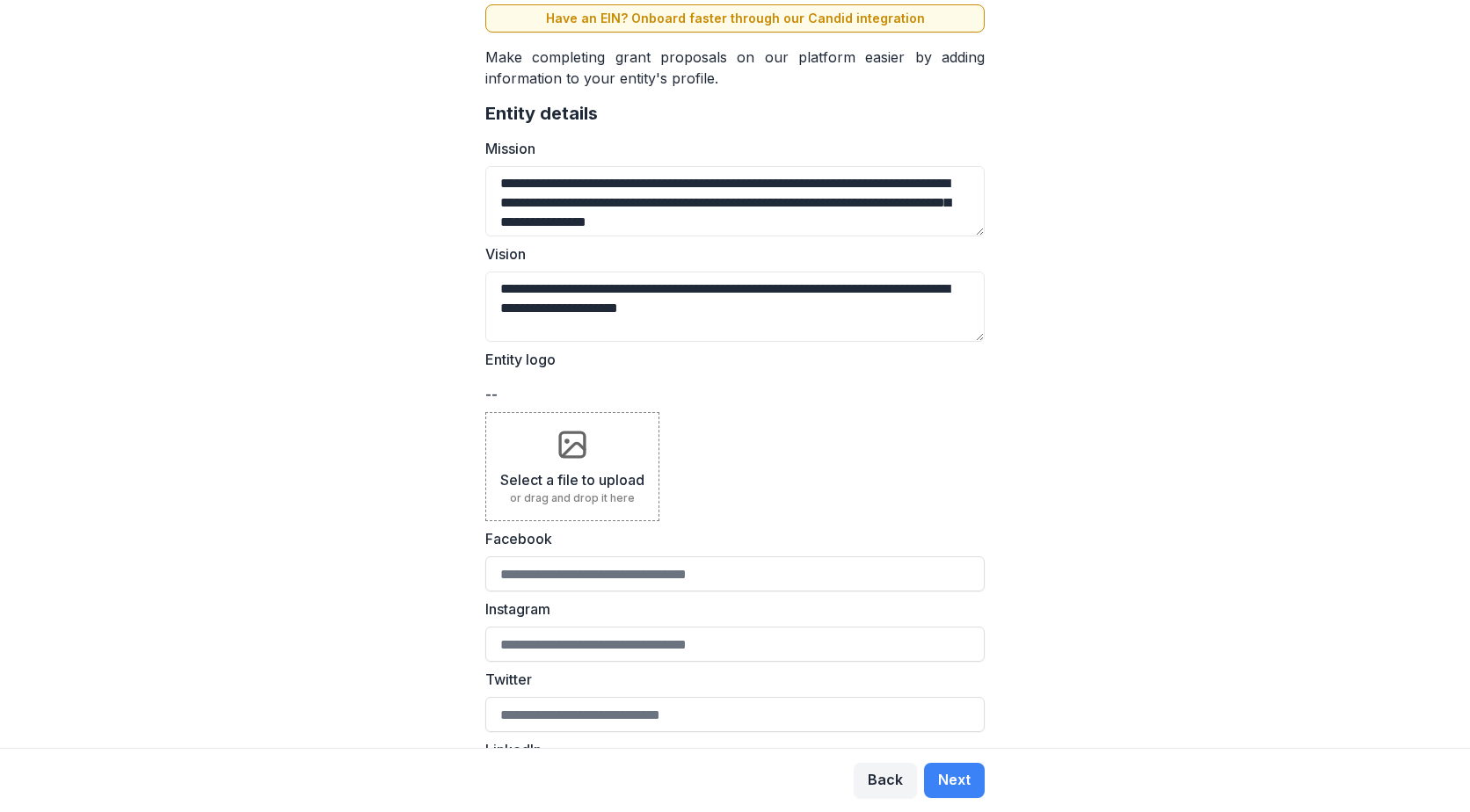type on "**********" 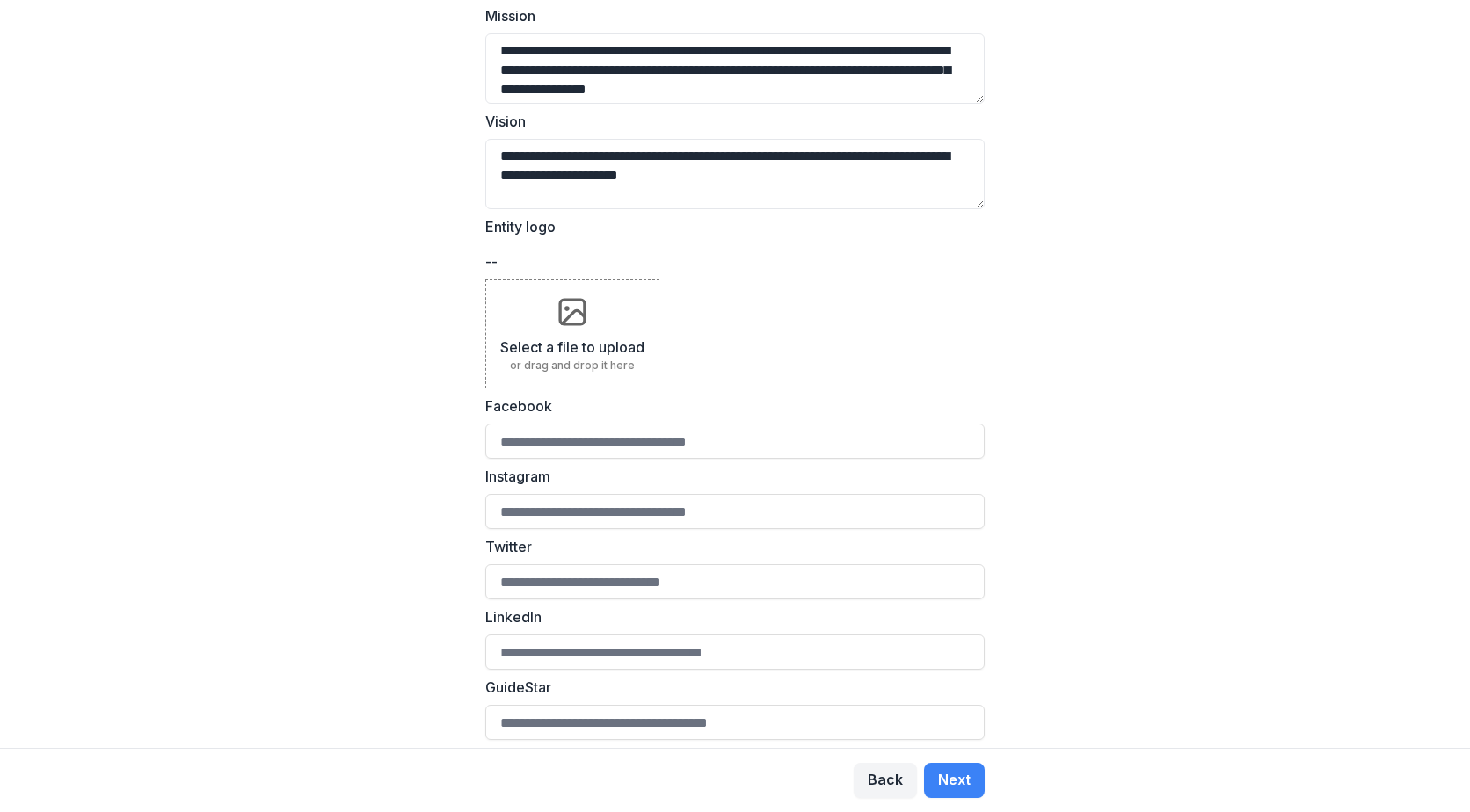 scroll, scrollTop: 322, scrollLeft: 0, axis: vertical 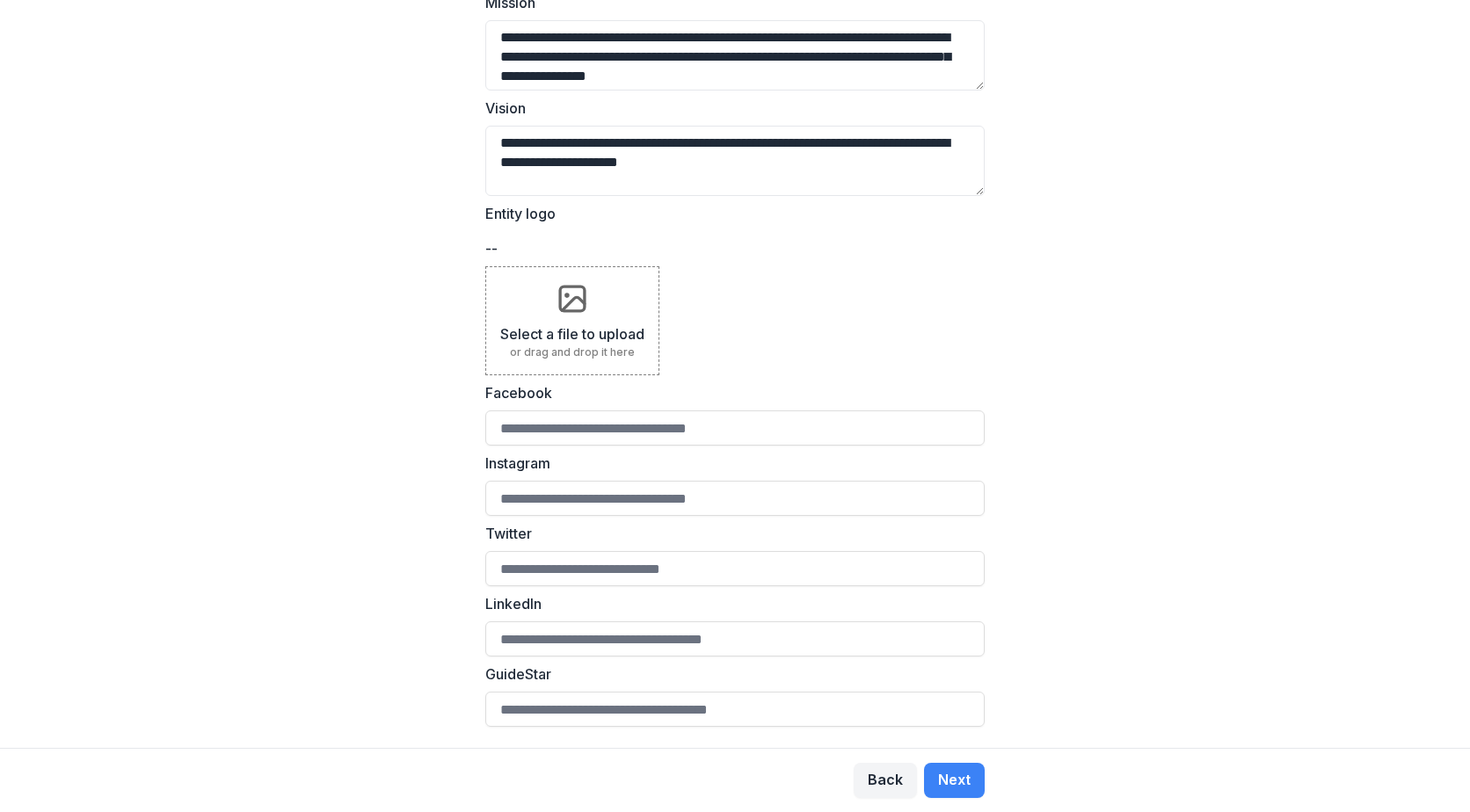 type on "**********" 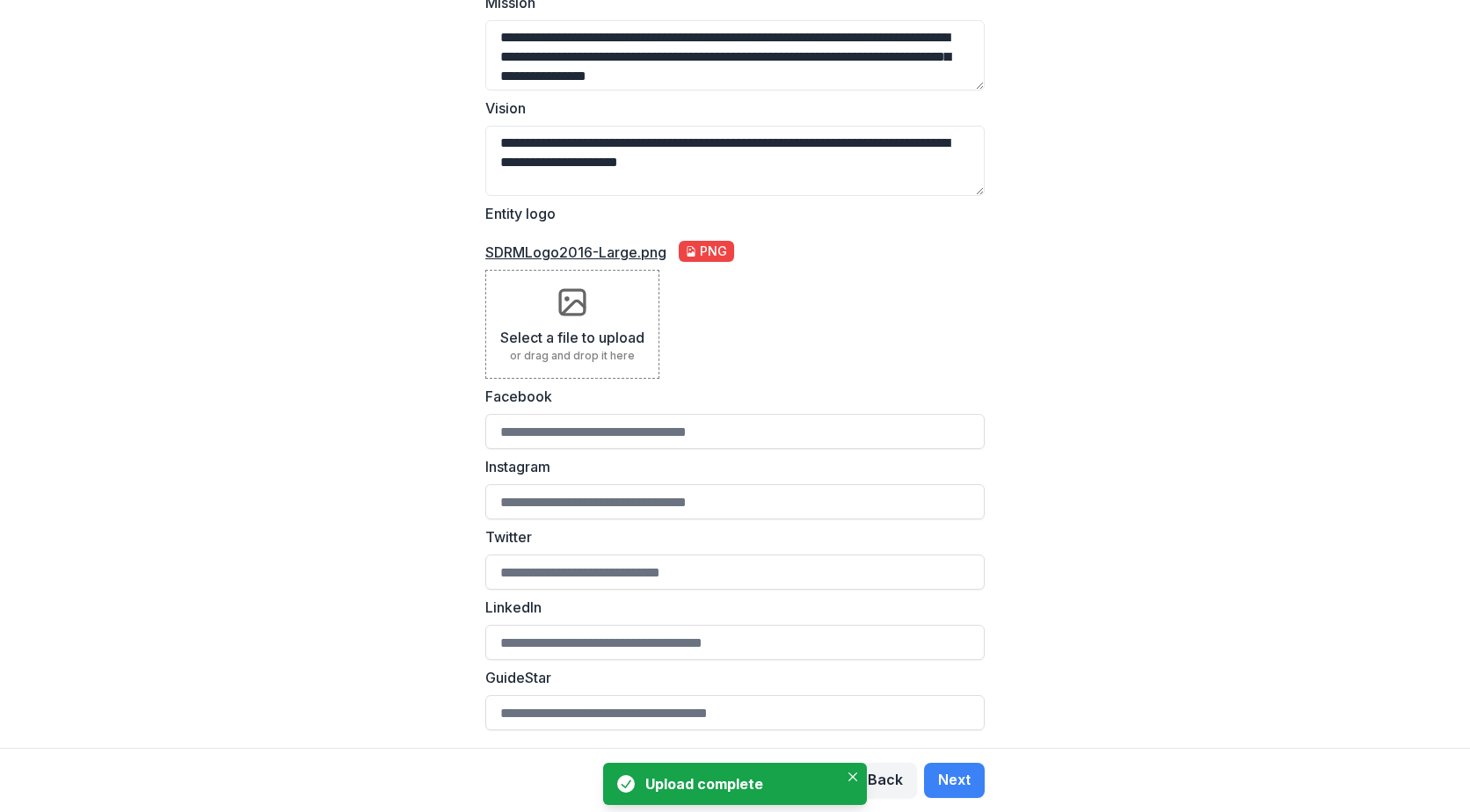 click on "SDRMLogo2016-Large.png" at bounding box center [576, 252] 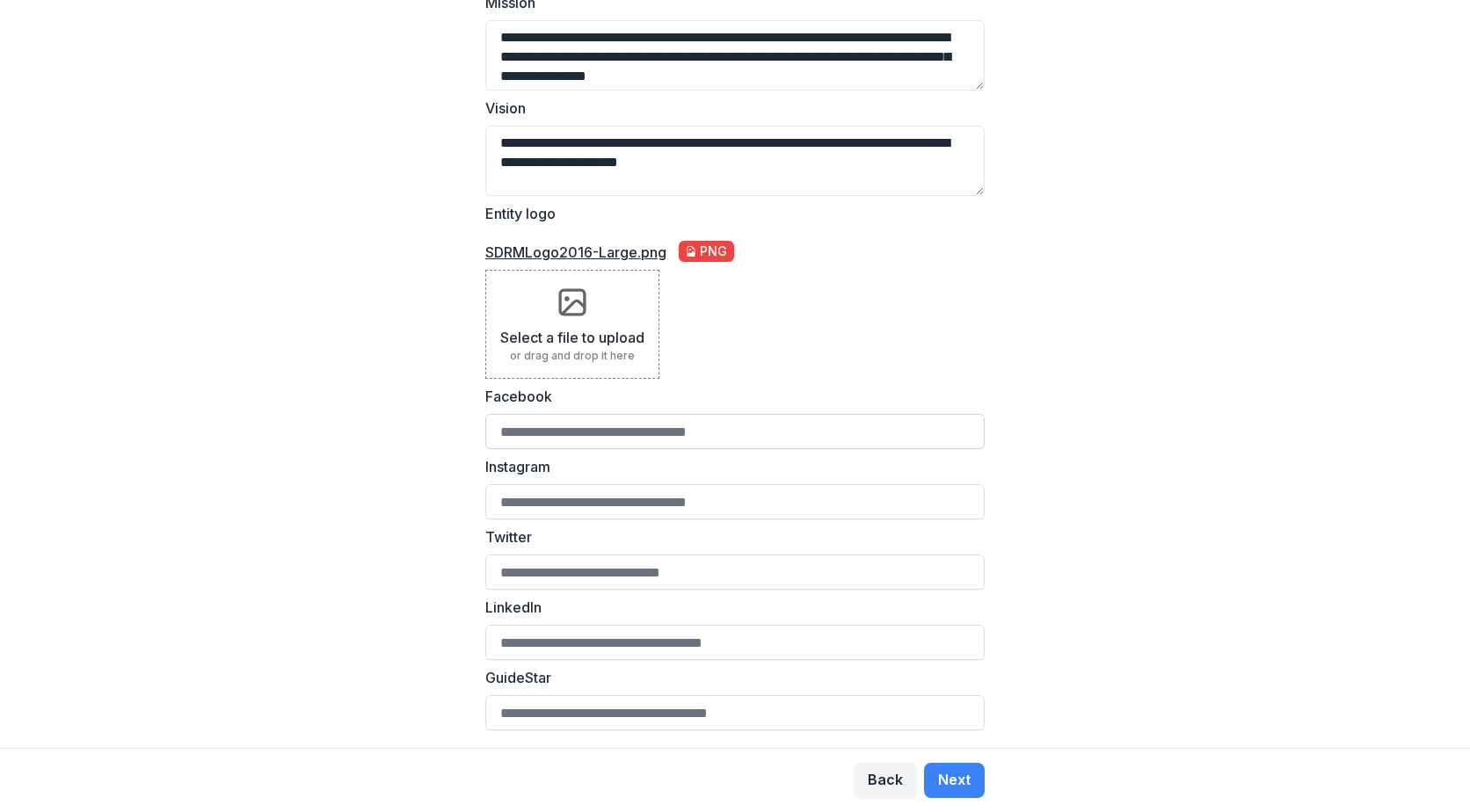 click on "Facebook" at bounding box center (735, 431) 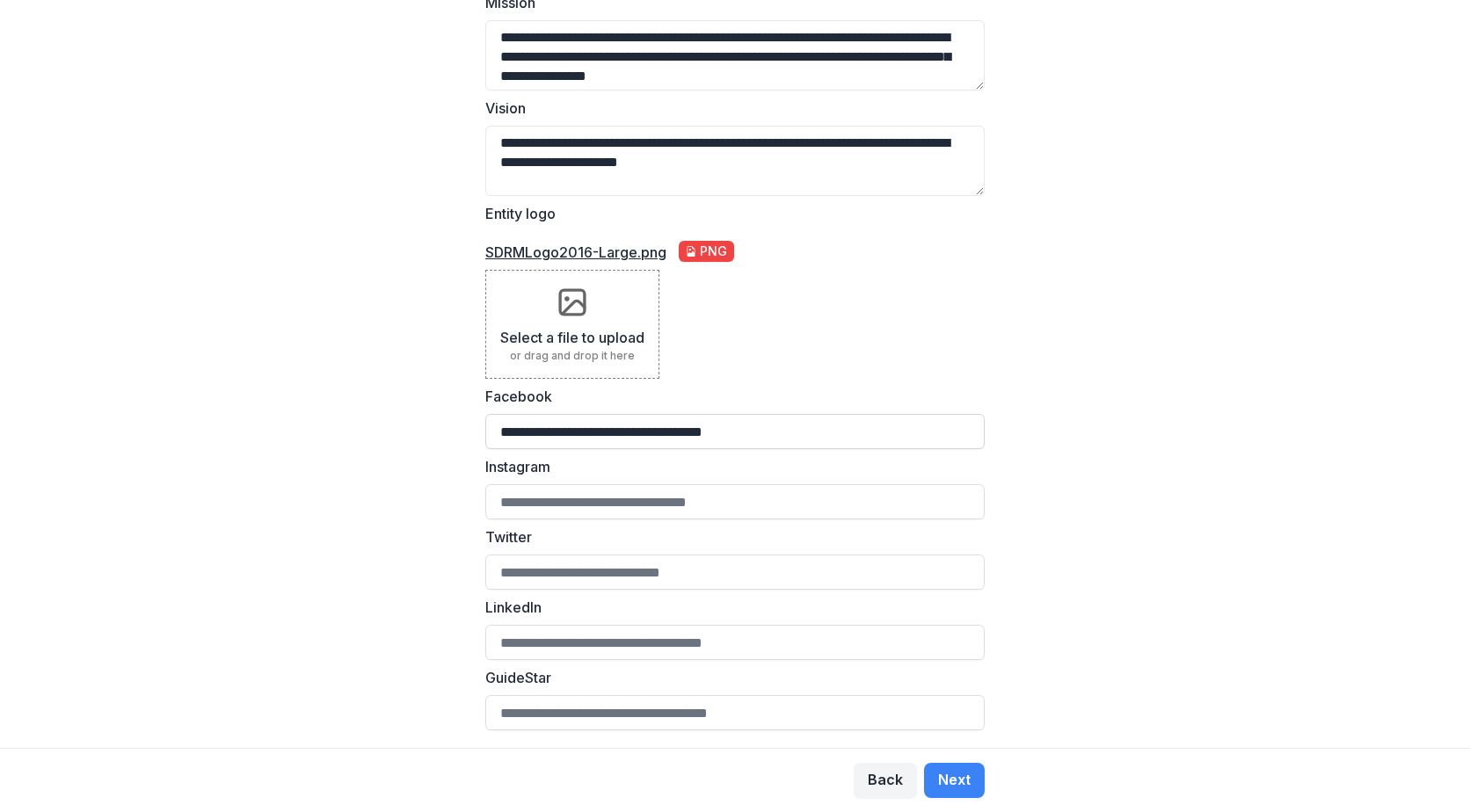 type on "**********" 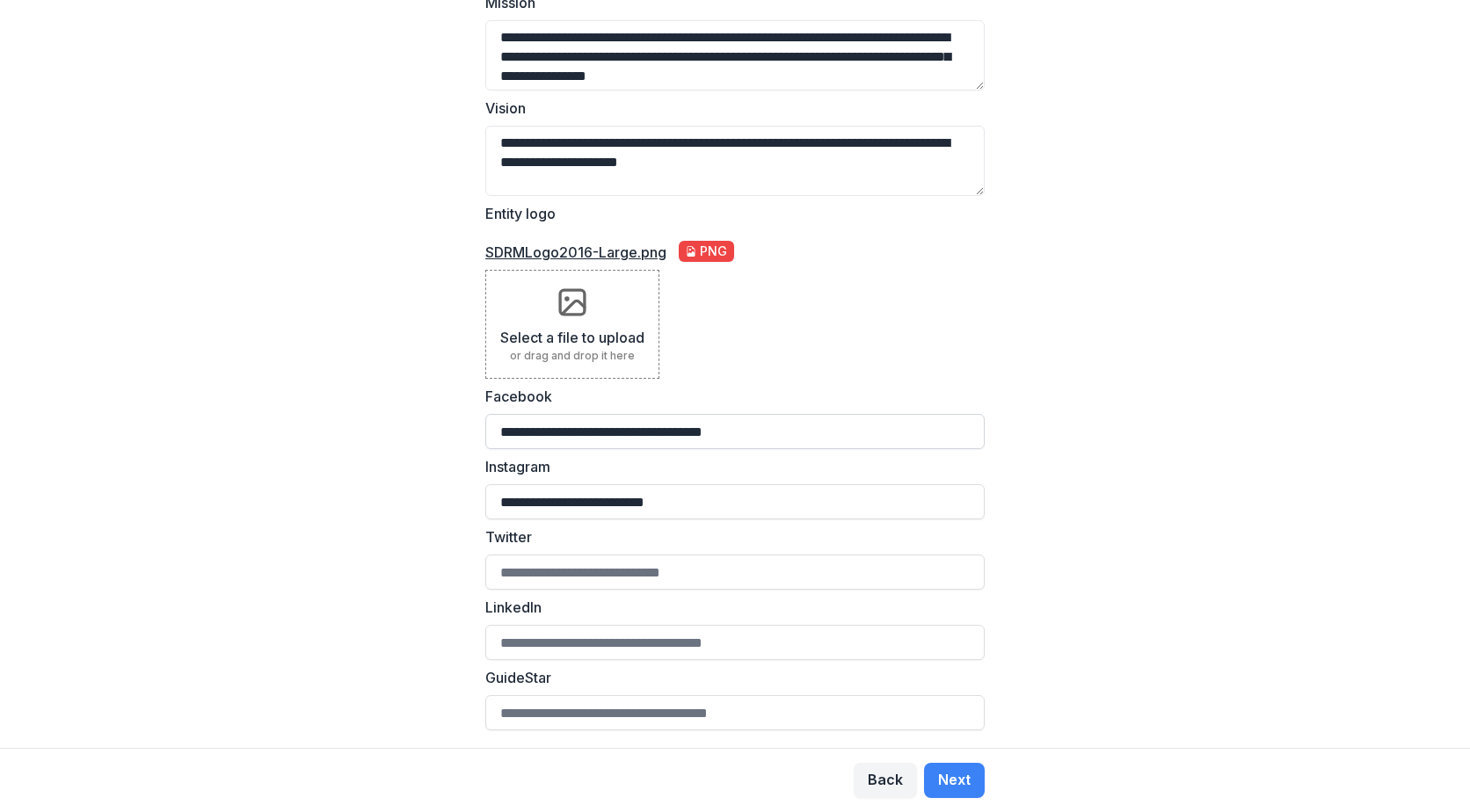 type on "**********" 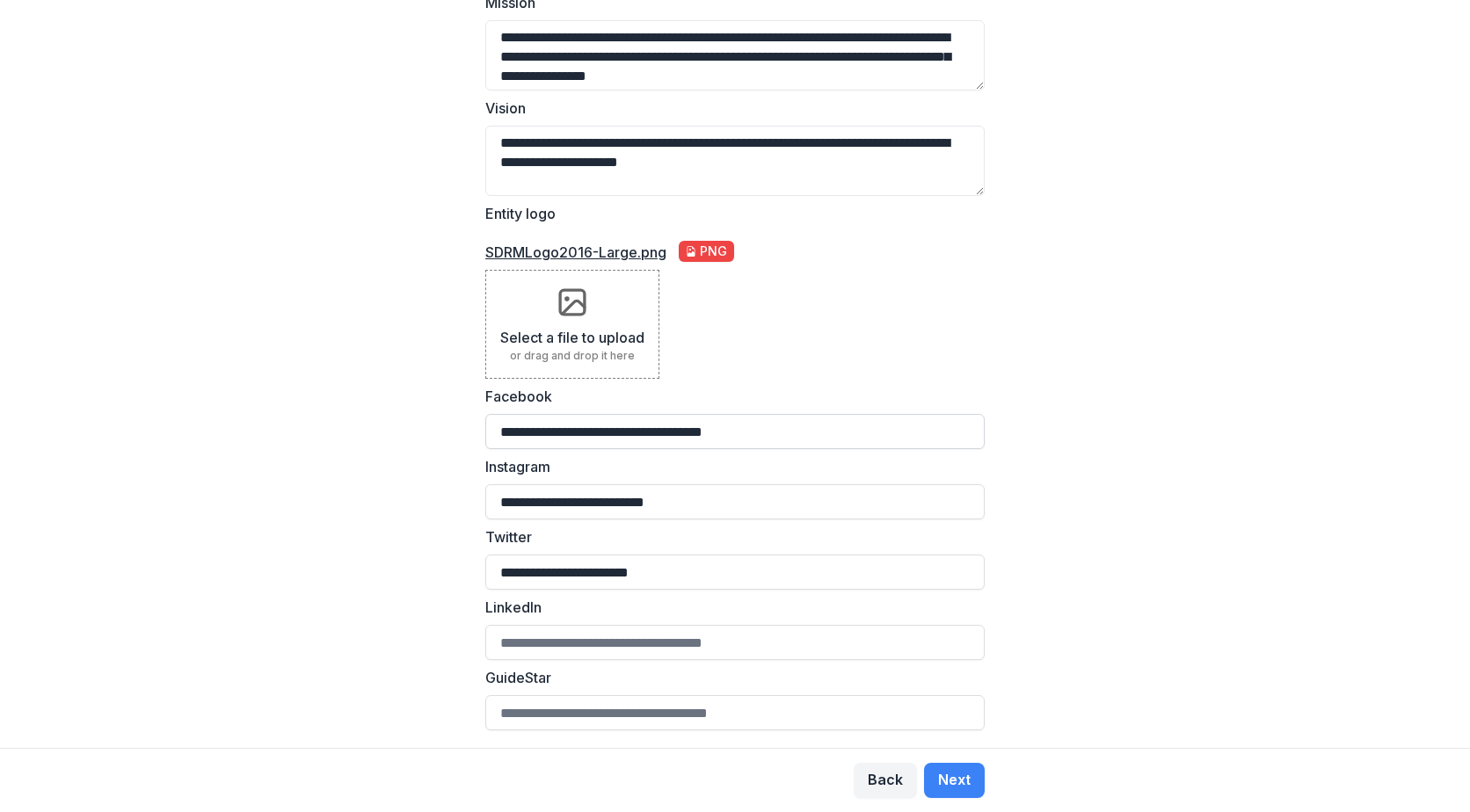 type on "**********" 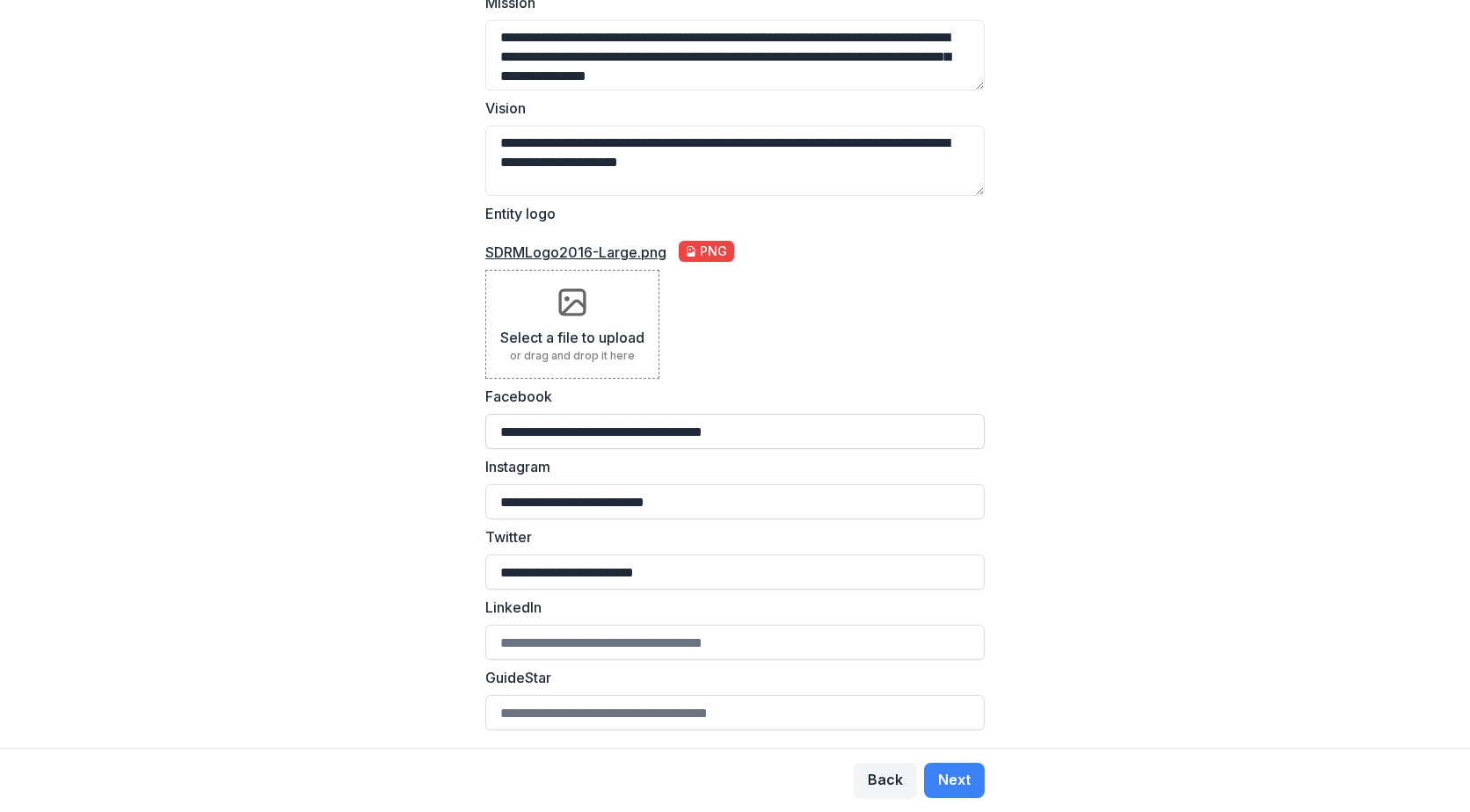 click on "Next" at bounding box center [954, 780] 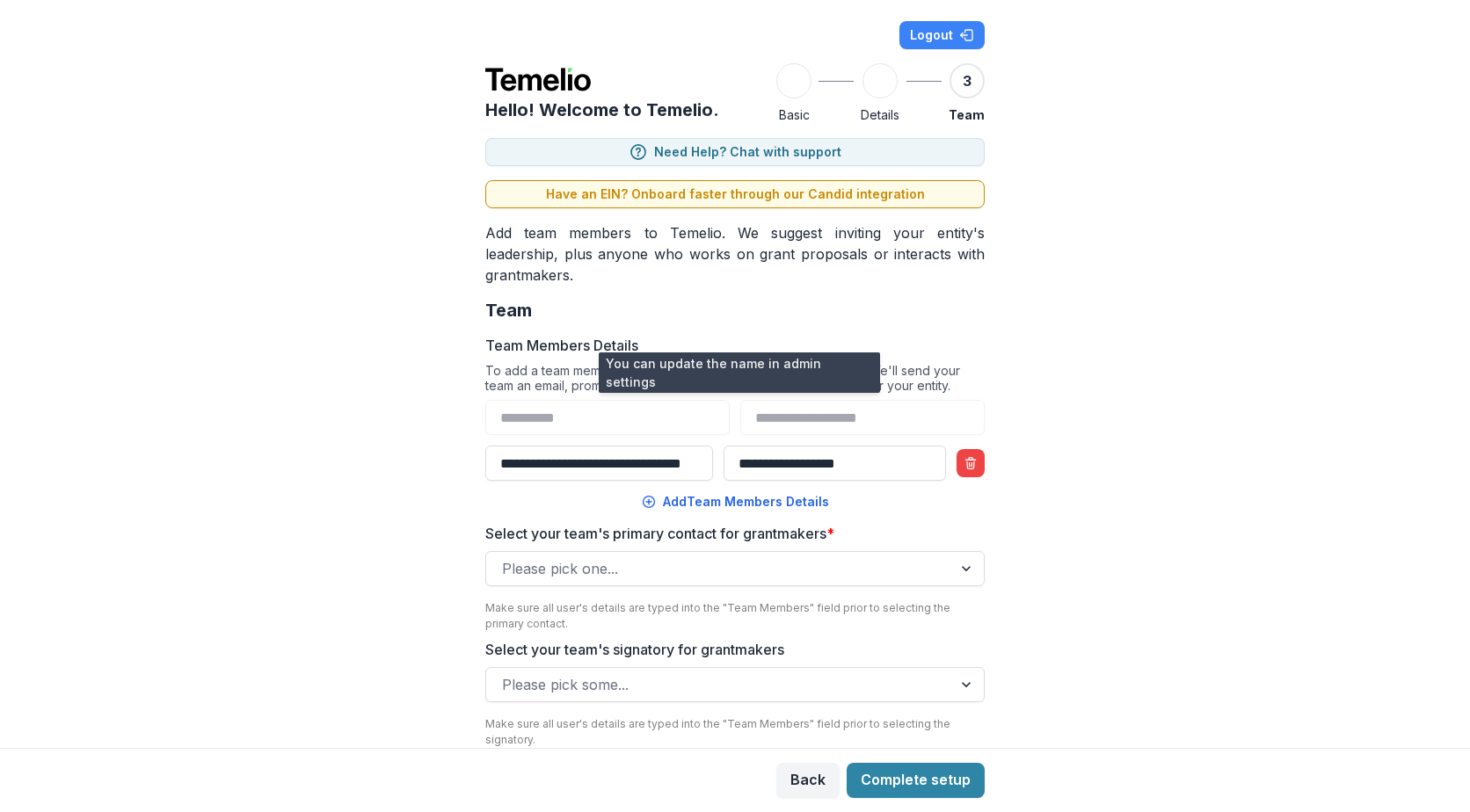 scroll, scrollTop: 0, scrollLeft: 62, axis: horizontal 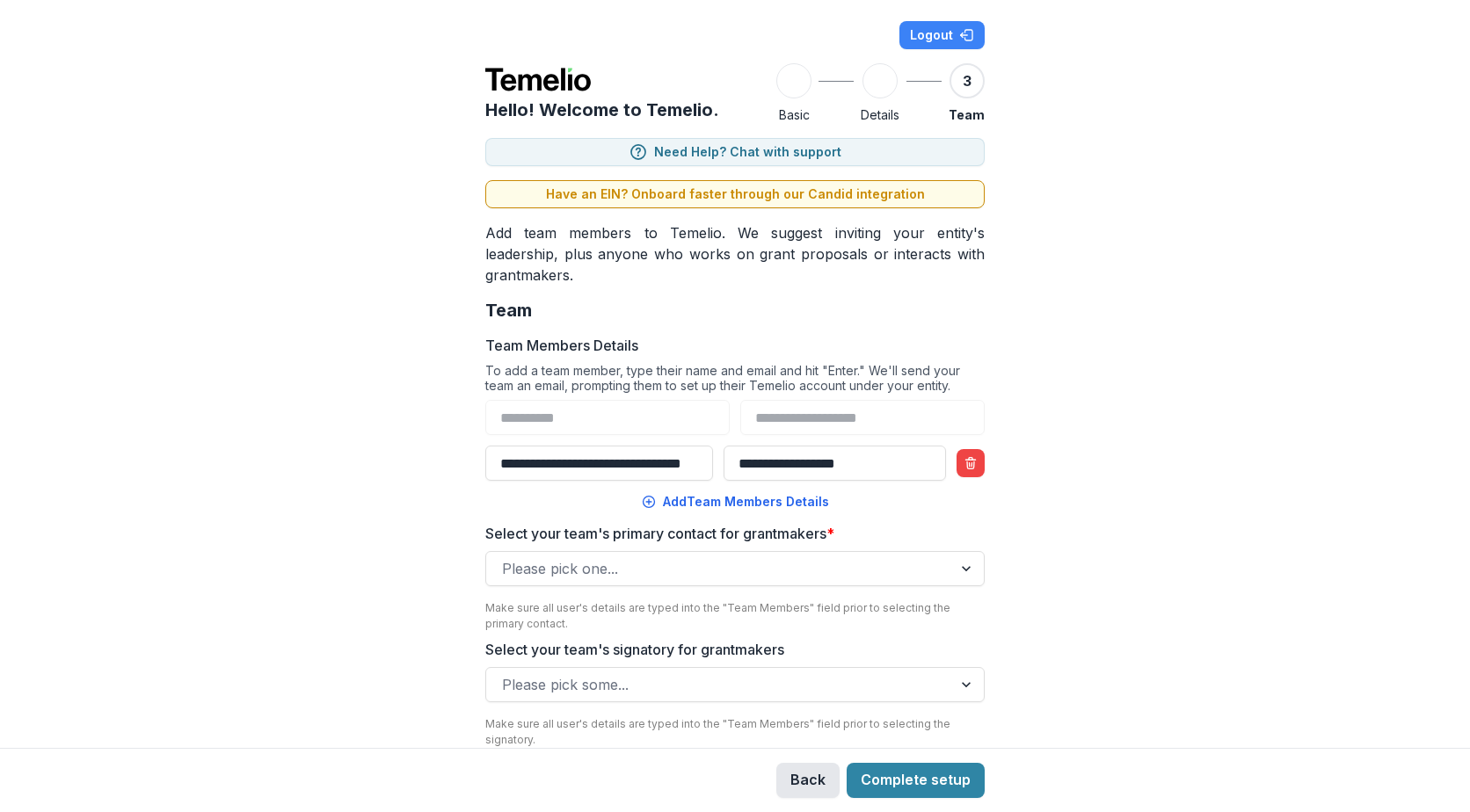 type on "**********" 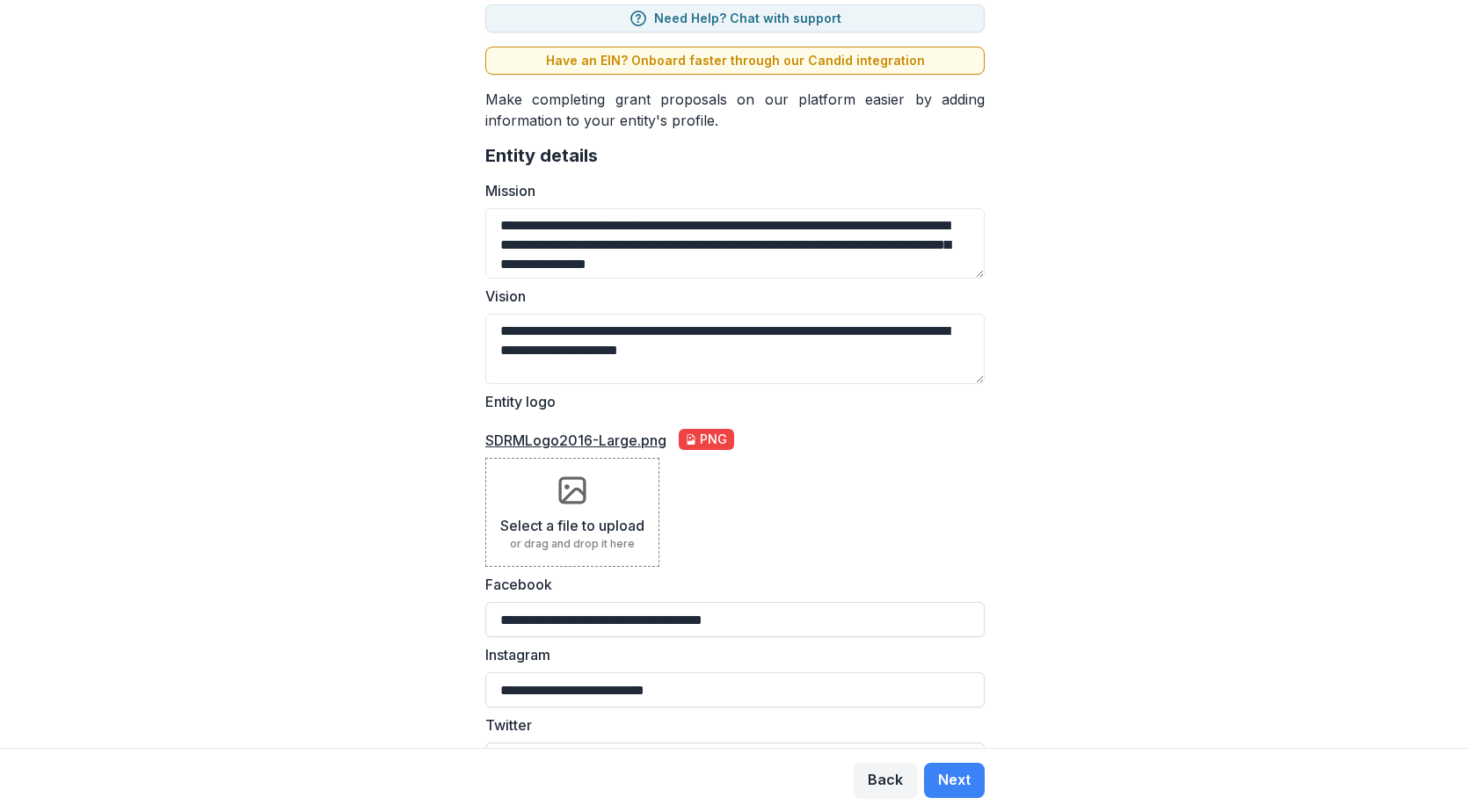 scroll, scrollTop: 325, scrollLeft: 0, axis: vertical 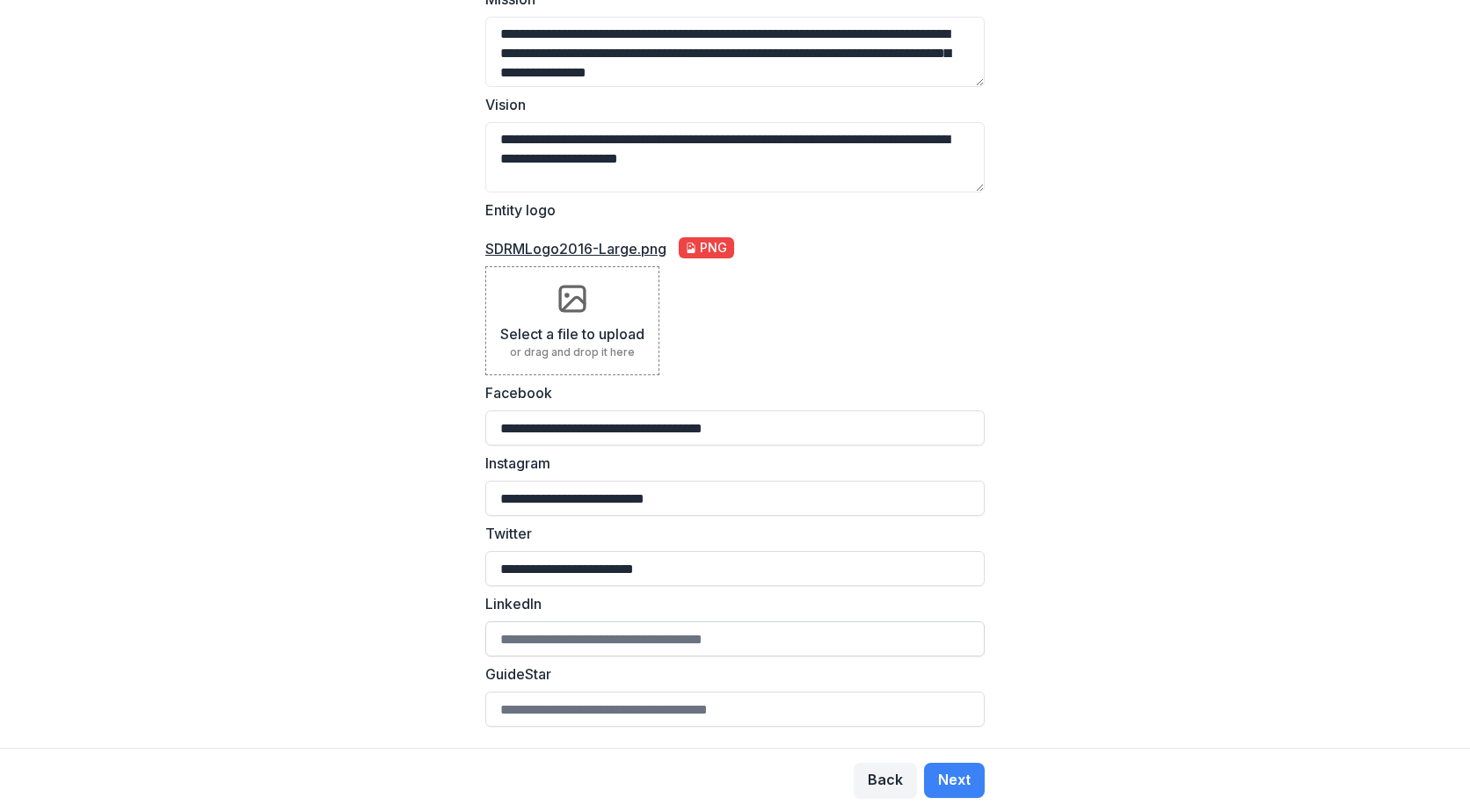 click on "LinkedIn" at bounding box center [735, 639] 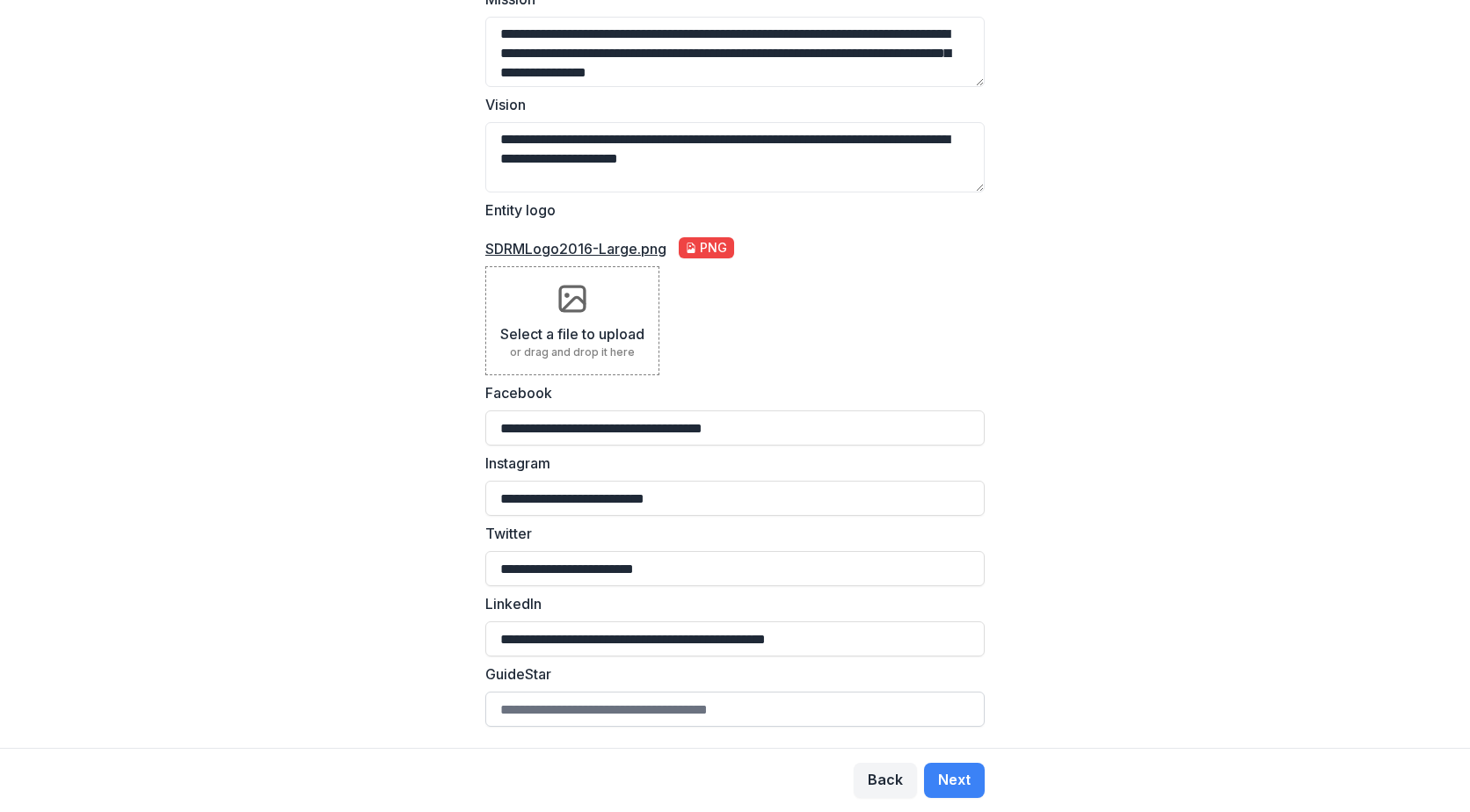 type on "**********" 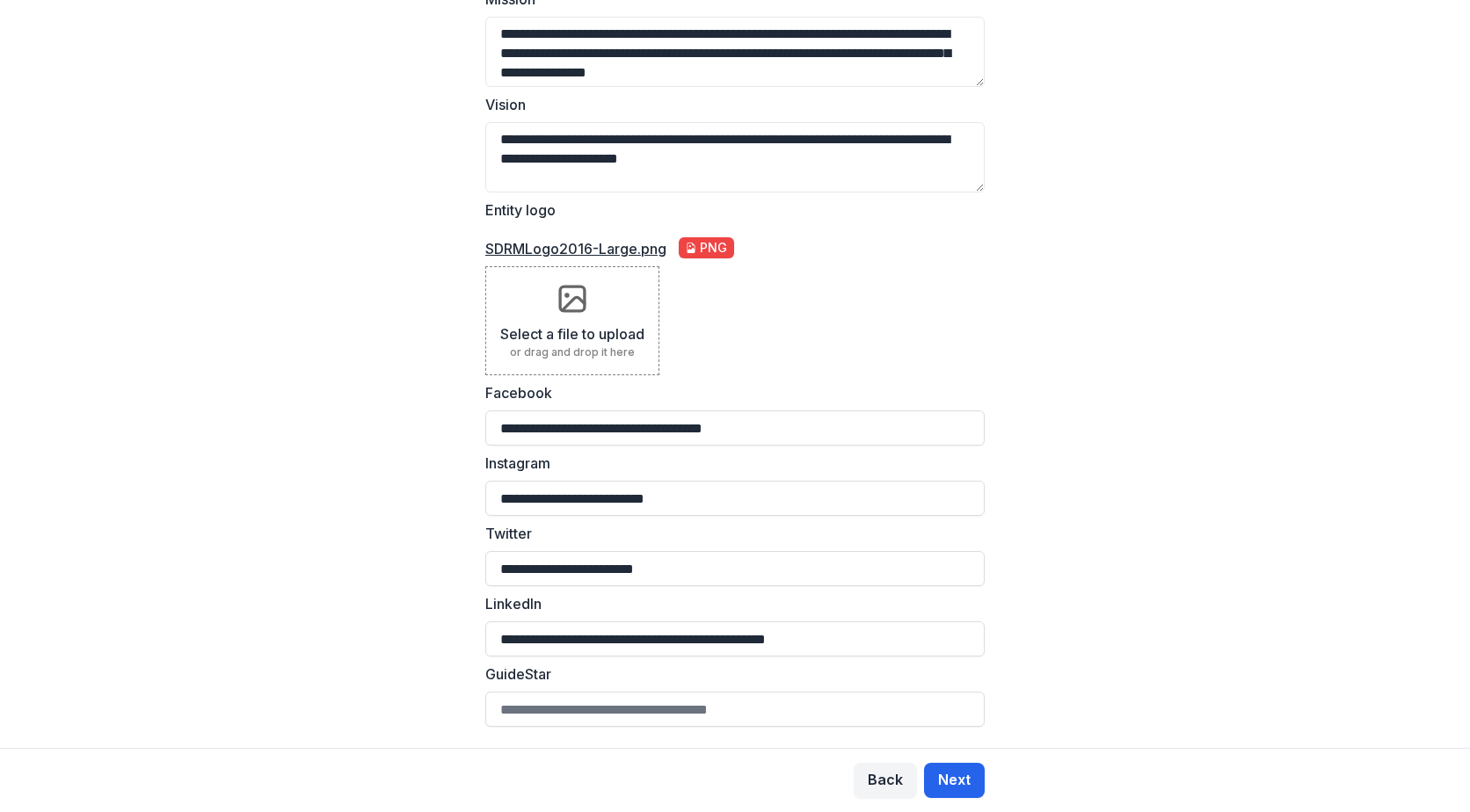 click on "Next" at bounding box center (954, 780) 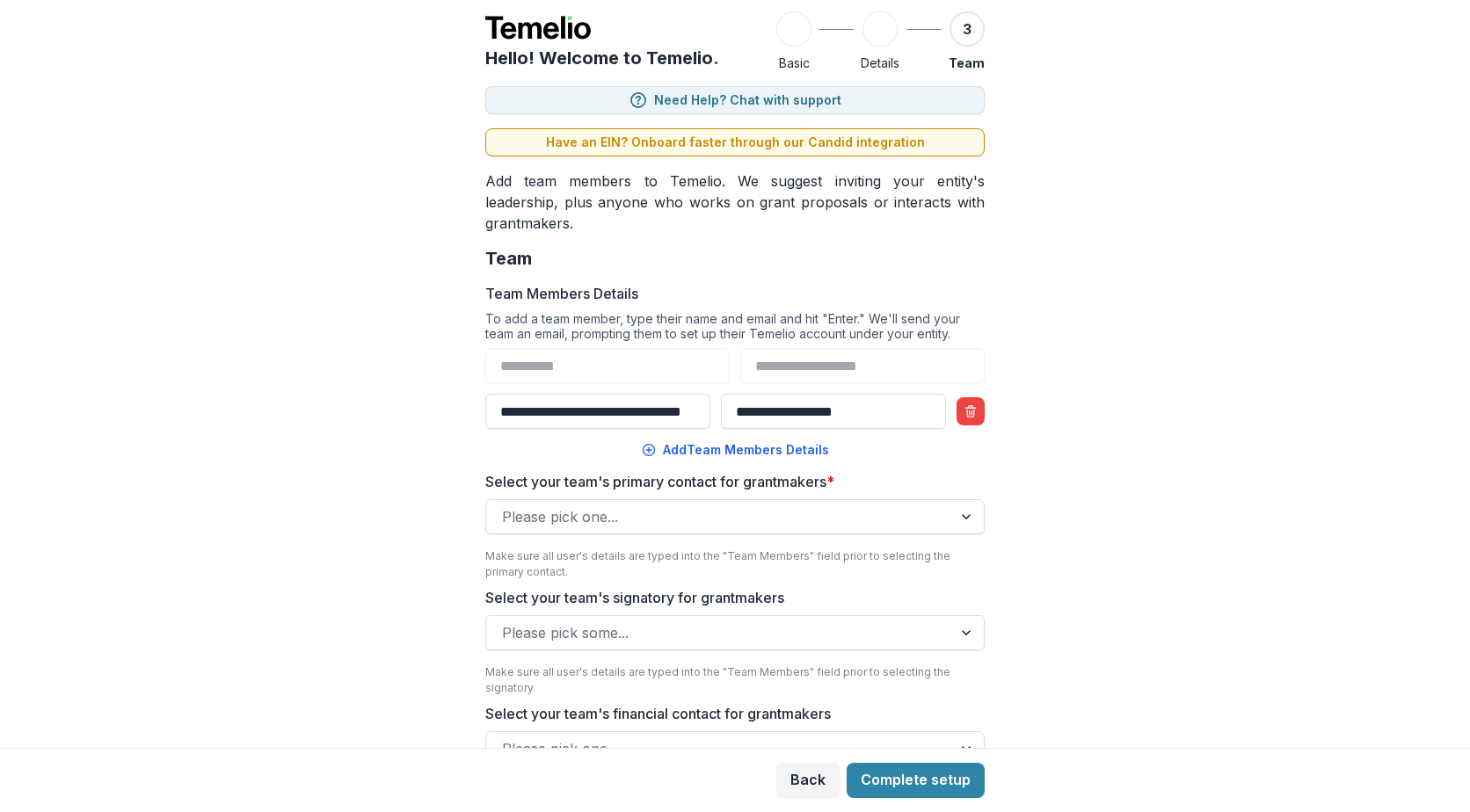 scroll, scrollTop: 76, scrollLeft: 0, axis: vertical 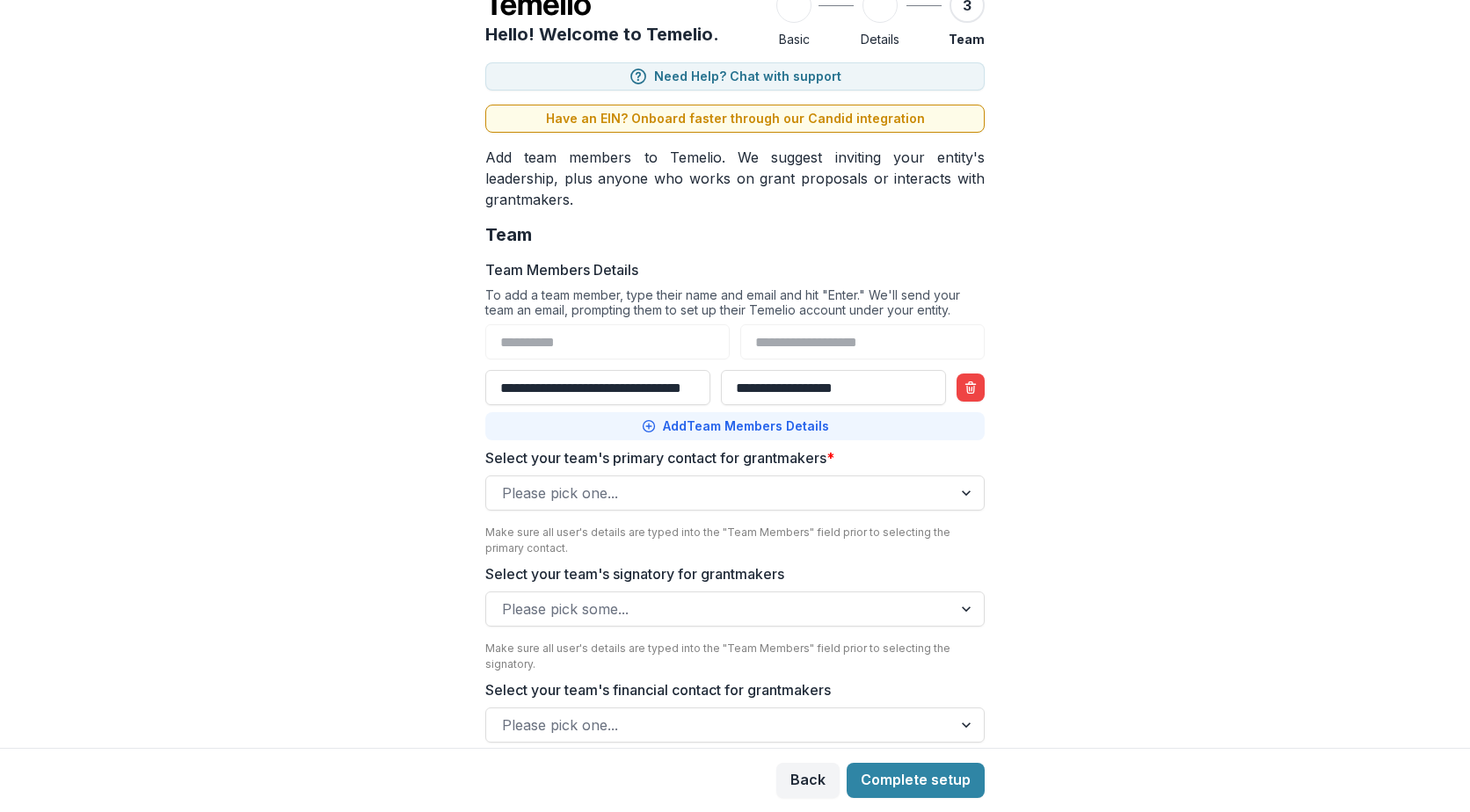 click on "Add  Team Members Details" at bounding box center [735, 426] 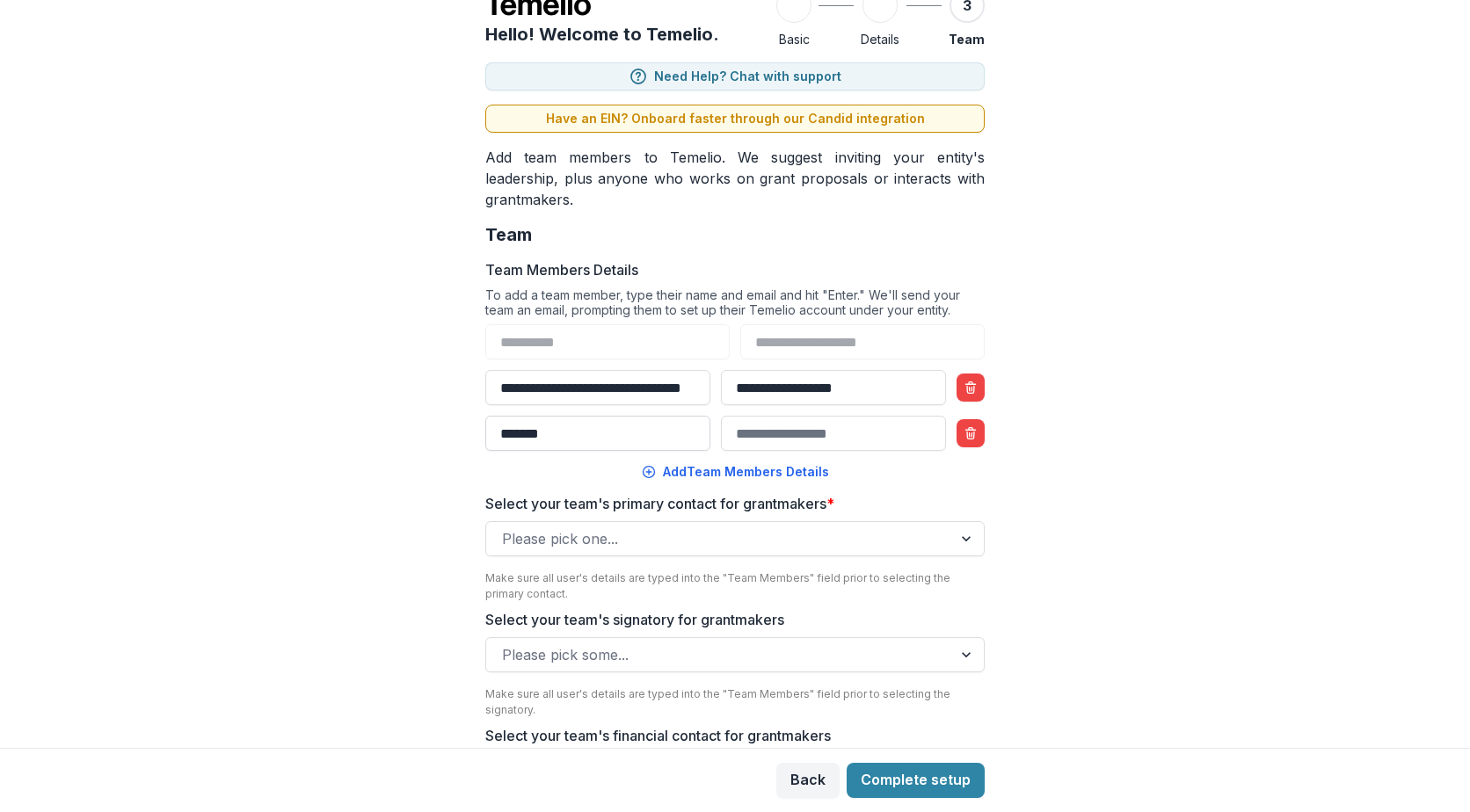 drag, startPoint x: 639, startPoint y: 418, endPoint x: 623, endPoint y: 431, distance: 20.615528 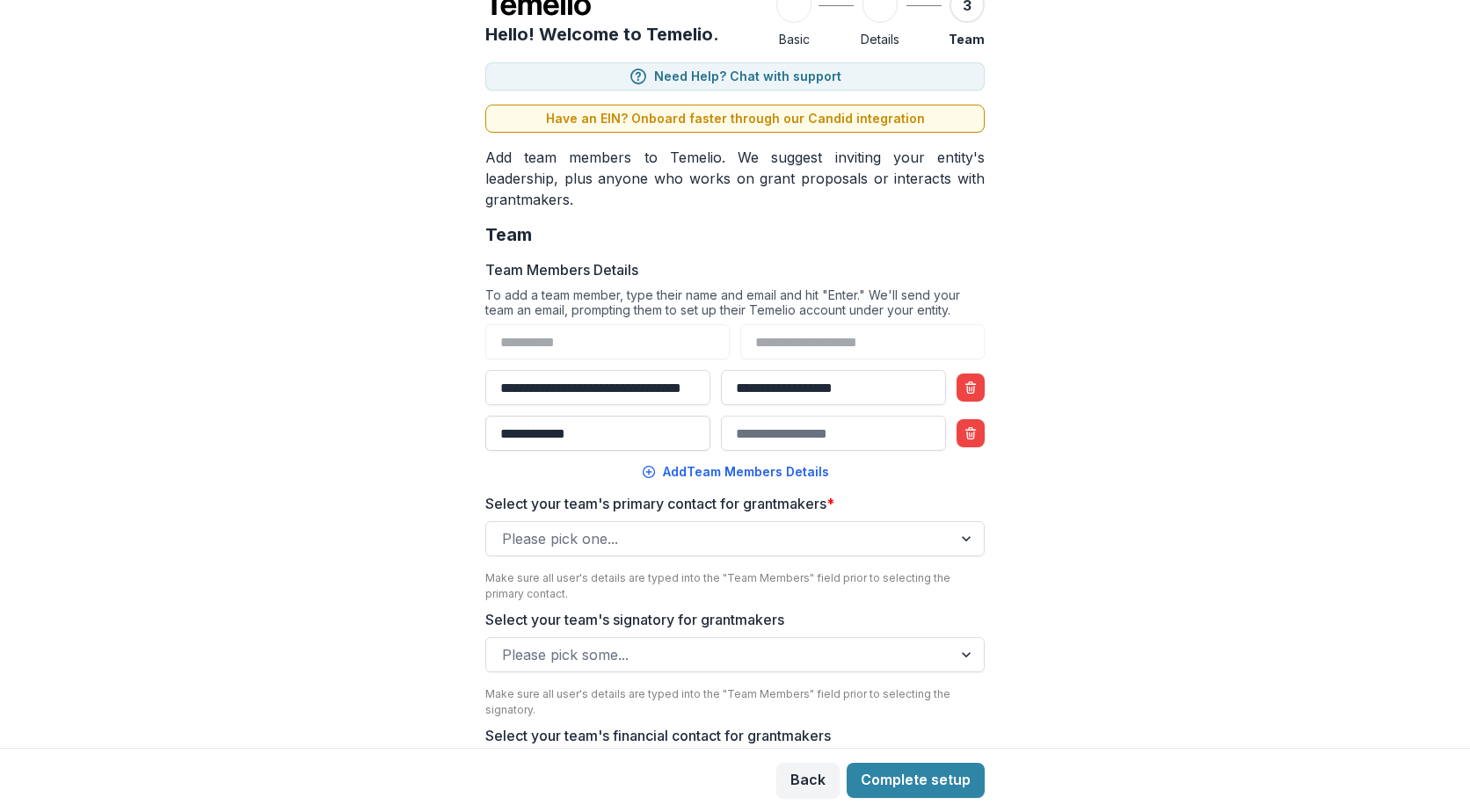 type on "**********" 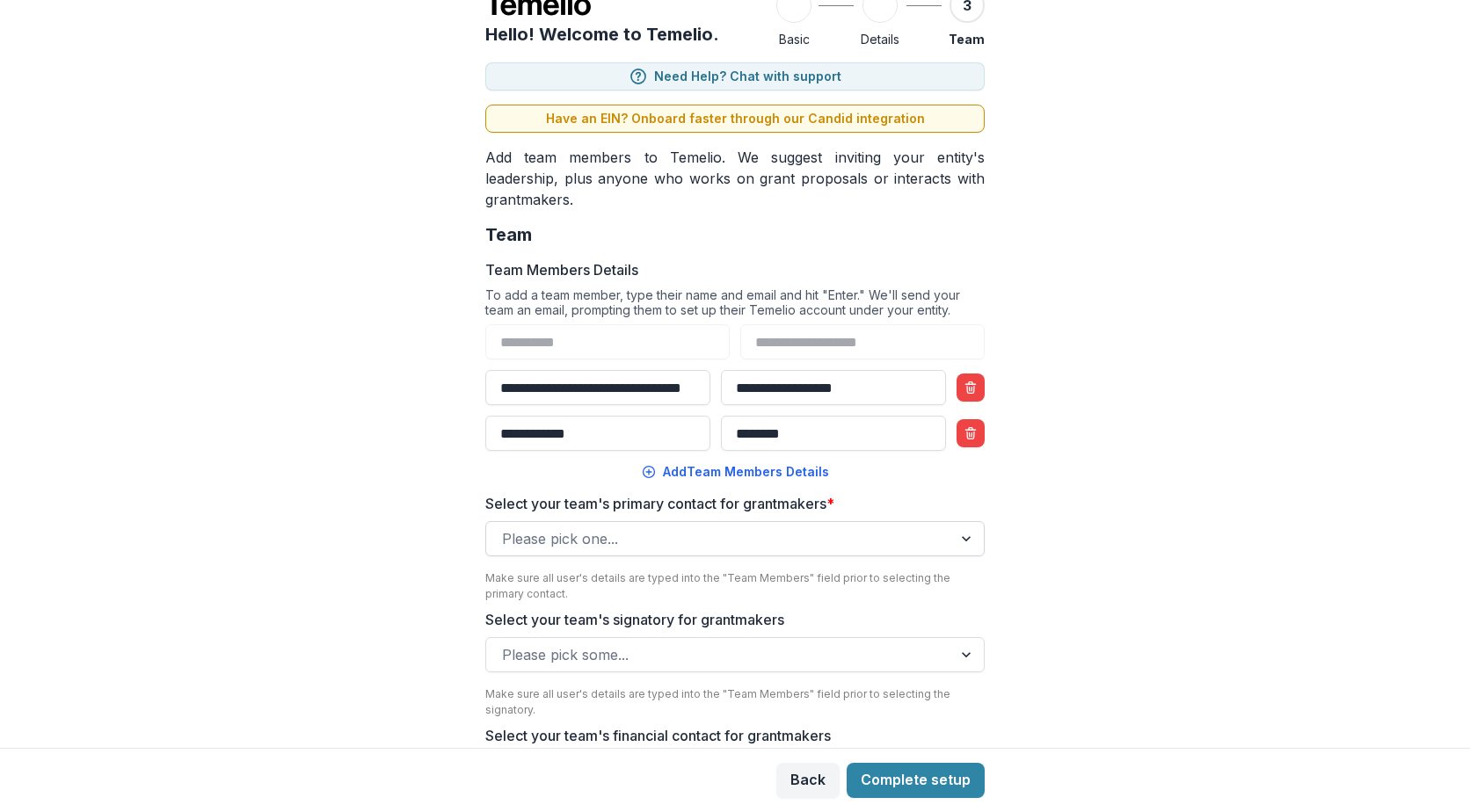 type on "**********" 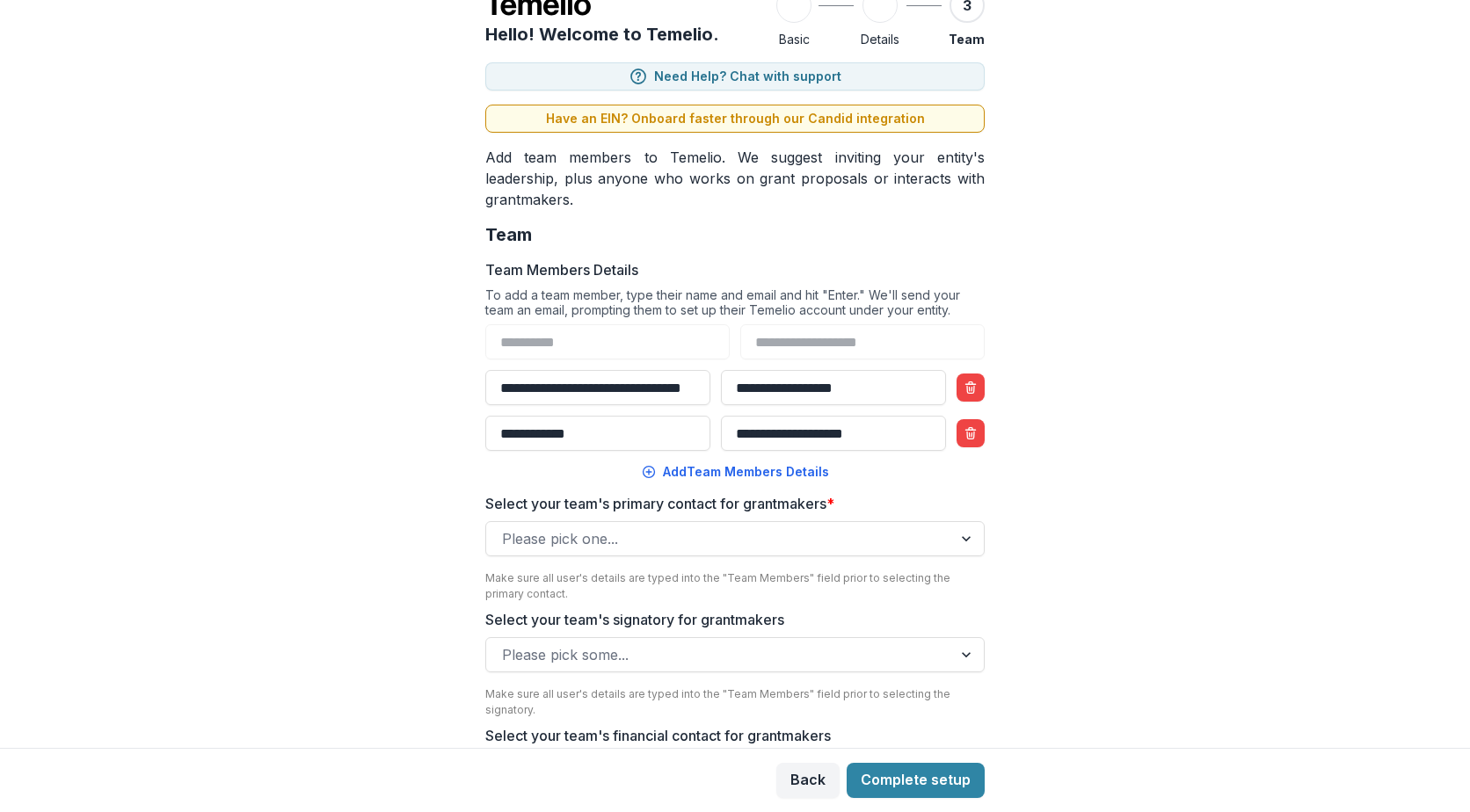 scroll, scrollTop: 0, scrollLeft: 62, axis: horizontal 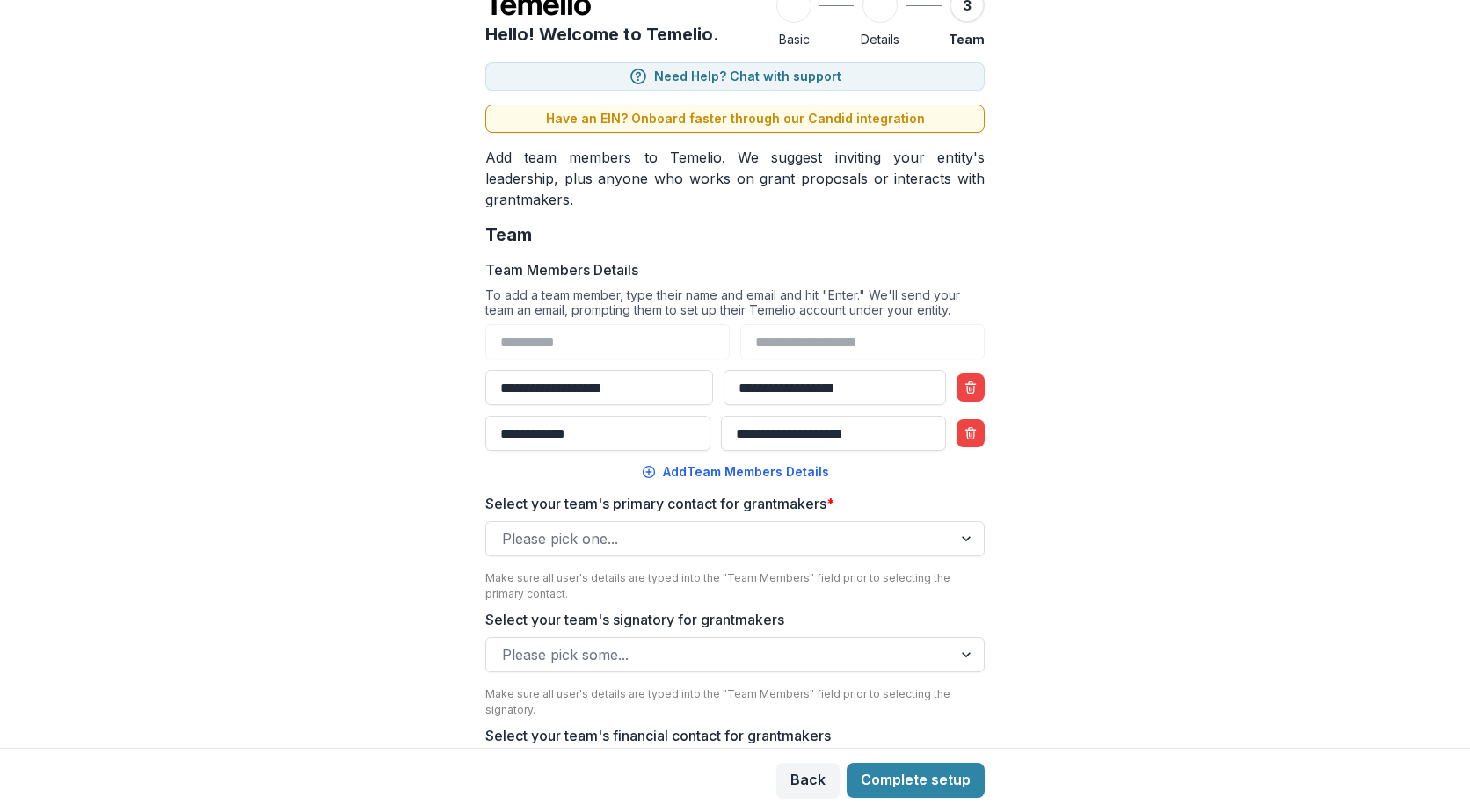 type on "**********" 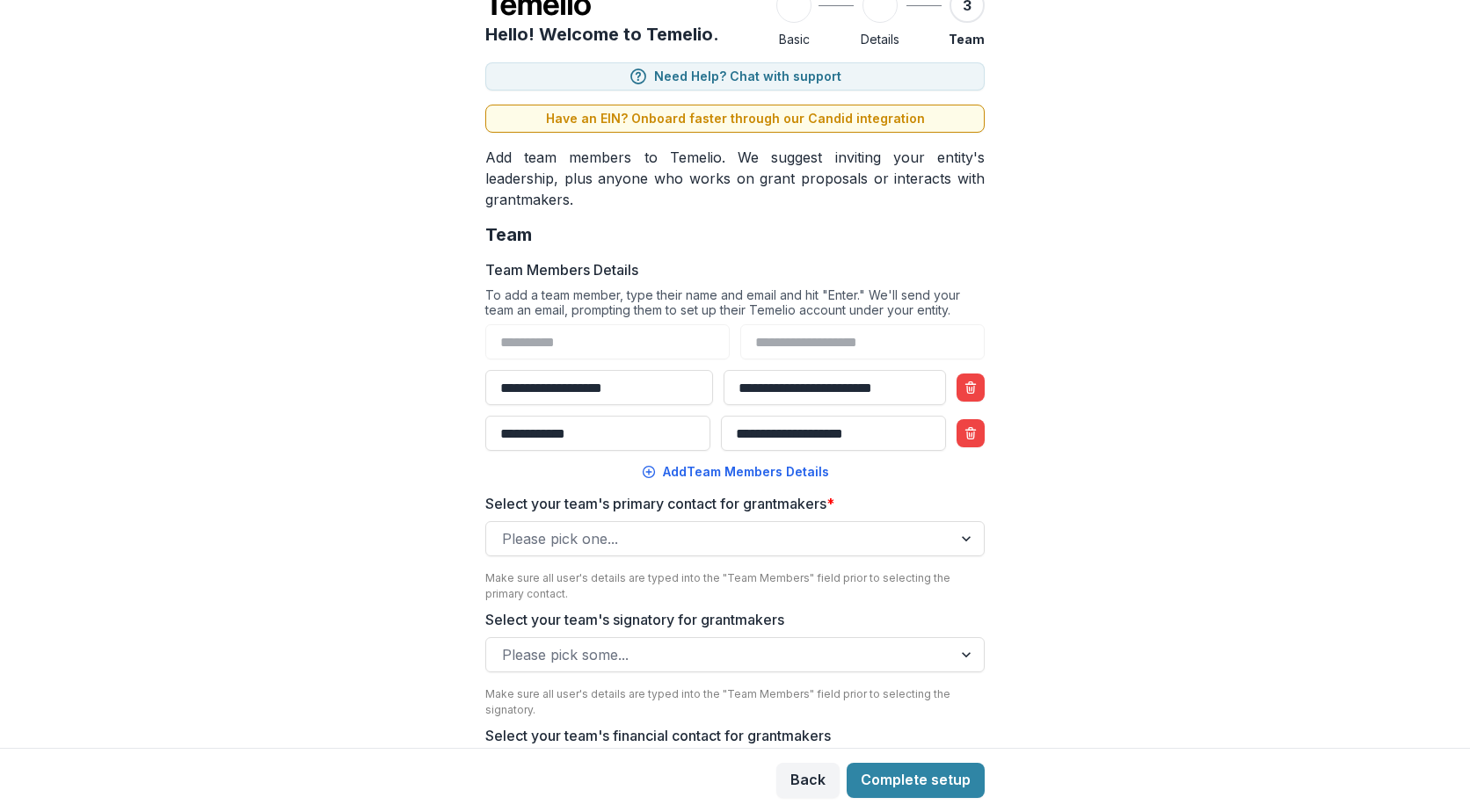 type on "**********" 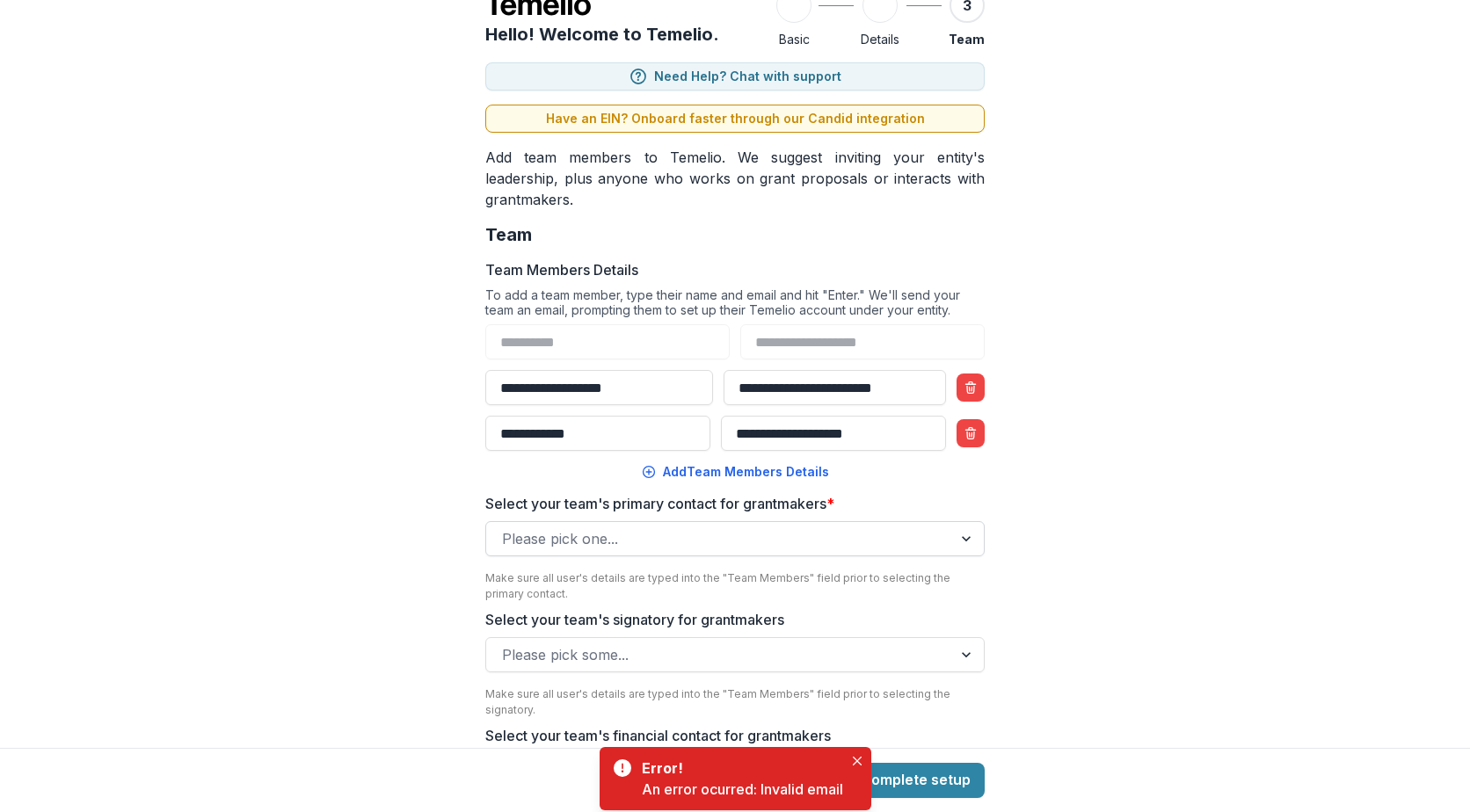 click at bounding box center [719, 539] 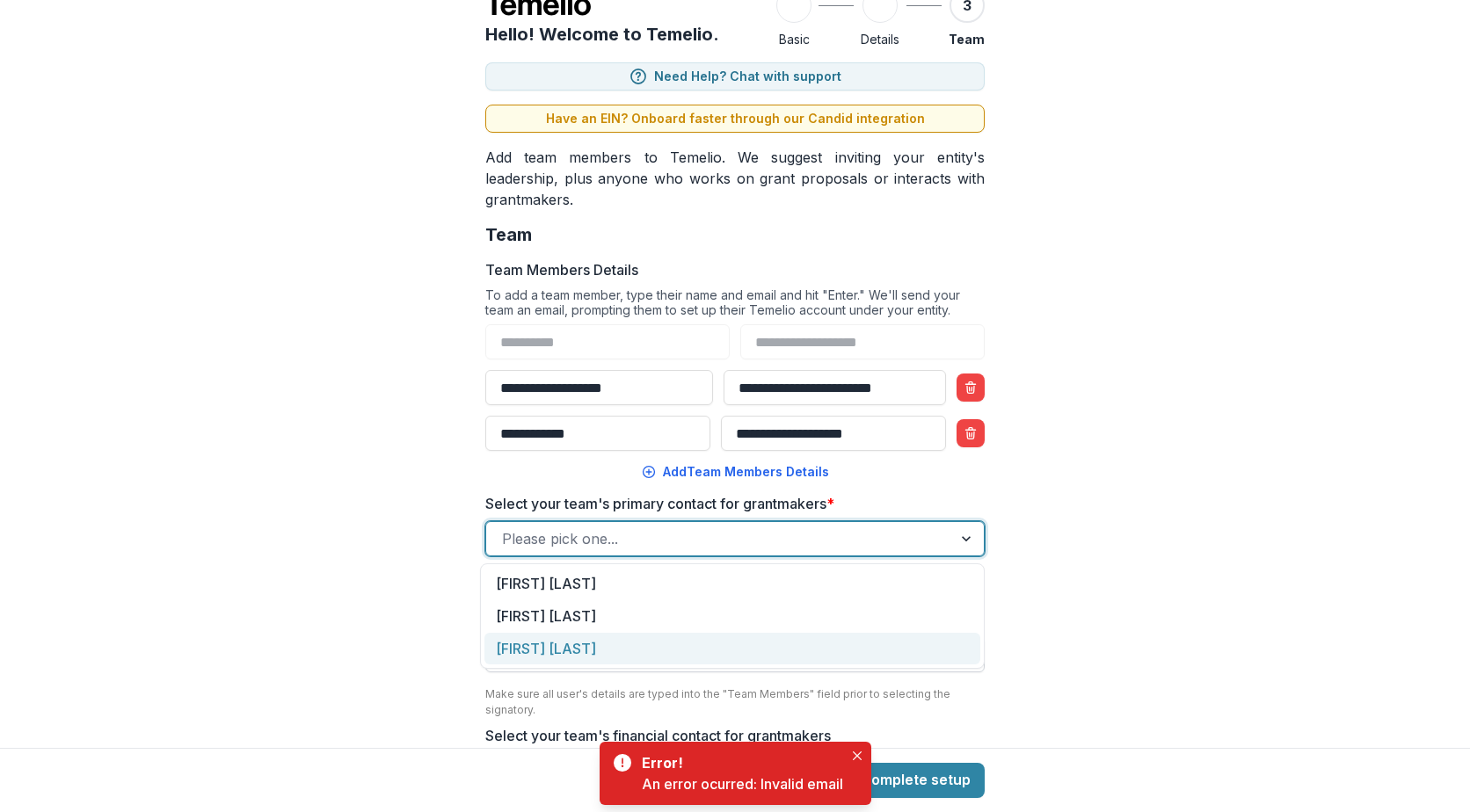click on "Cara Mears" at bounding box center [732, 649] 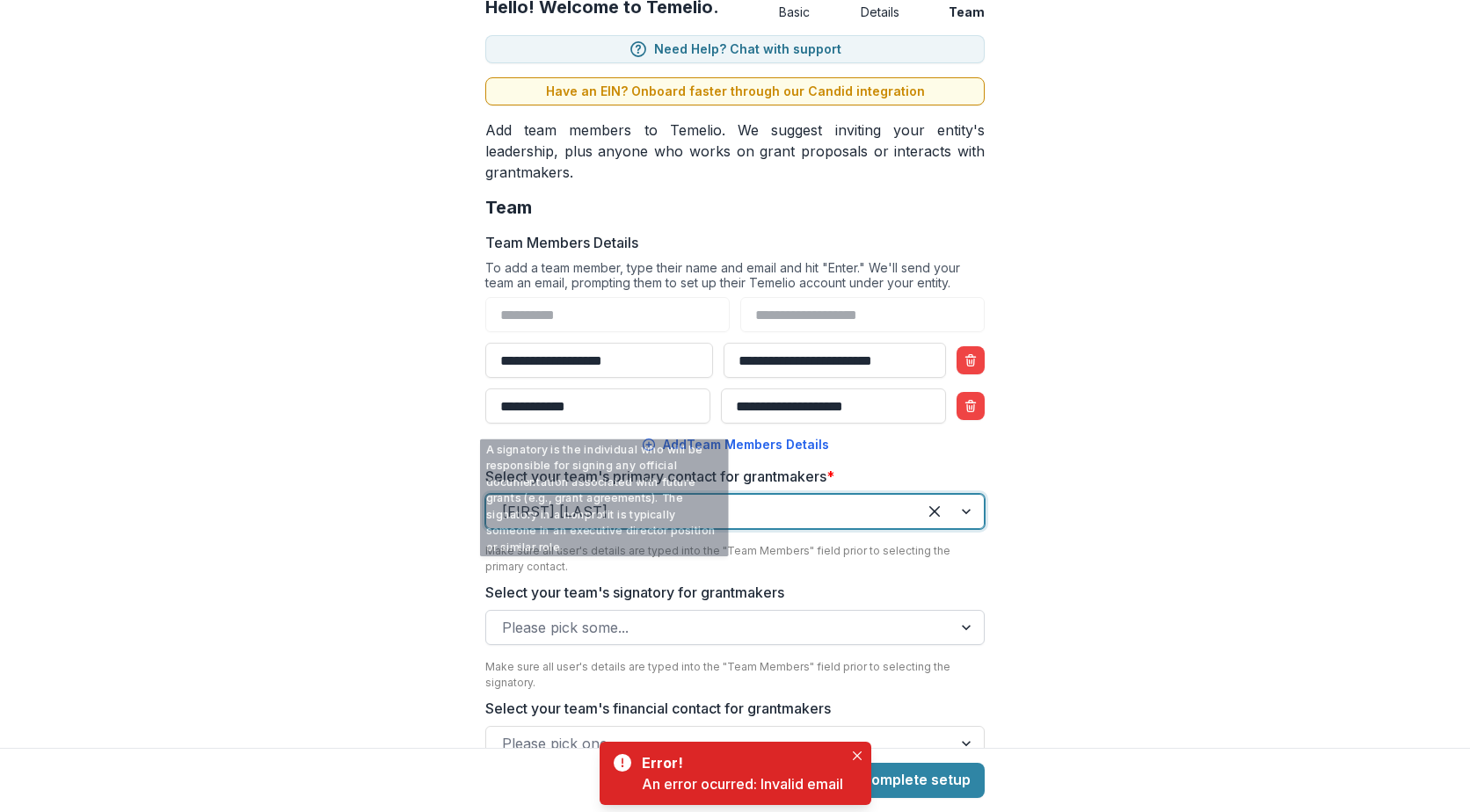 scroll, scrollTop: 121, scrollLeft: 0, axis: vertical 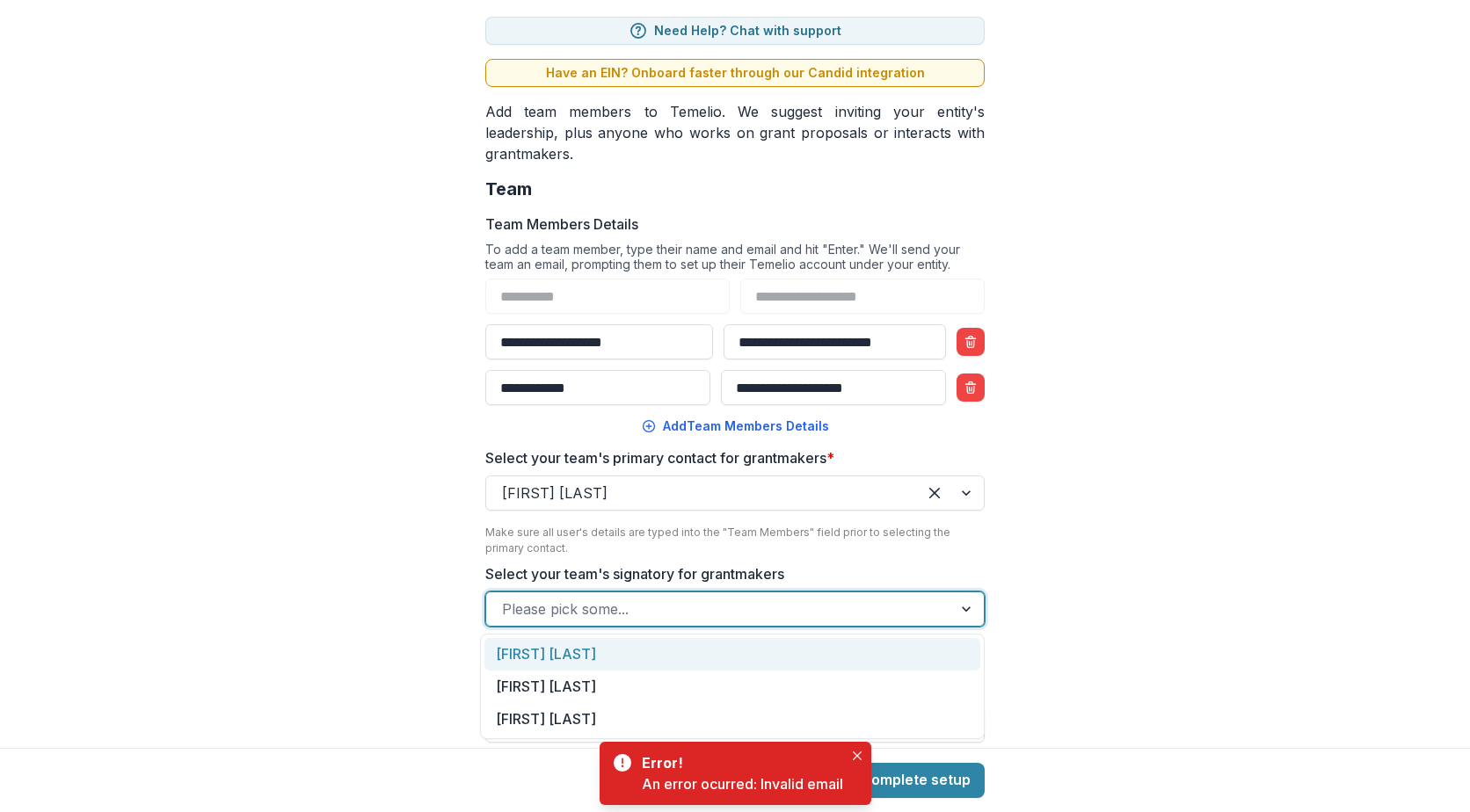 click at bounding box center [719, 609] 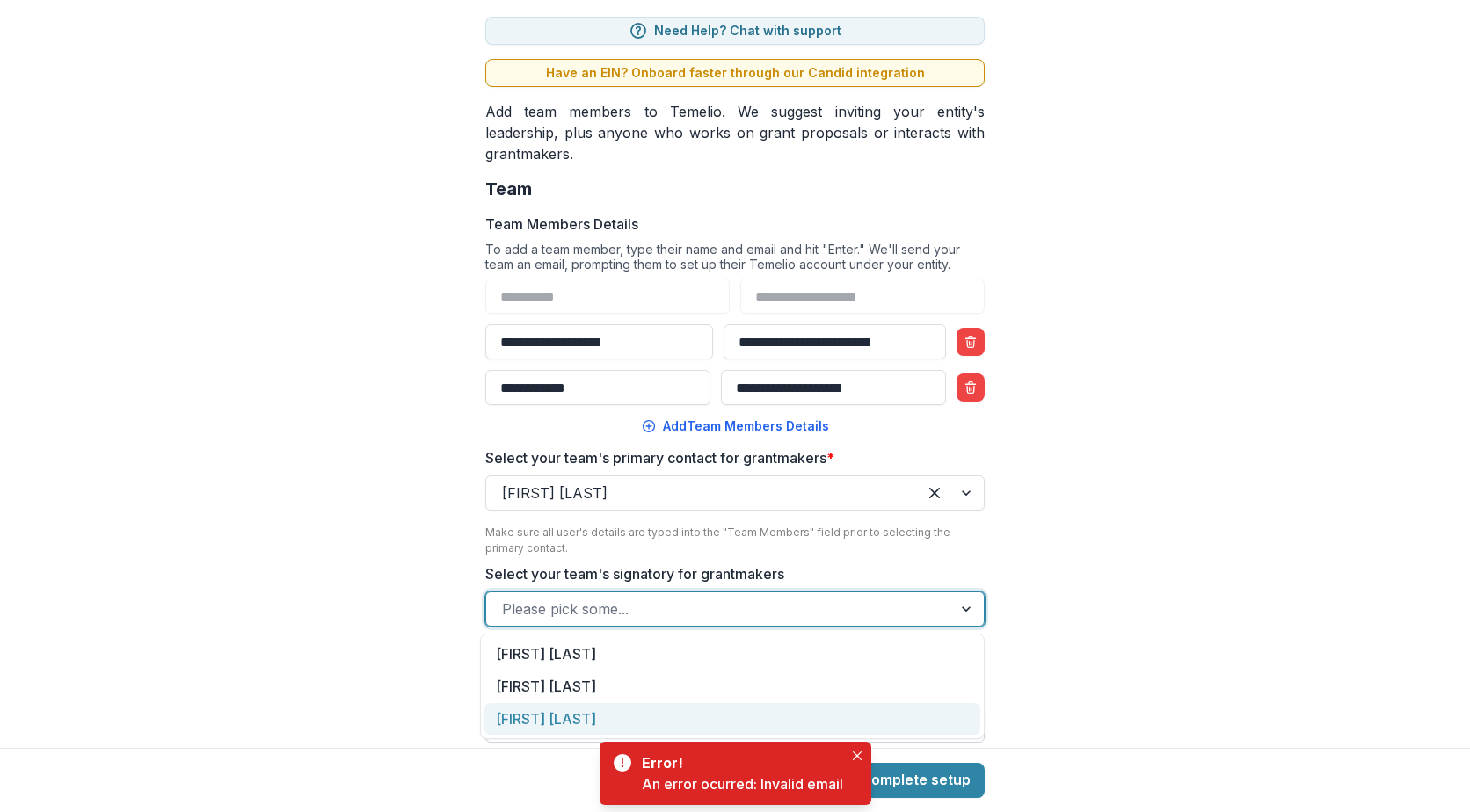 click on "Cara Mears" at bounding box center (732, 719) 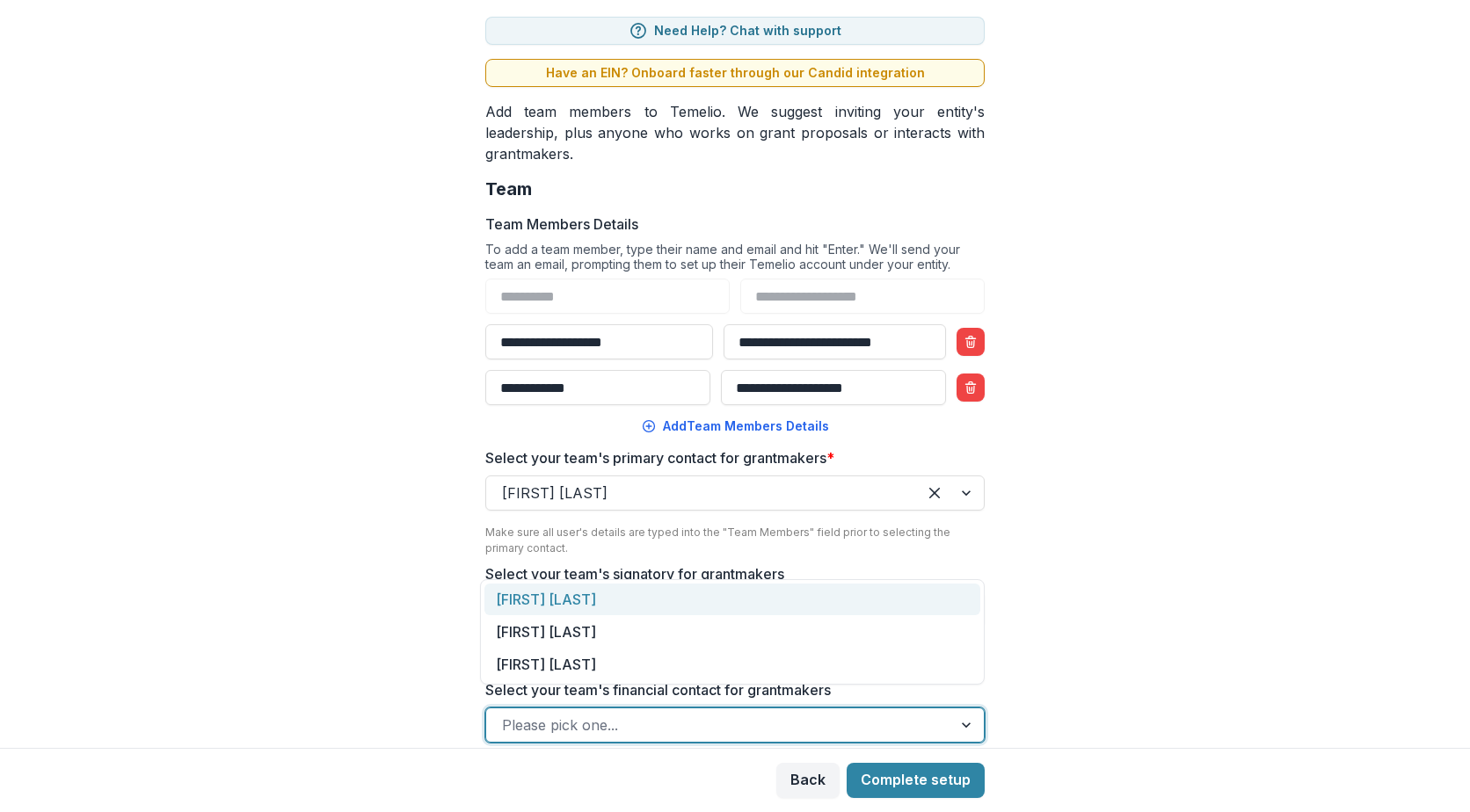 click at bounding box center (719, 725) 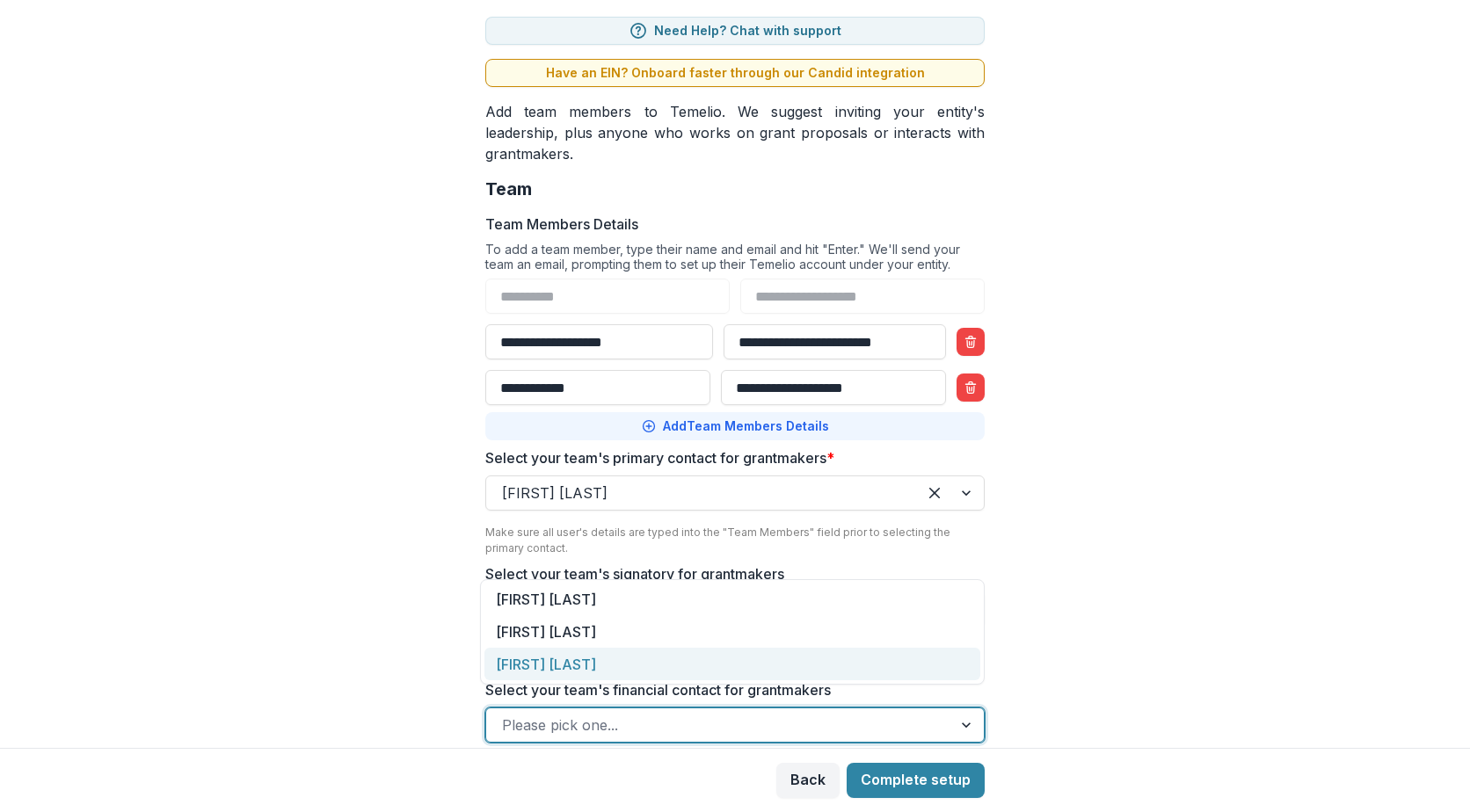 click on "Add  Team Members Details" at bounding box center [735, 426] 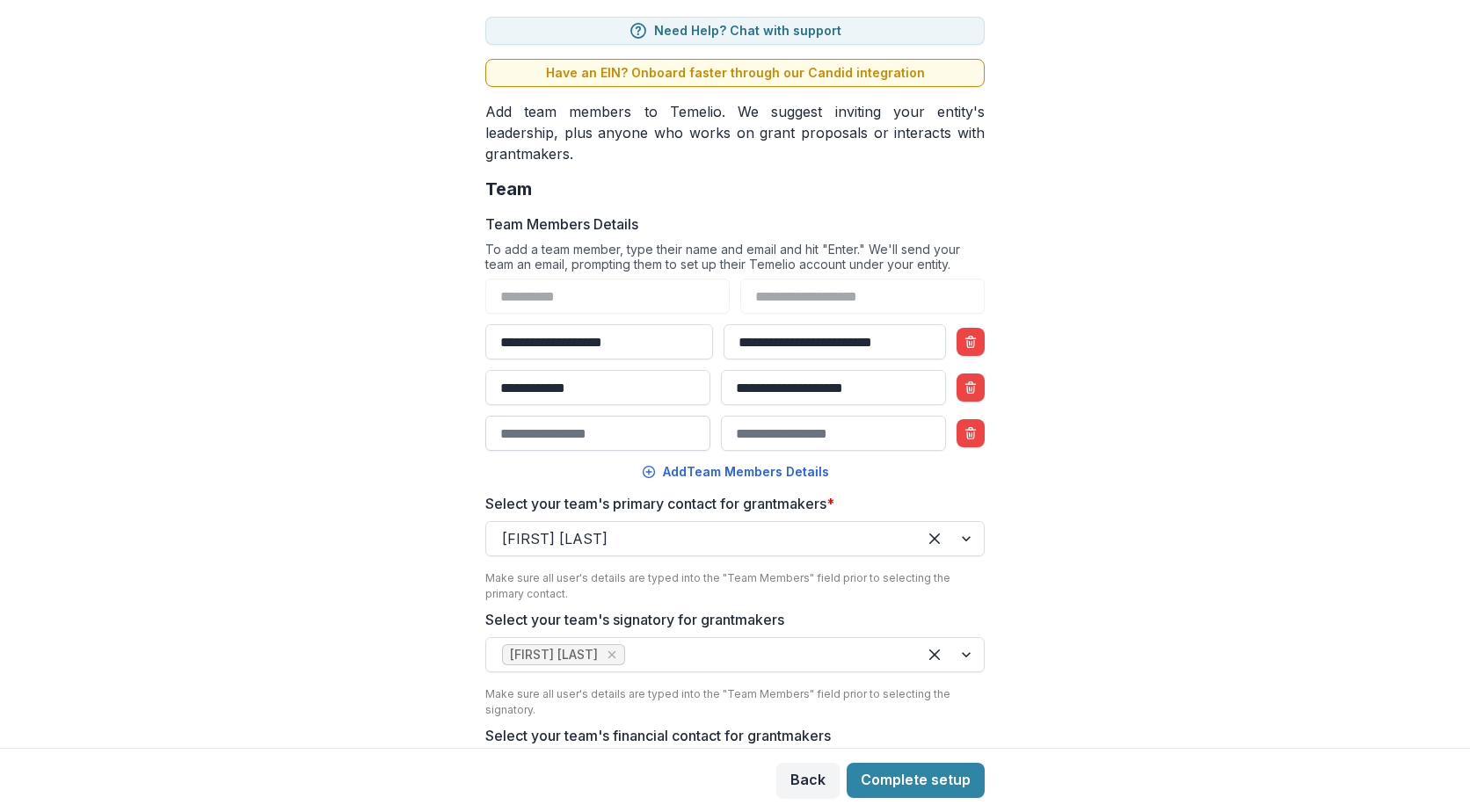 click on "Team Members Details" at bounding box center [598, 433] 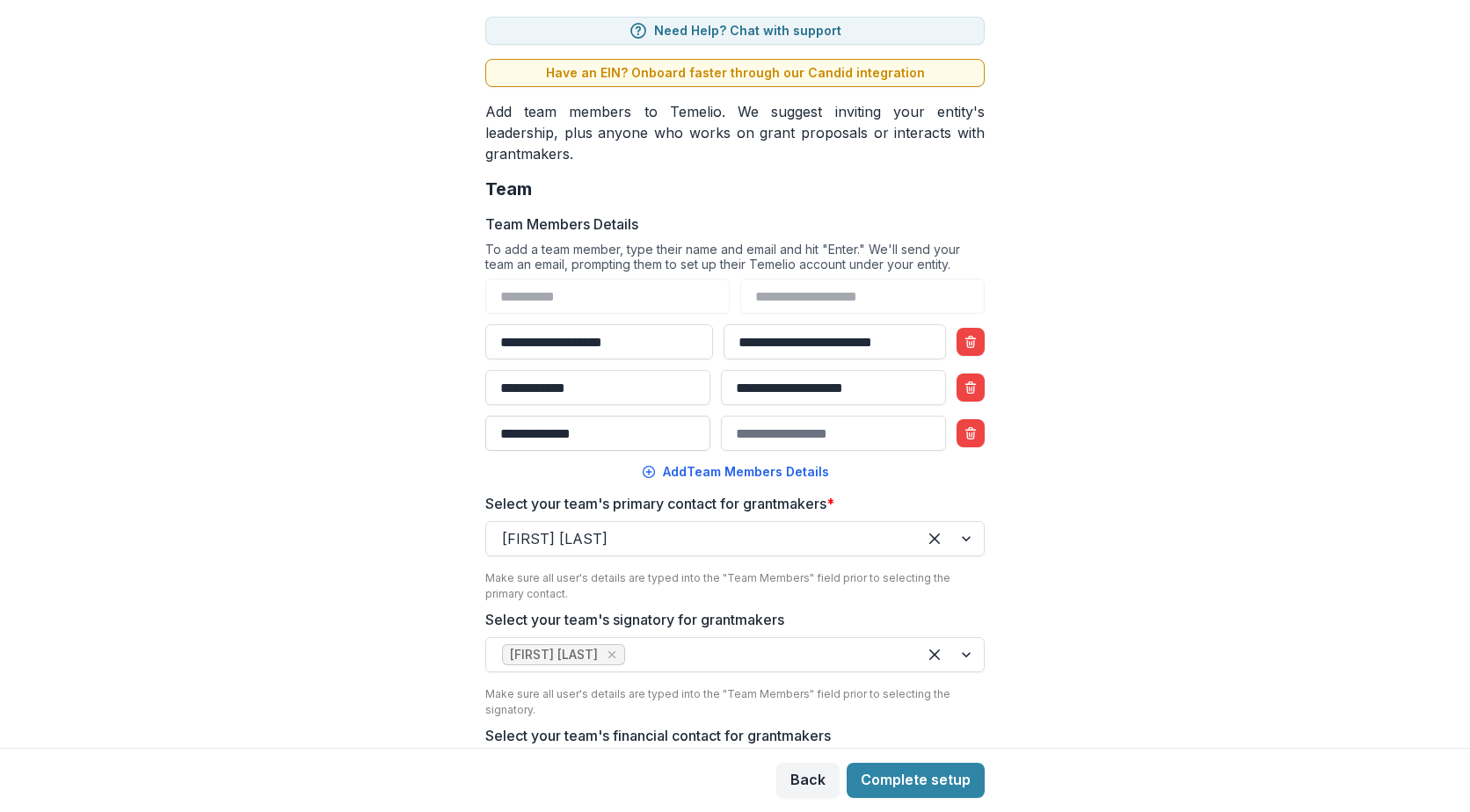 type on "**********" 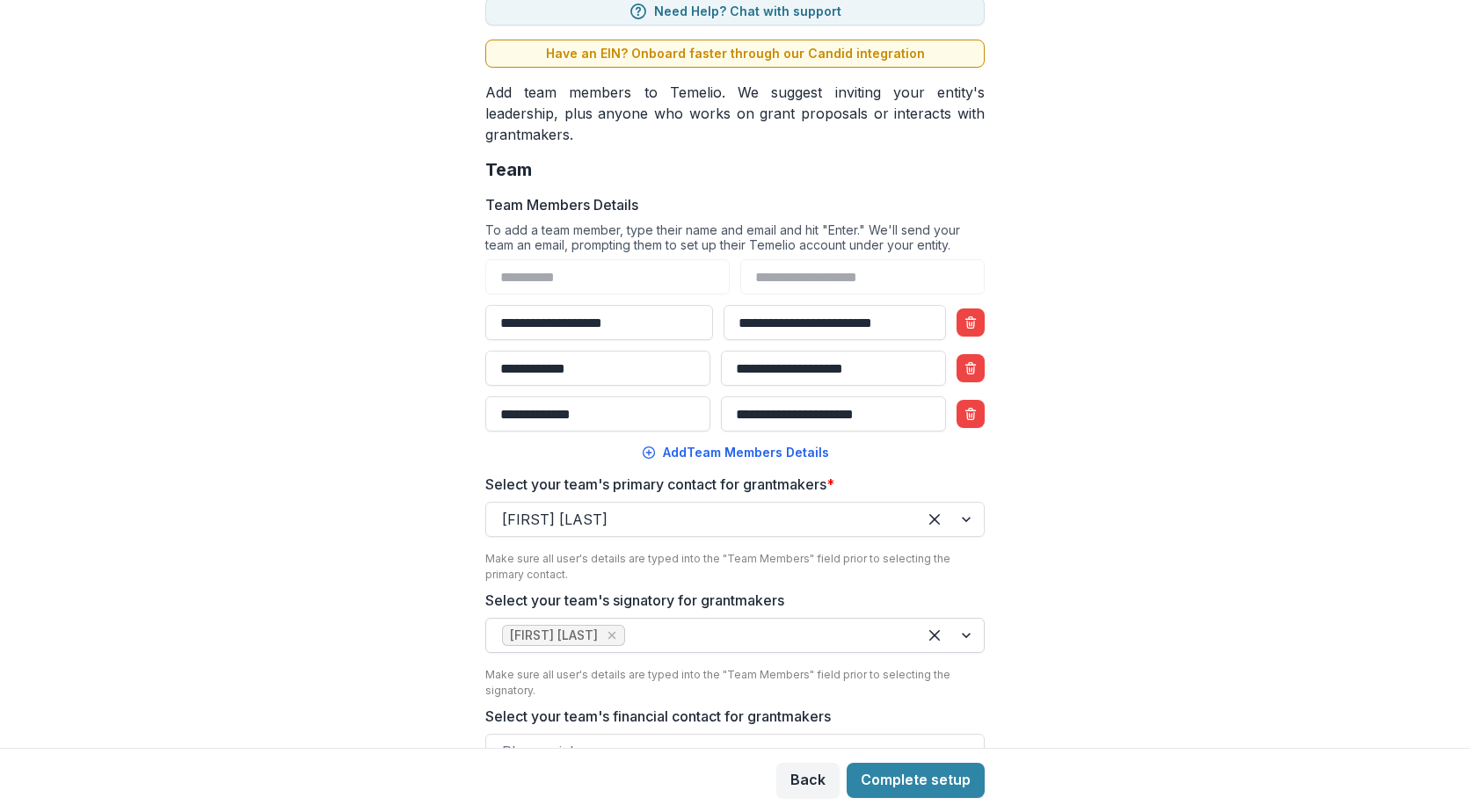 scroll, scrollTop: 167, scrollLeft: 0, axis: vertical 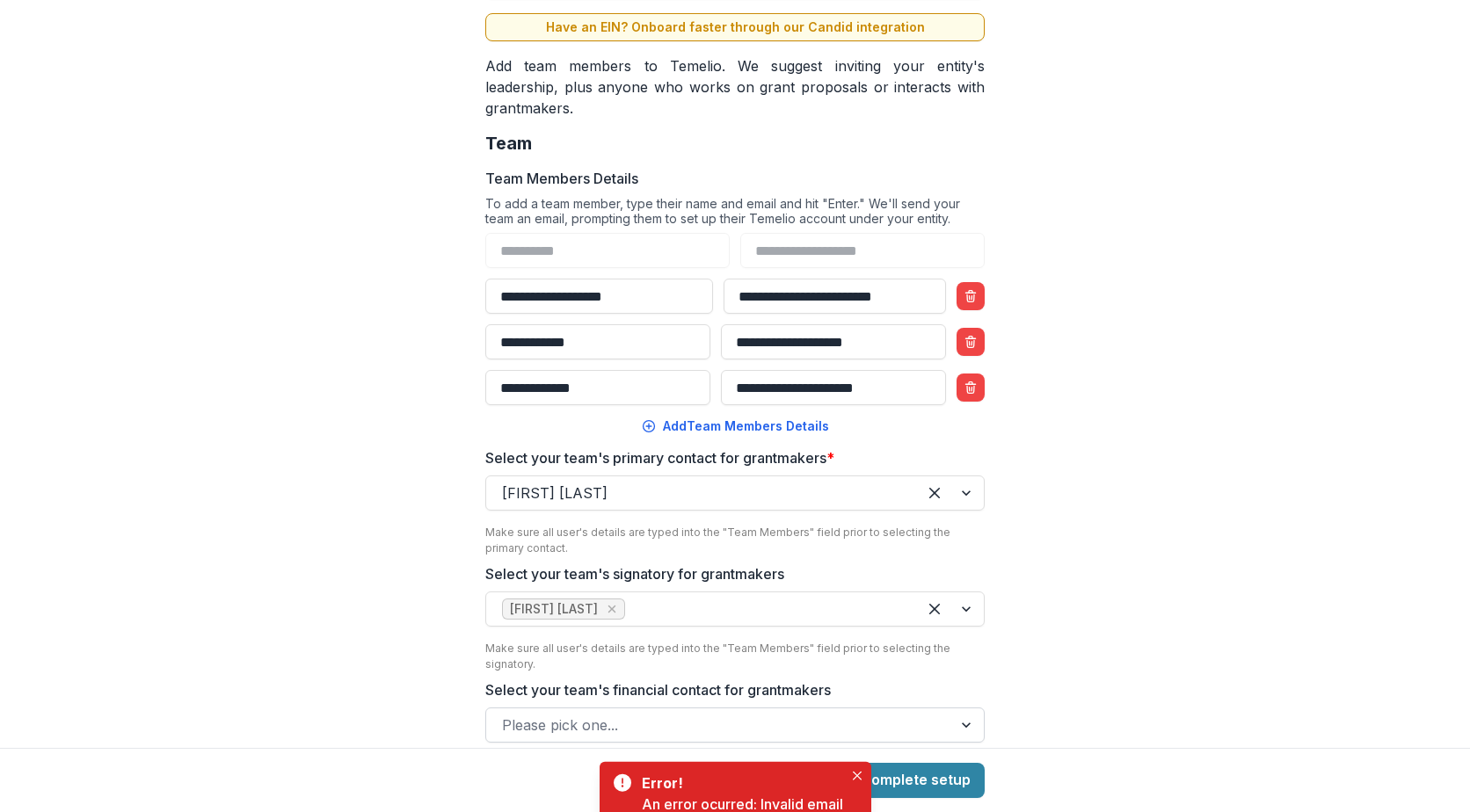 type on "**********" 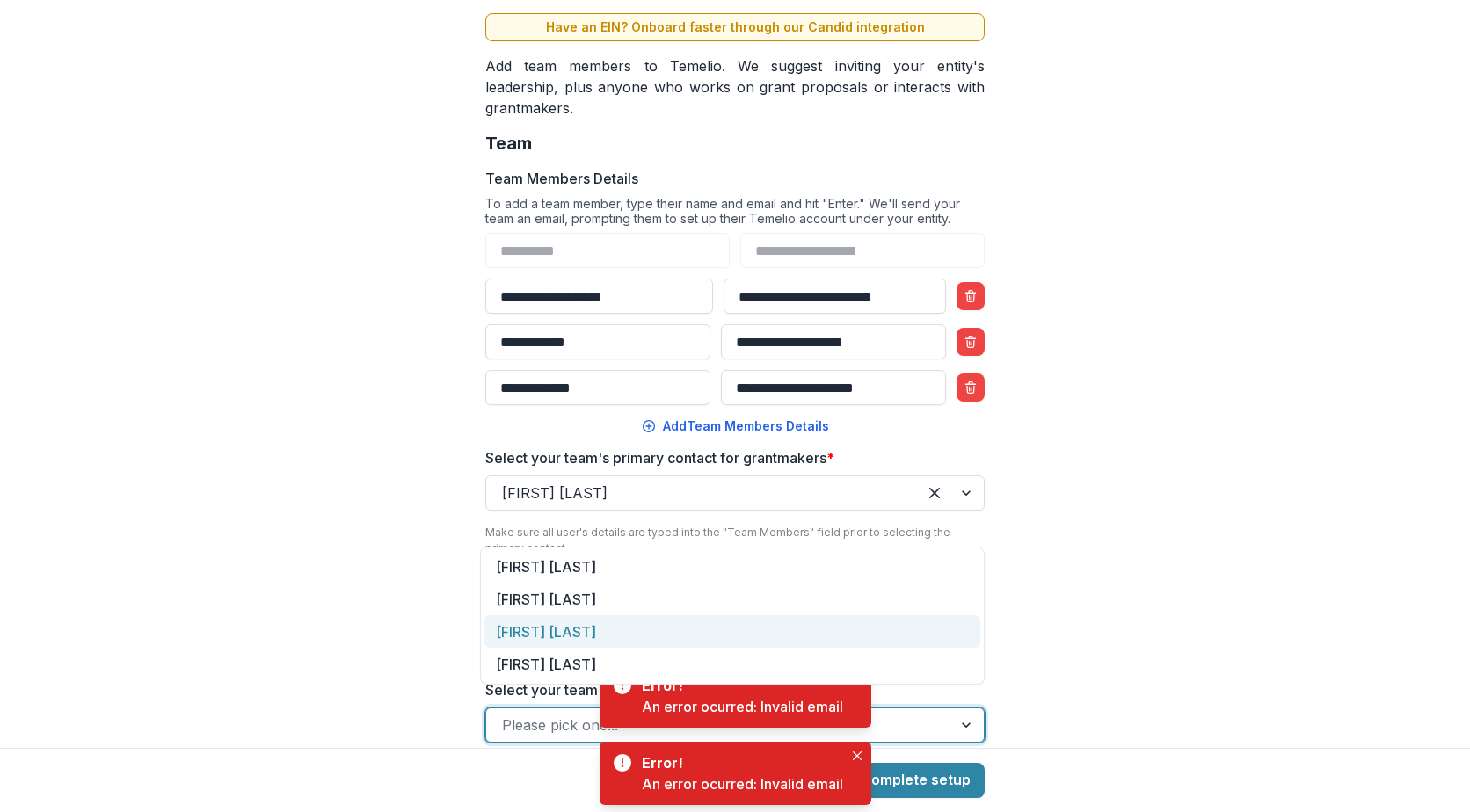 click on "Dawn Thompson" at bounding box center [732, 631] 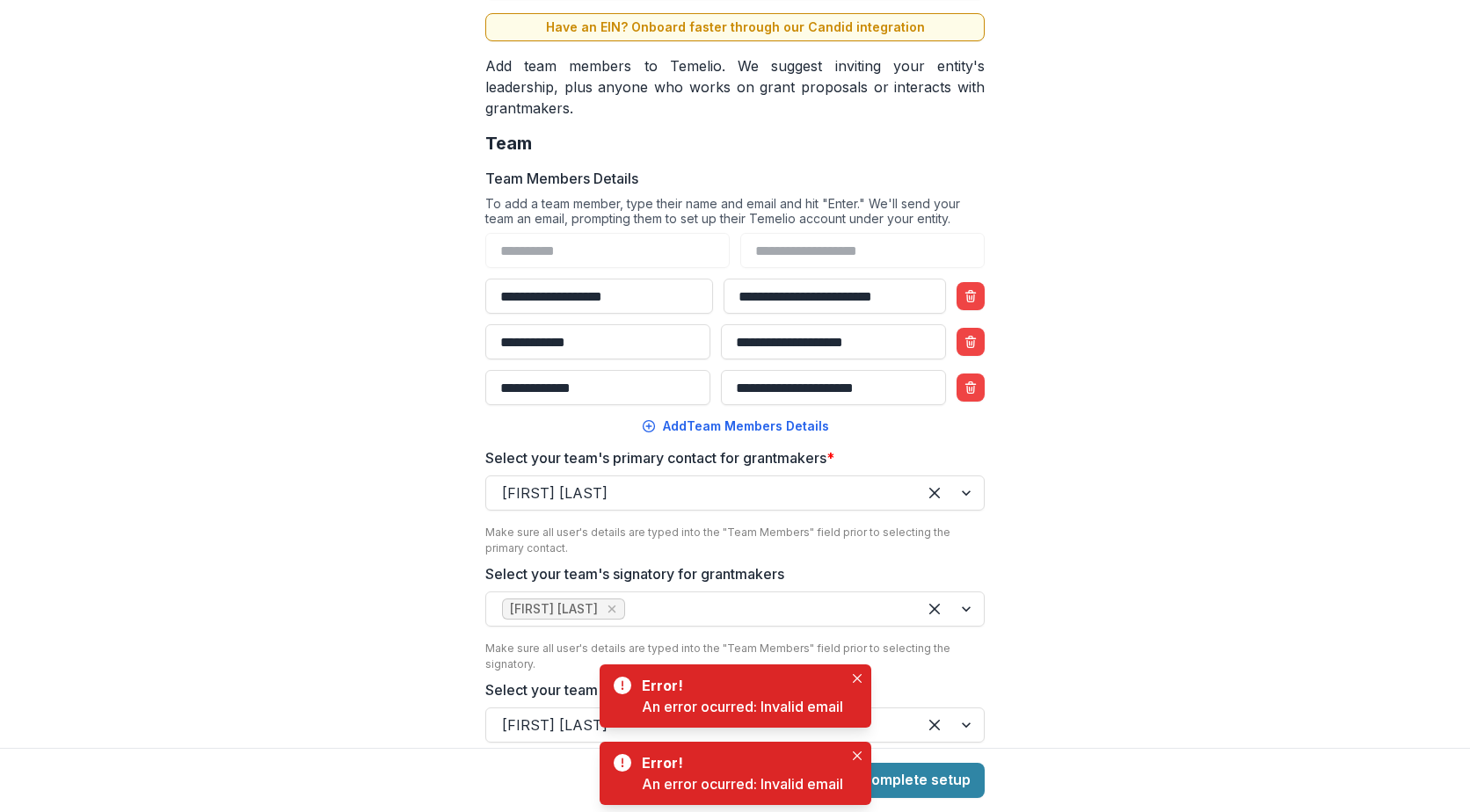 click on "**********" at bounding box center (735, 373) 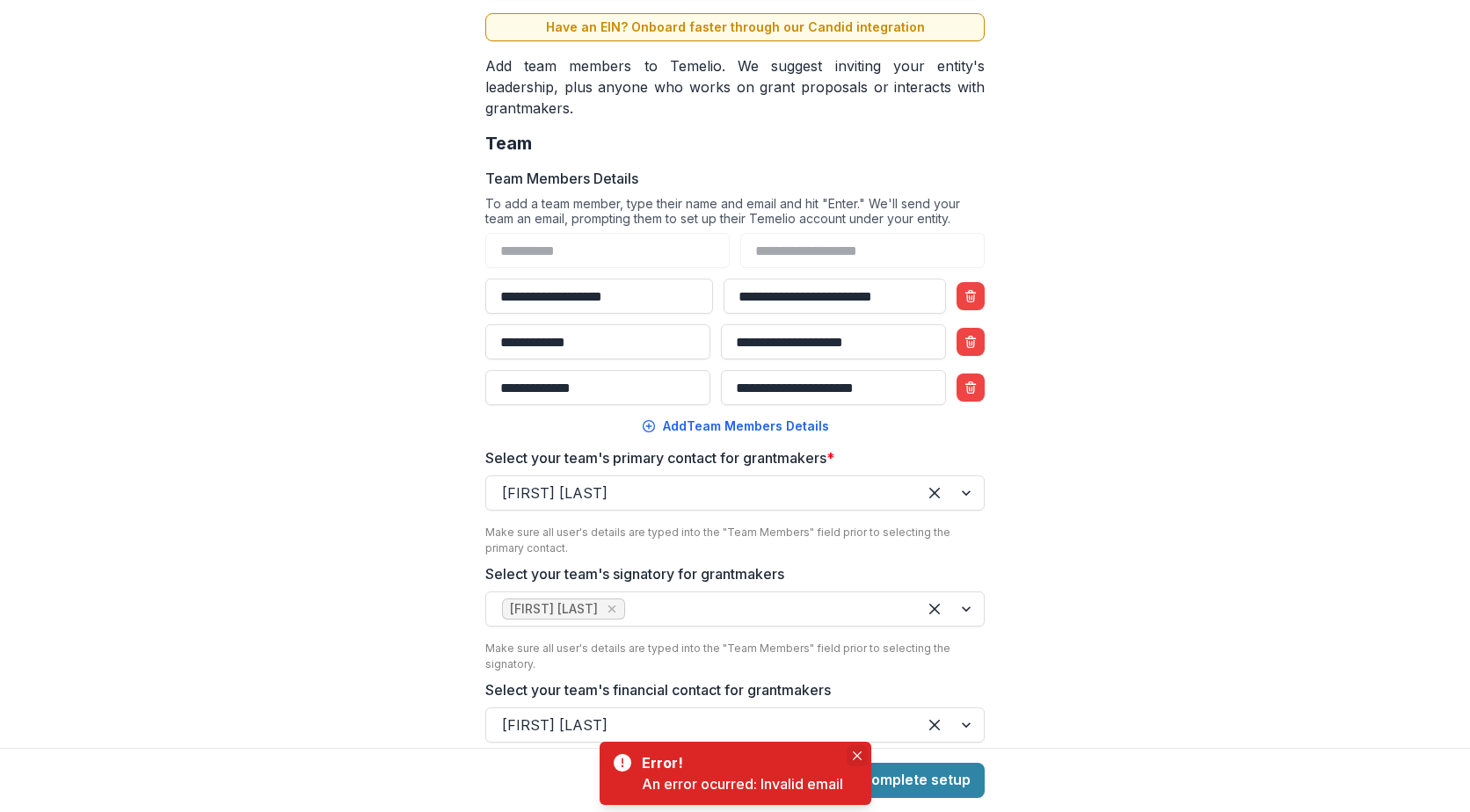 click 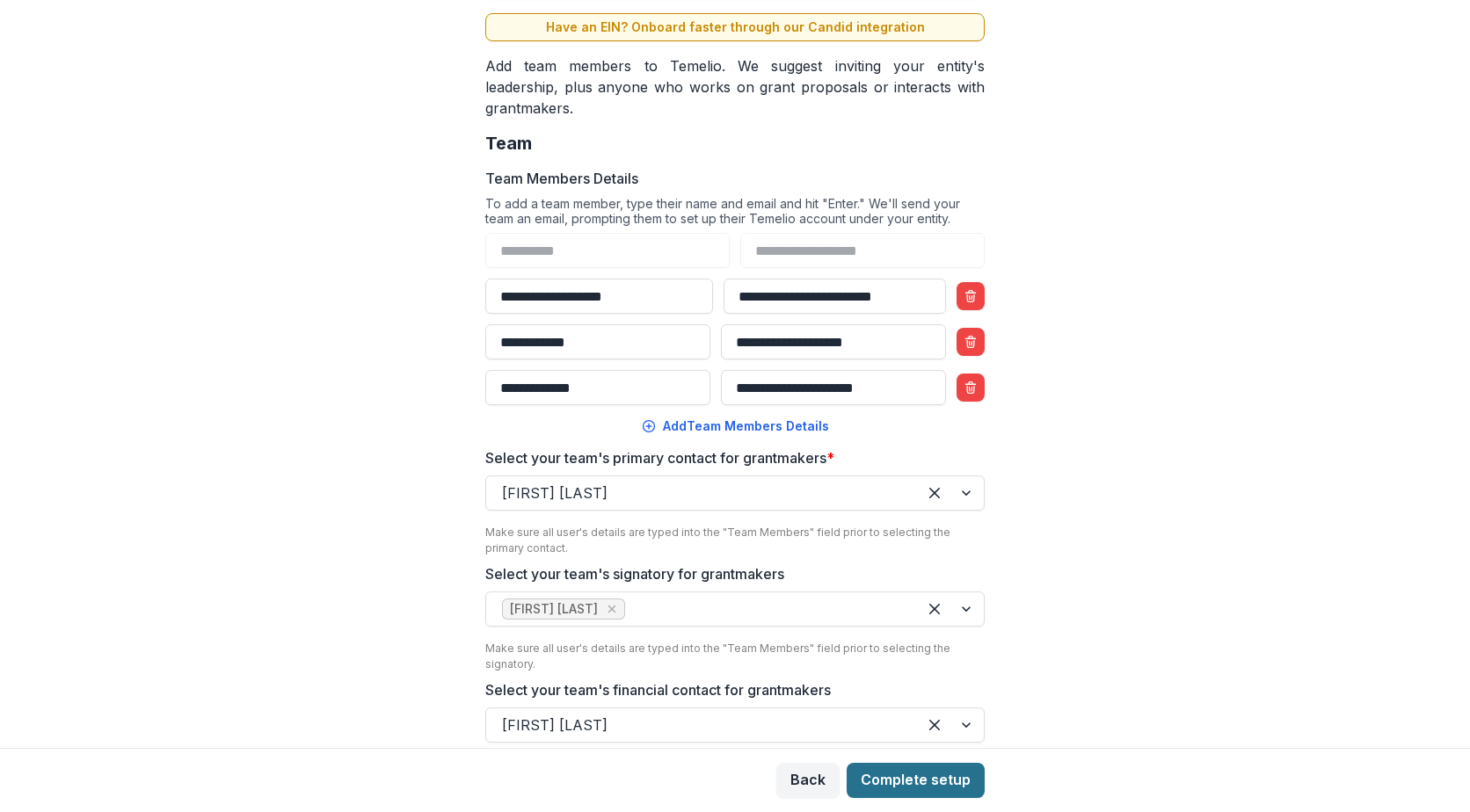 click on "Complete setup" at bounding box center (915, 780) 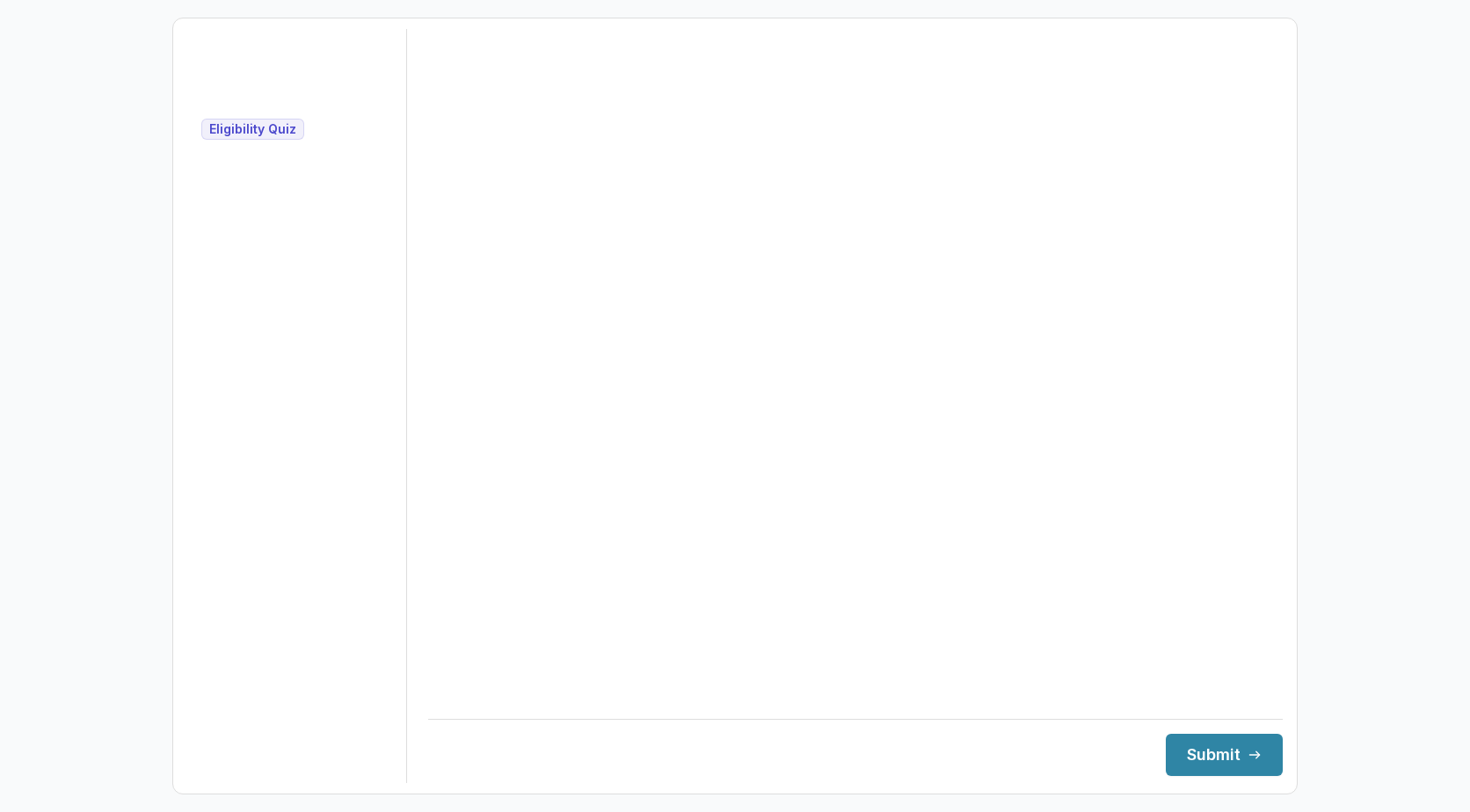 scroll, scrollTop: 0, scrollLeft: 0, axis: both 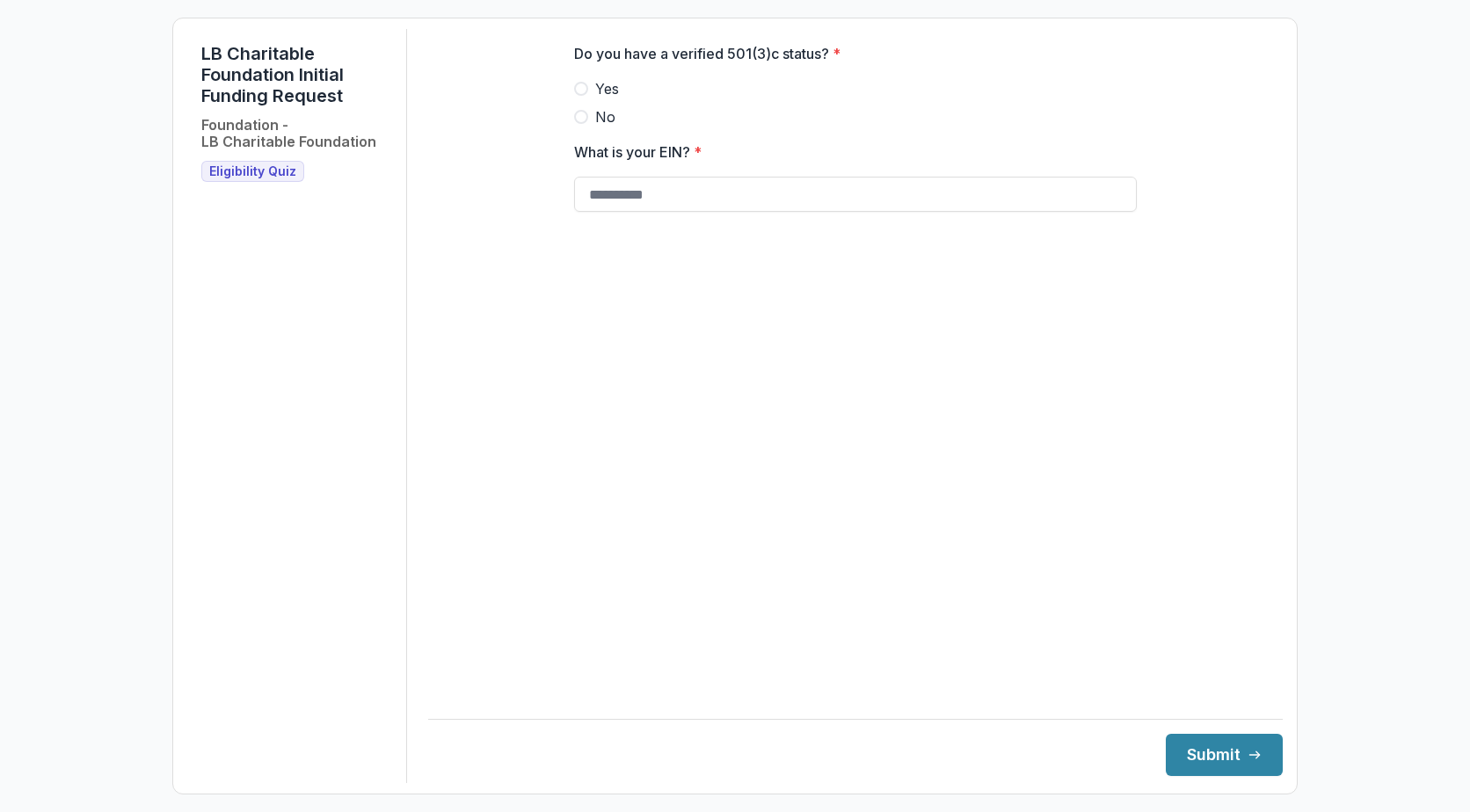 drag, startPoint x: 596, startPoint y: 107, endPoint x: 663, endPoint y: 194, distance: 109.80892 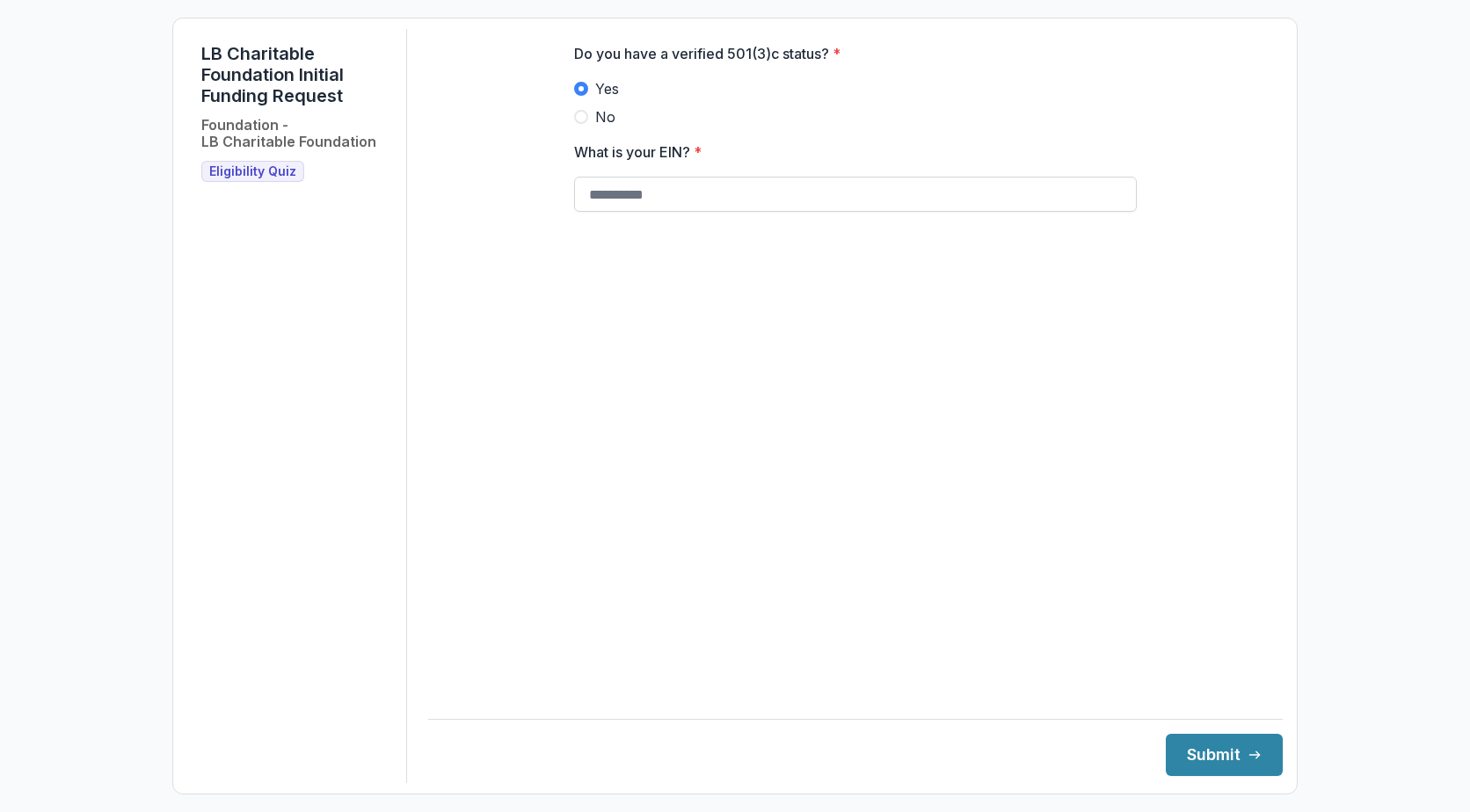 click on "What is your EIN? *" at bounding box center (855, 194) 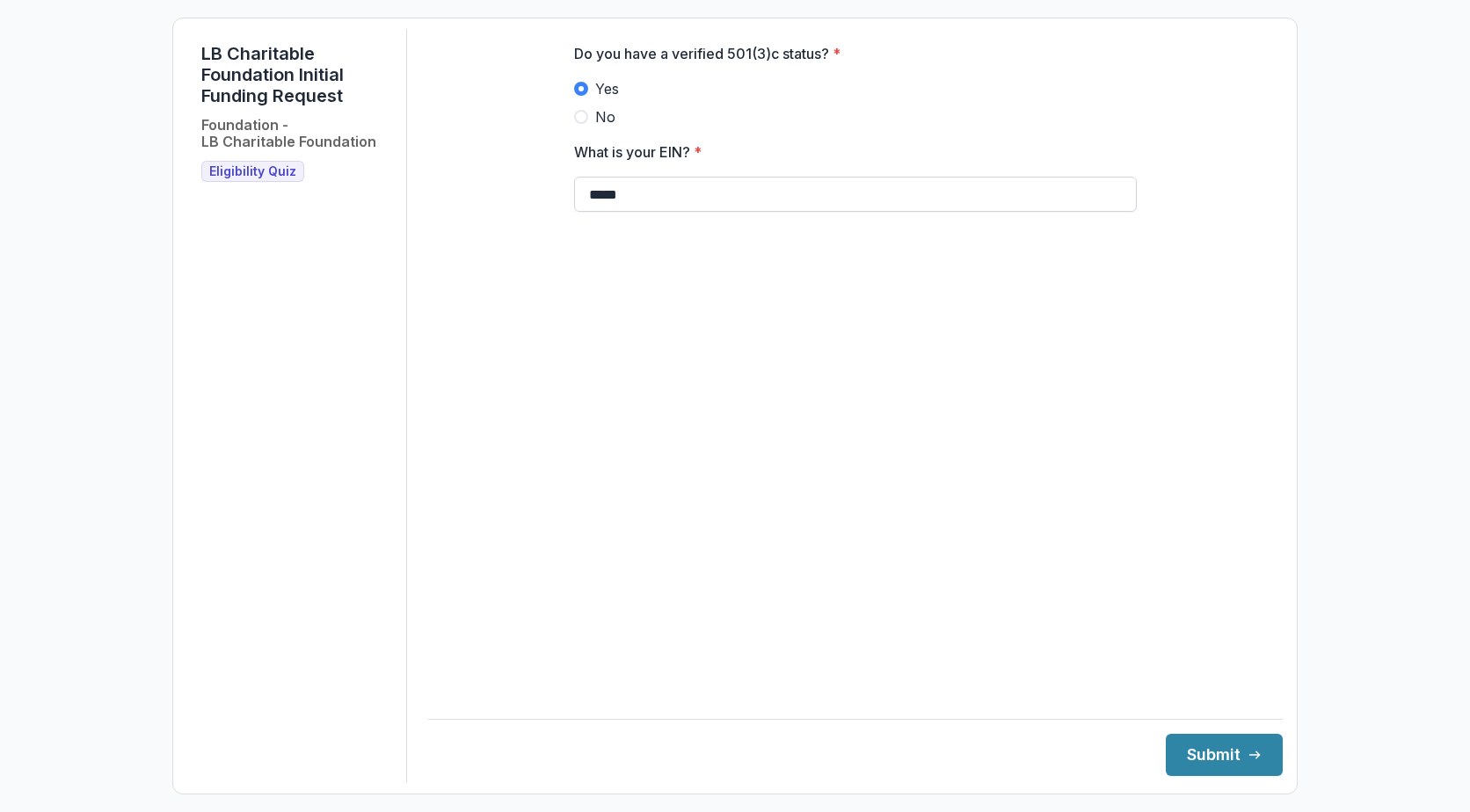 type on "**********" 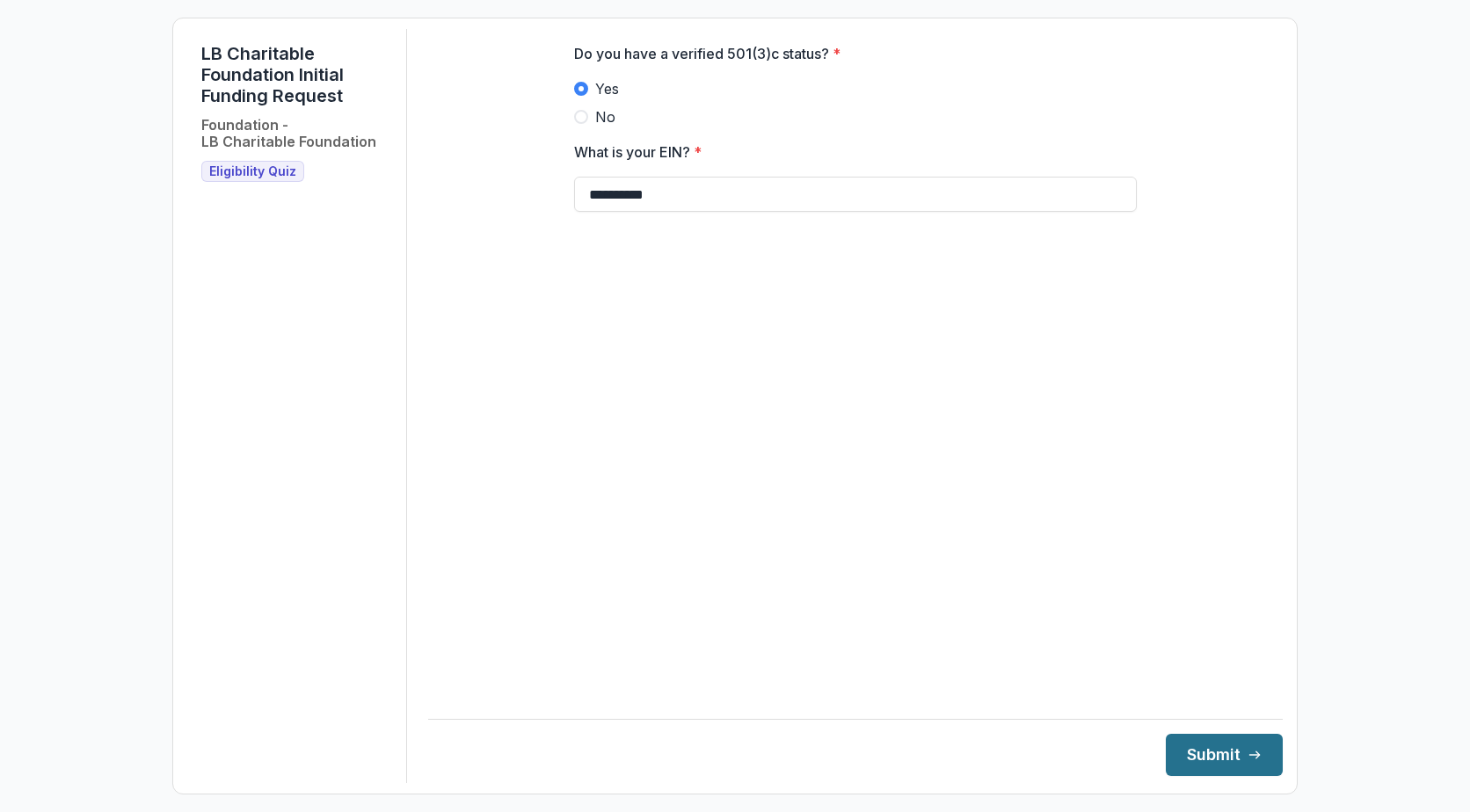 click on "Submit" at bounding box center (1224, 755) 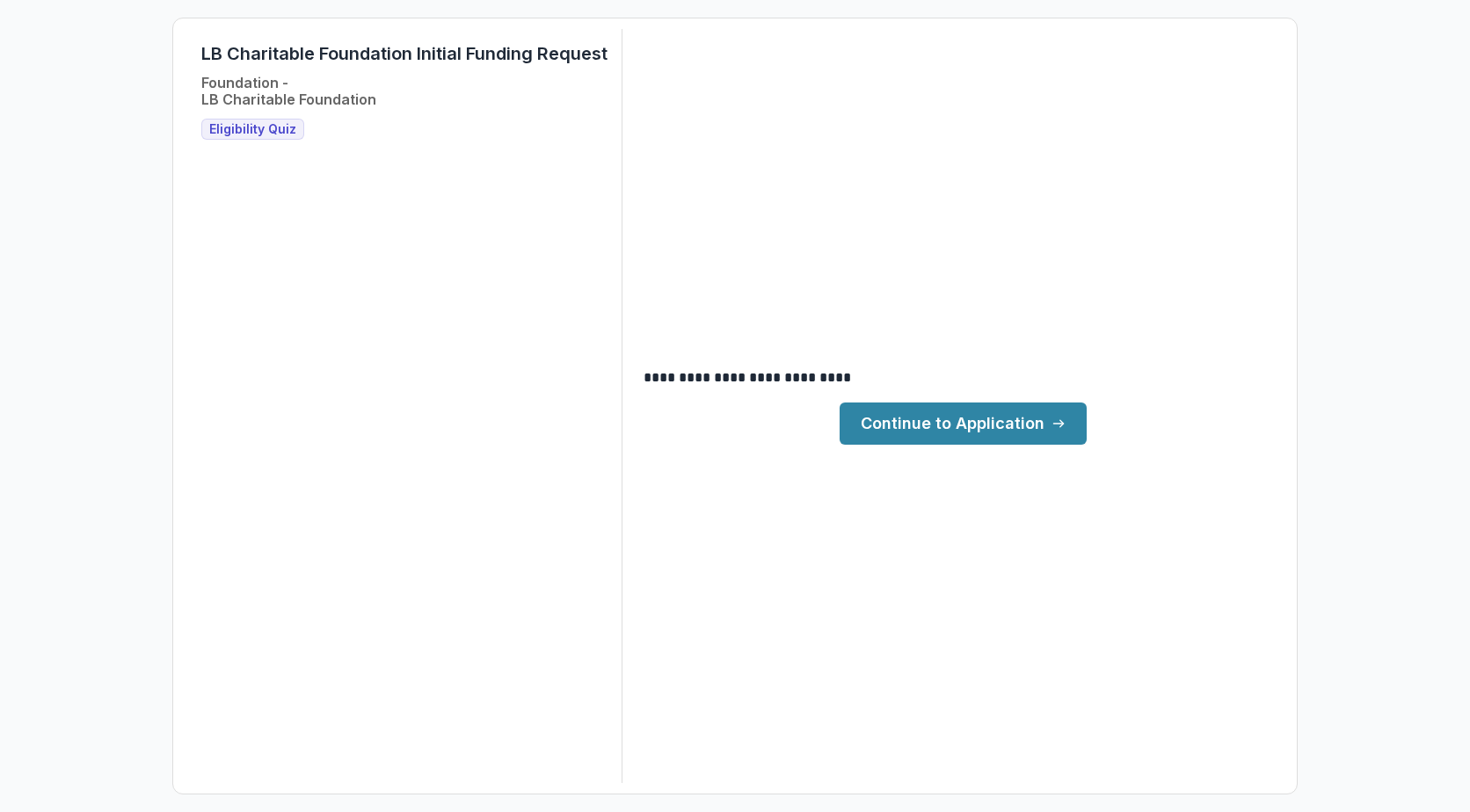 click on "Continue to Application" at bounding box center [963, 424] 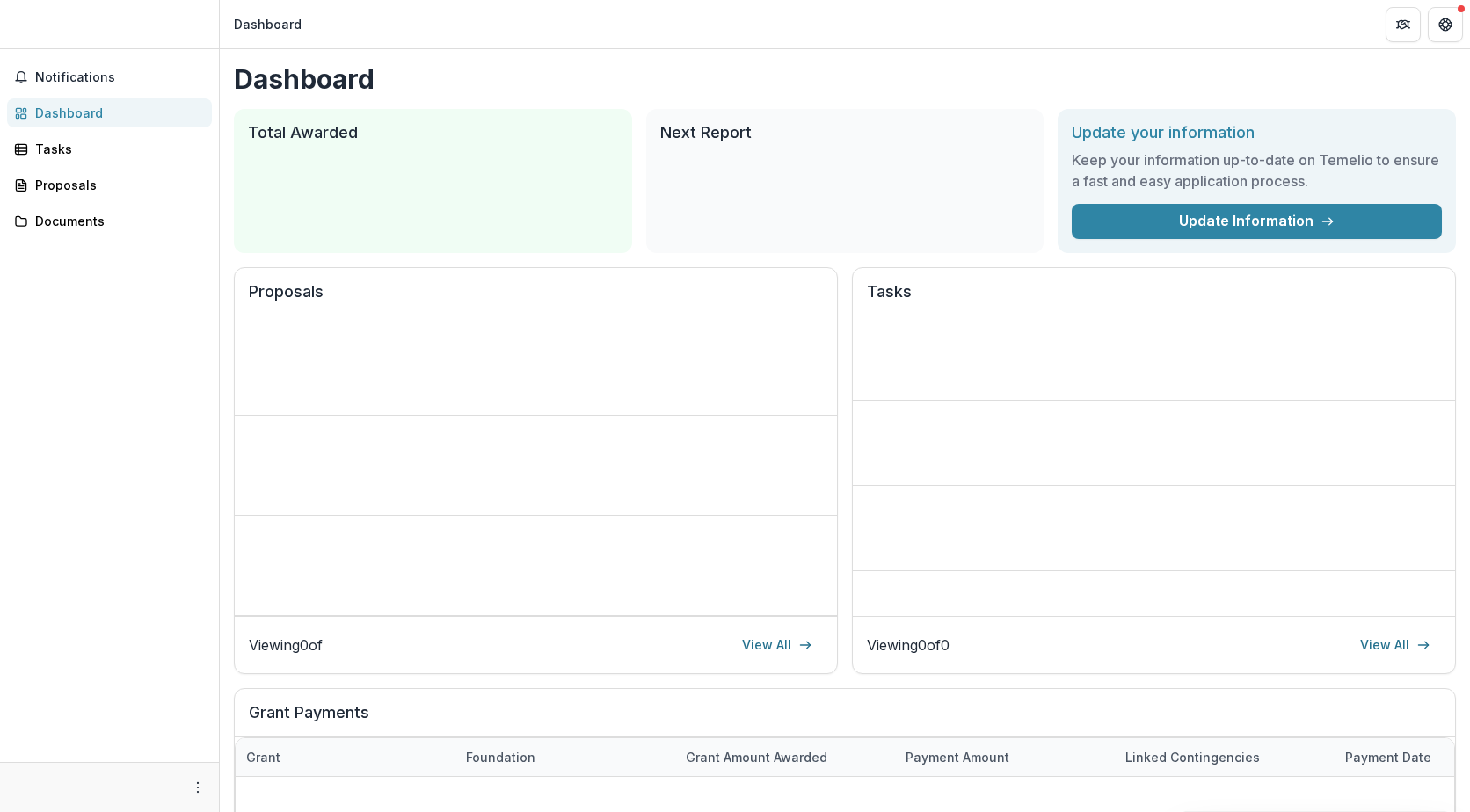 scroll, scrollTop: 0, scrollLeft: 0, axis: both 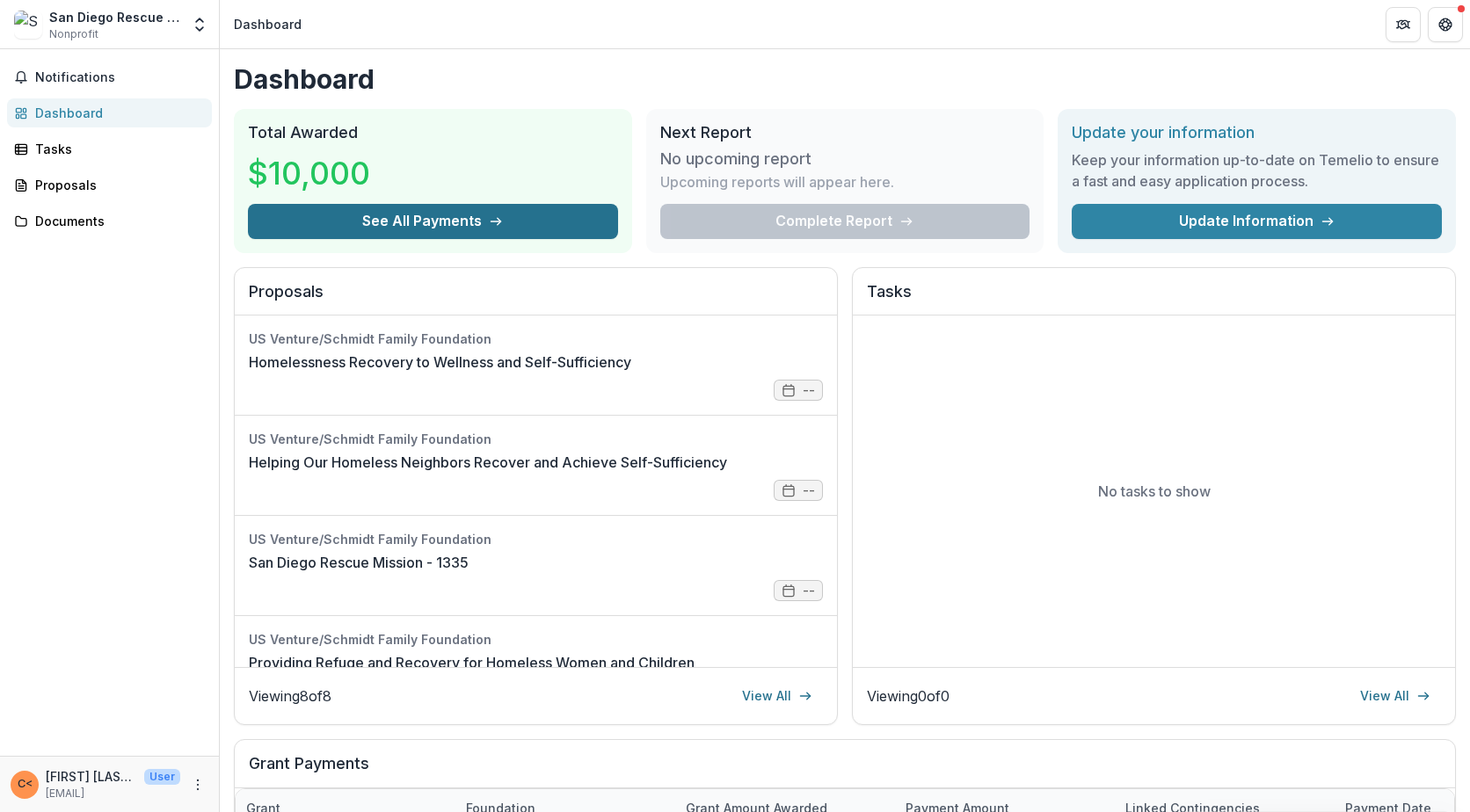 click on "See All Payments" at bounding box center (433, 221) 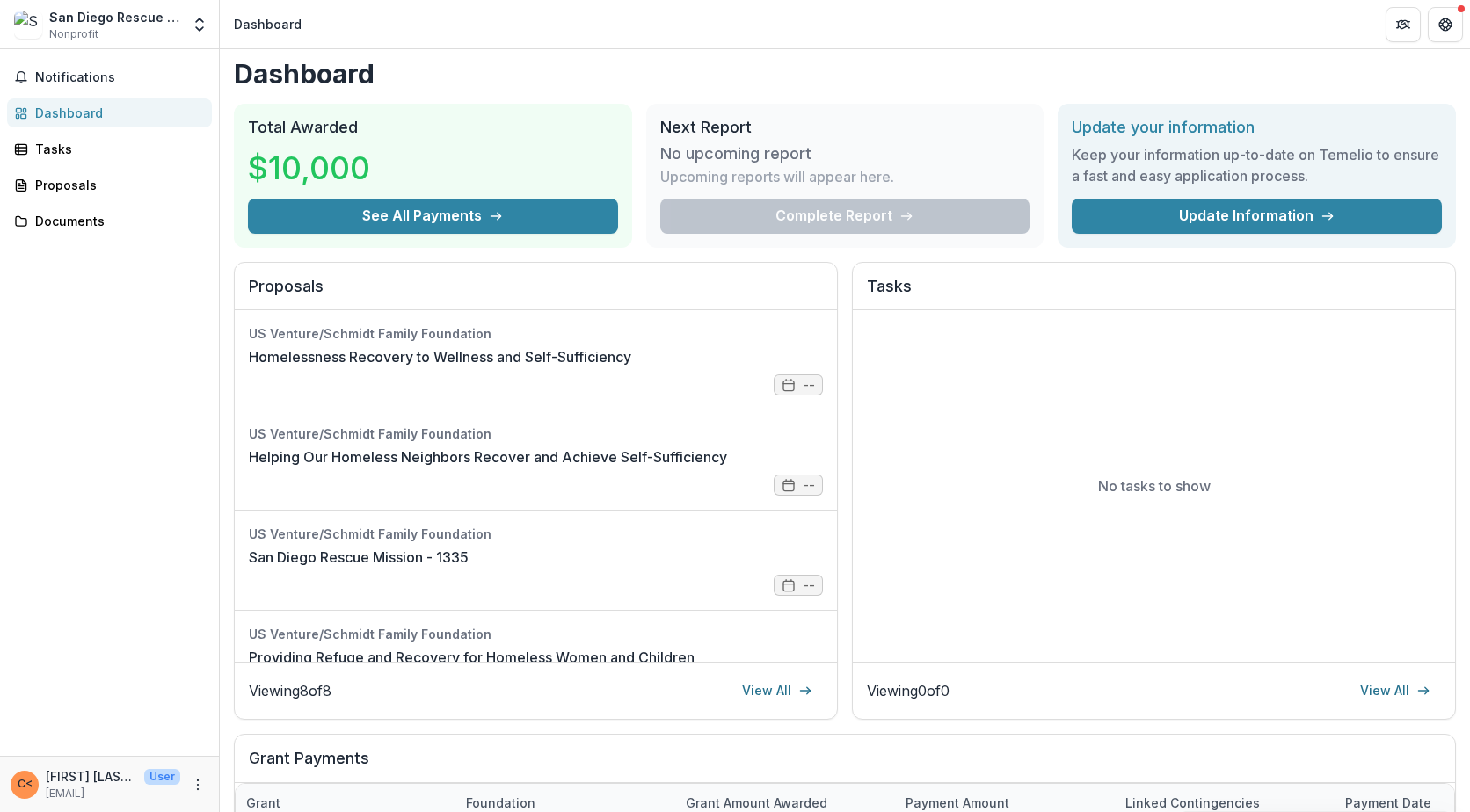 scroll, scrollTop: 0, scrollLeft: 0, axis: both 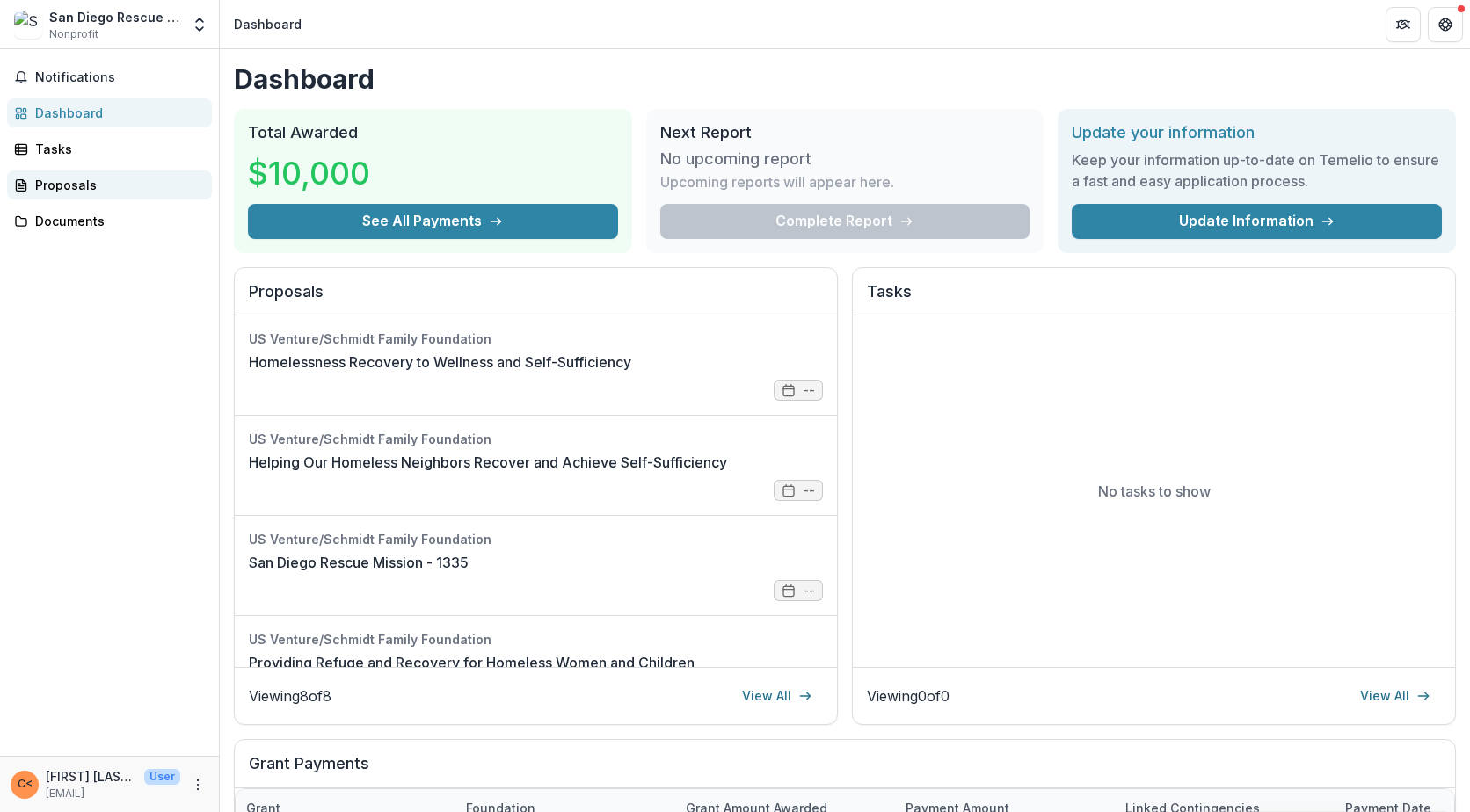 click on "Proposals" at bounding box center (116, 185) 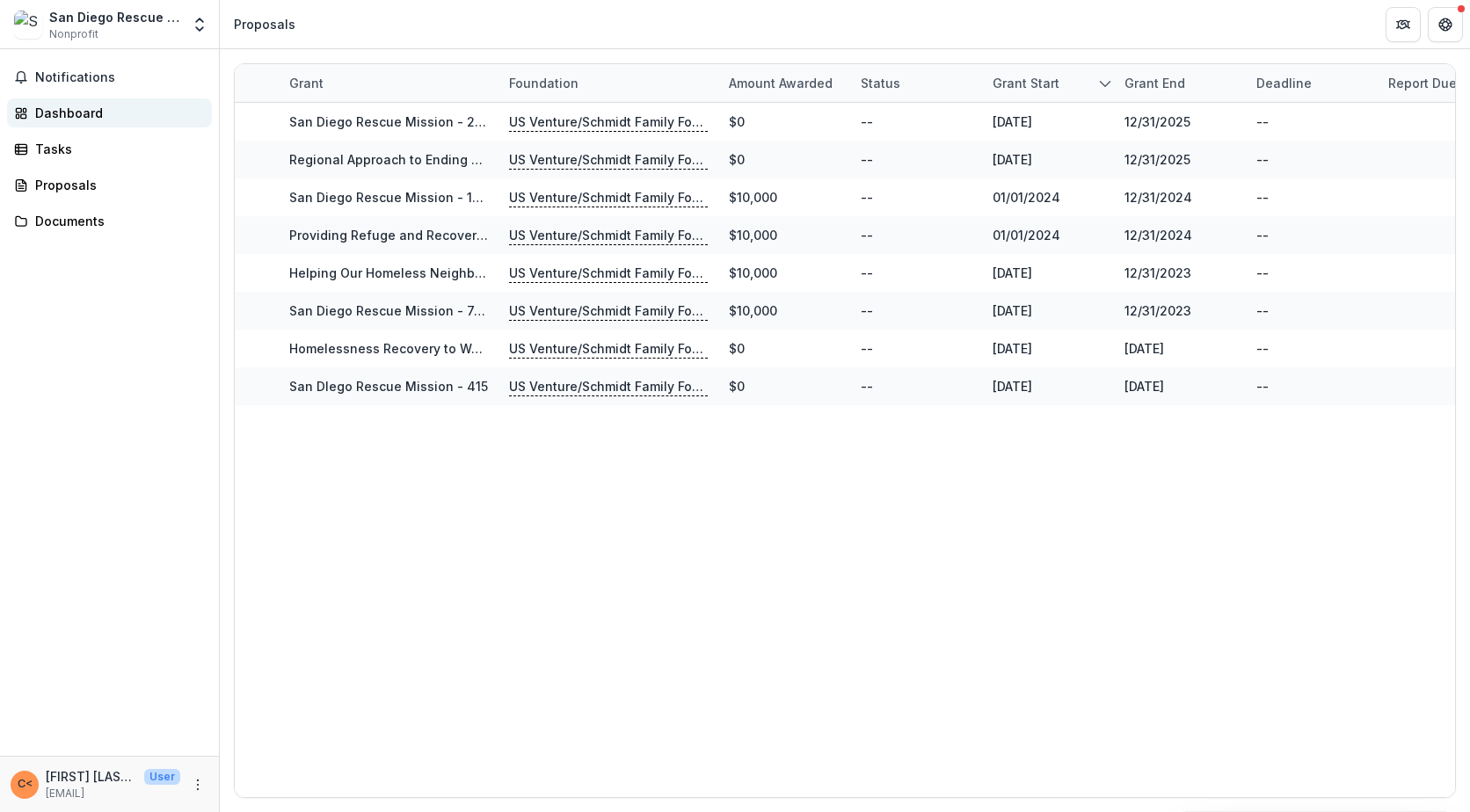 click on "Dashboard" at bounding box center (116, 112) 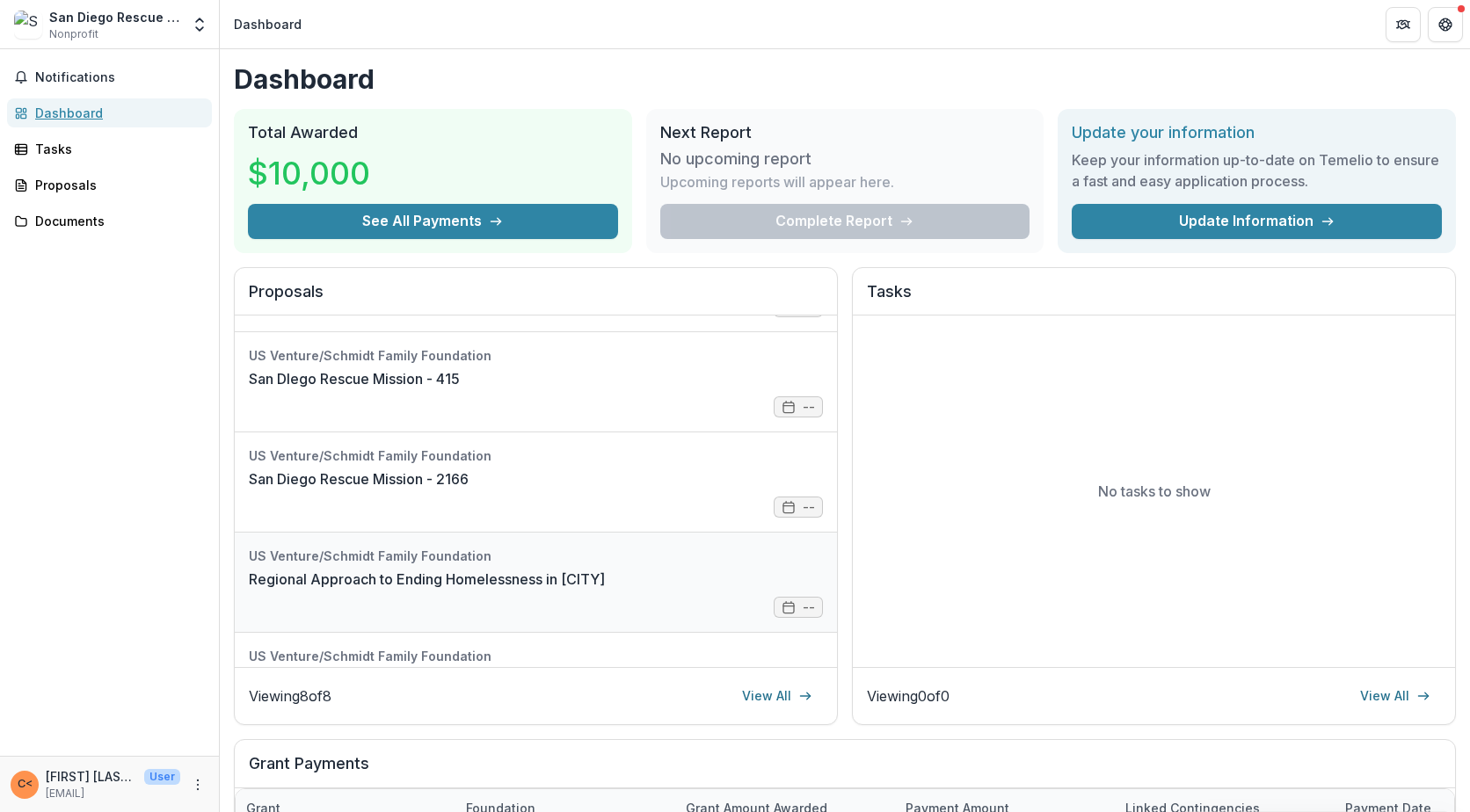 scroll, scrollTop: 439, scrollLeft: 0, axis: vertical 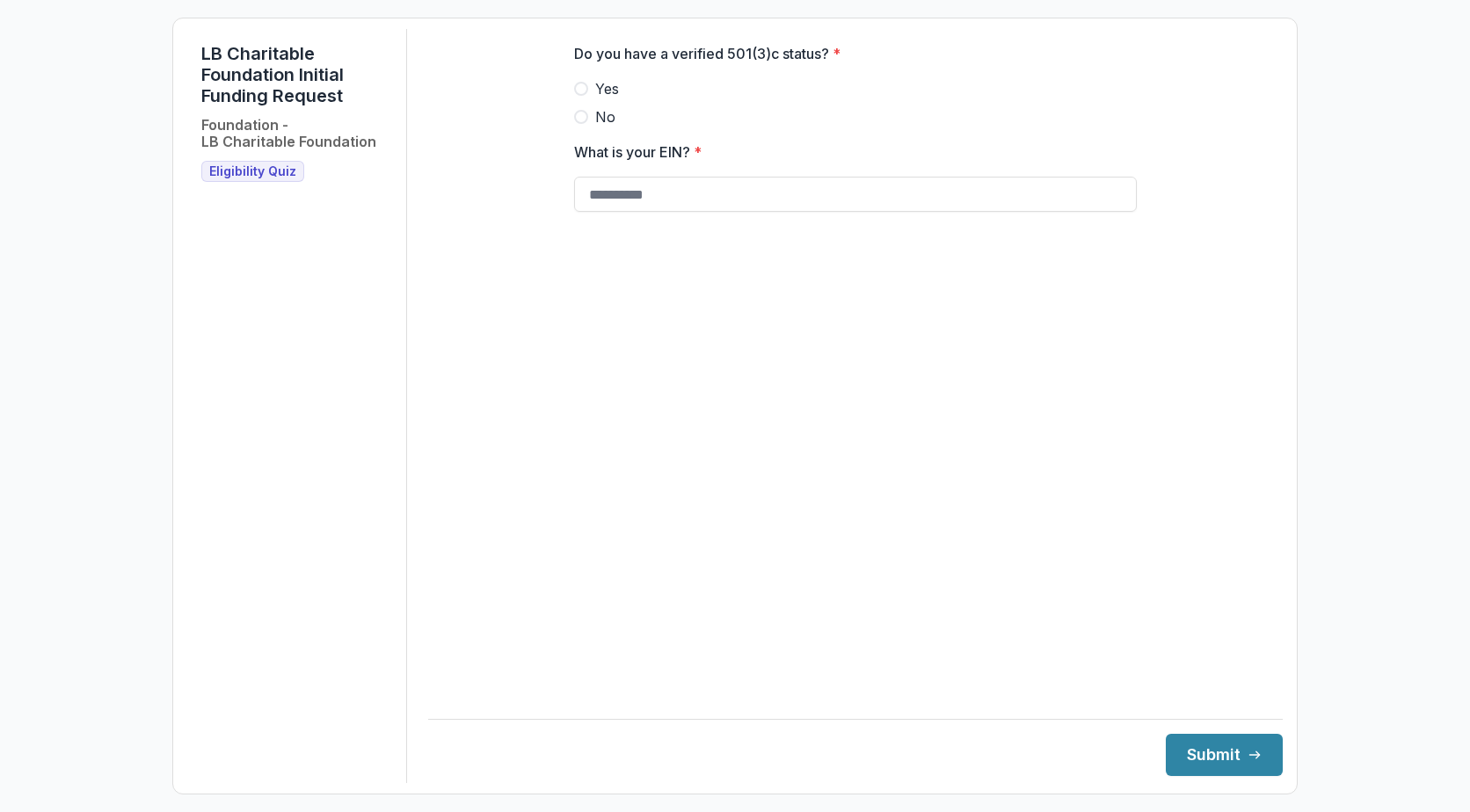 click on "Yes" at bounding box center (855, 89) 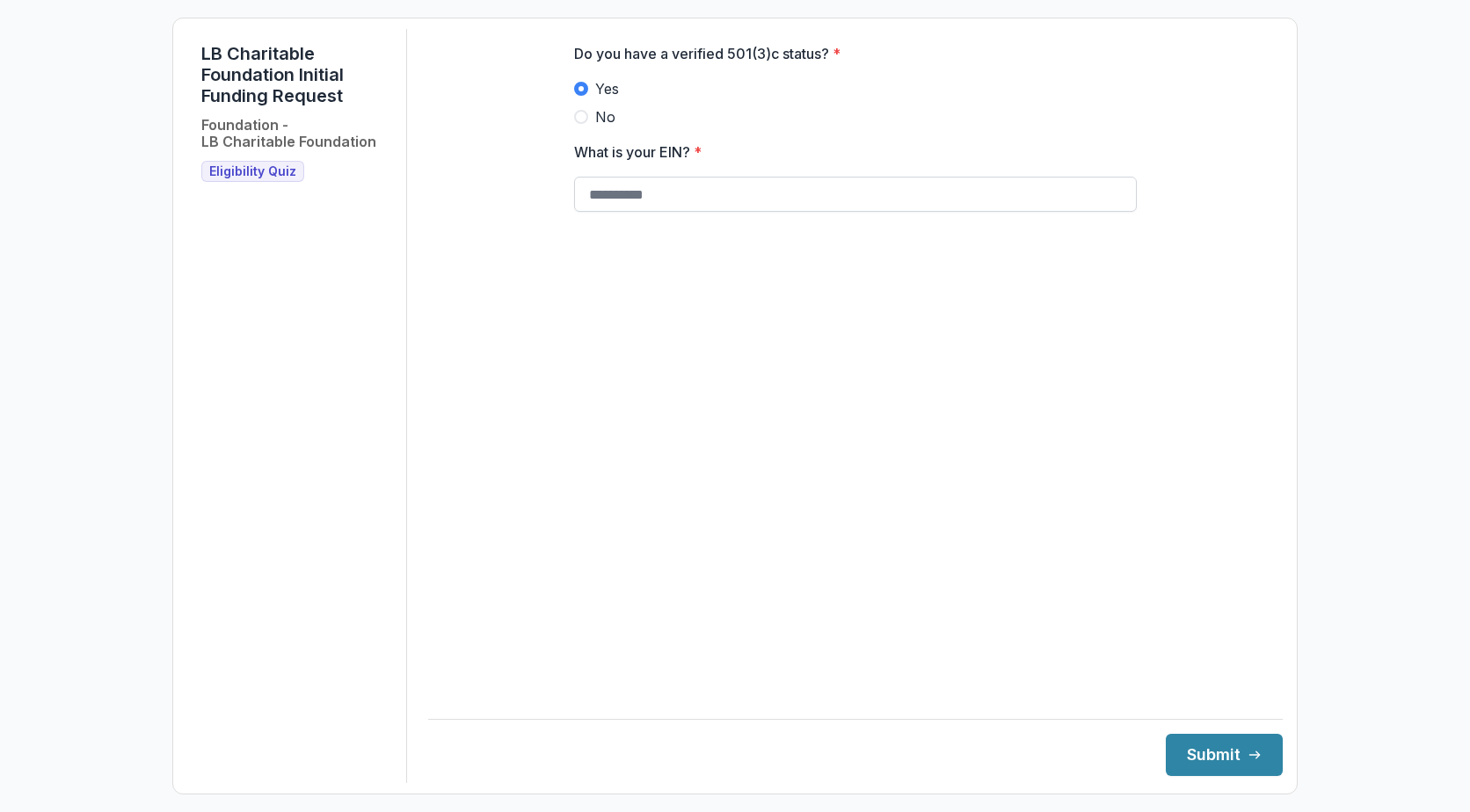 click on "What is your EIN? *" at bounding box center [855, 194] 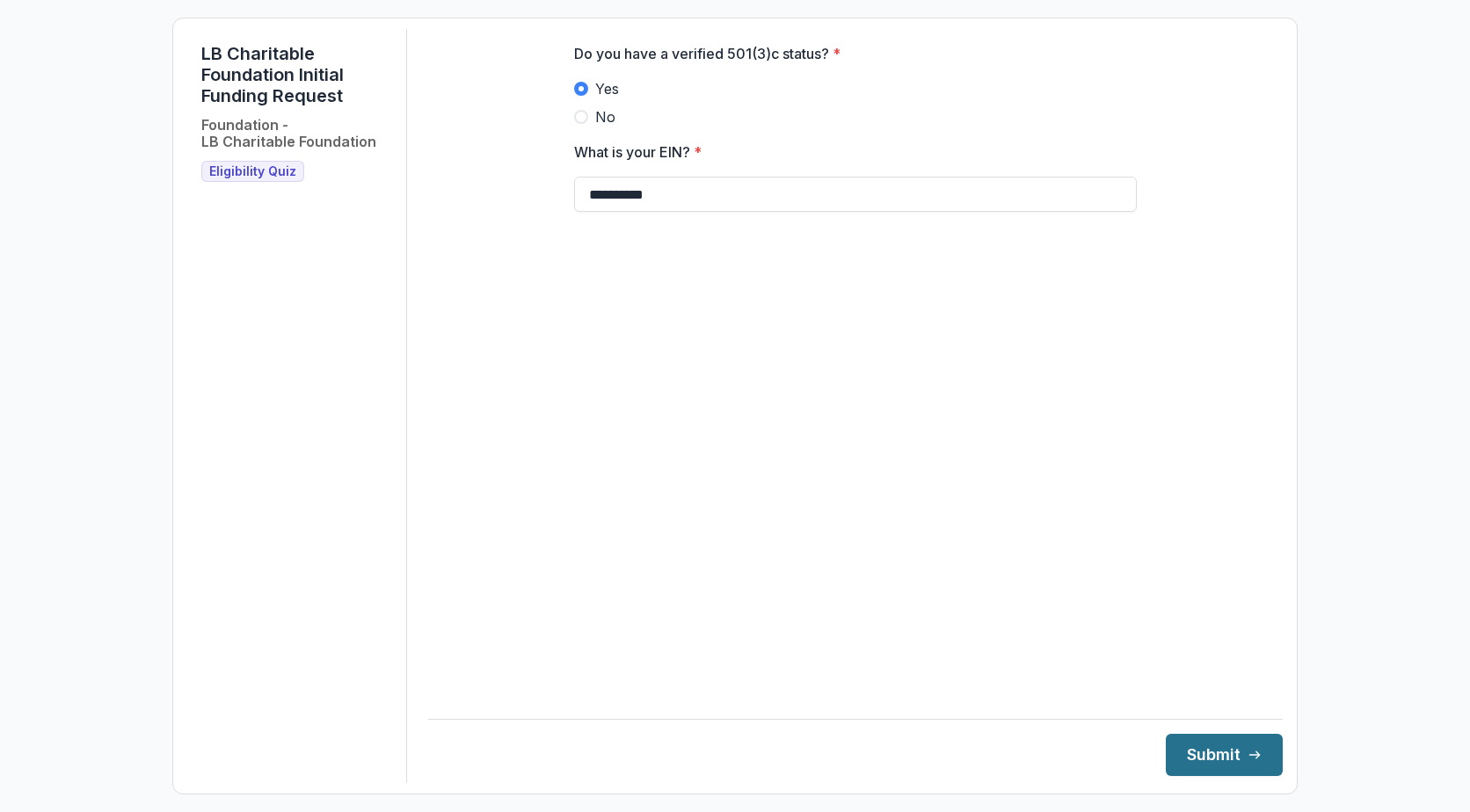 click on "Submit" at bounding box center (1224, 755) 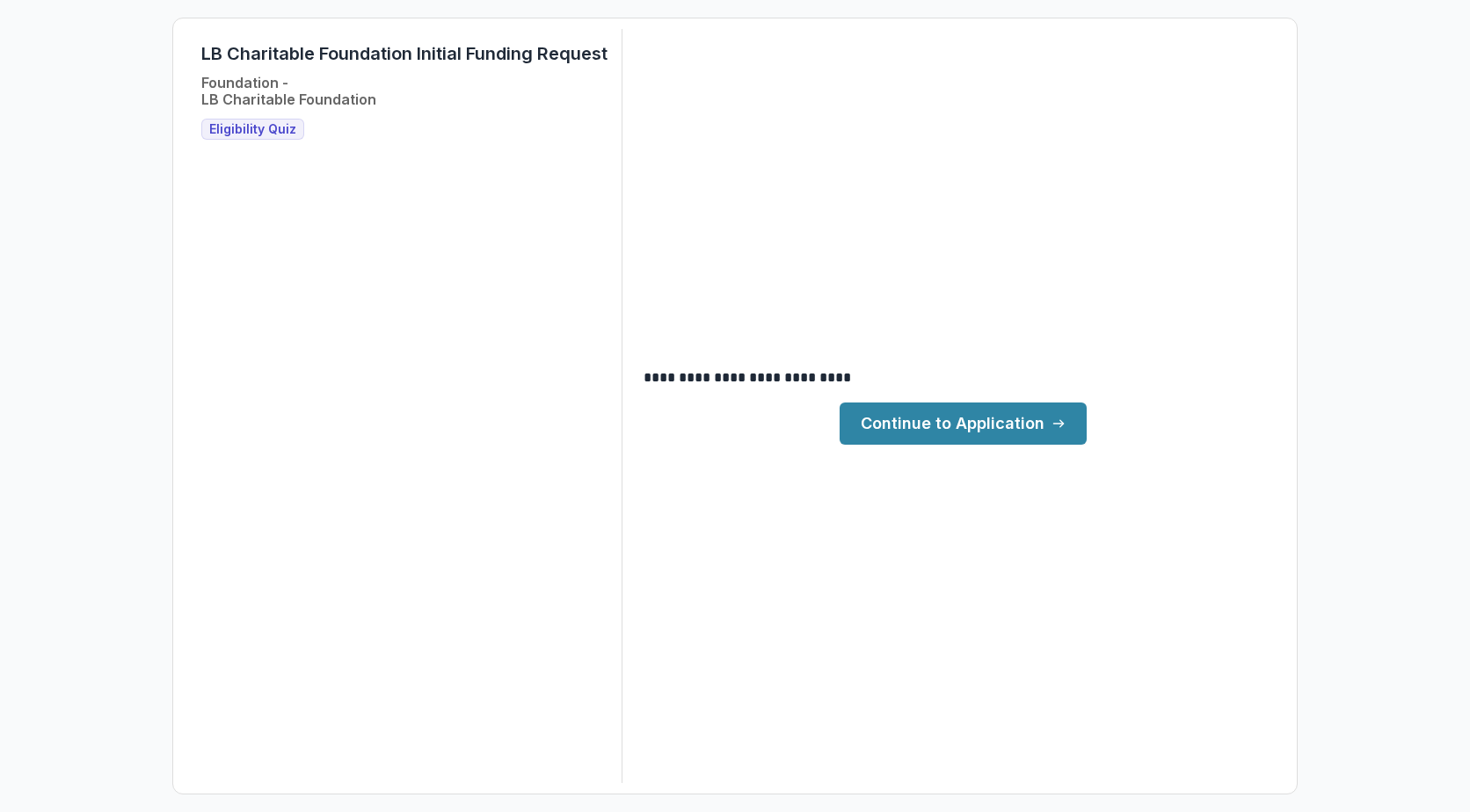 click on "Continue to Application" at bounding box center [963, 424] 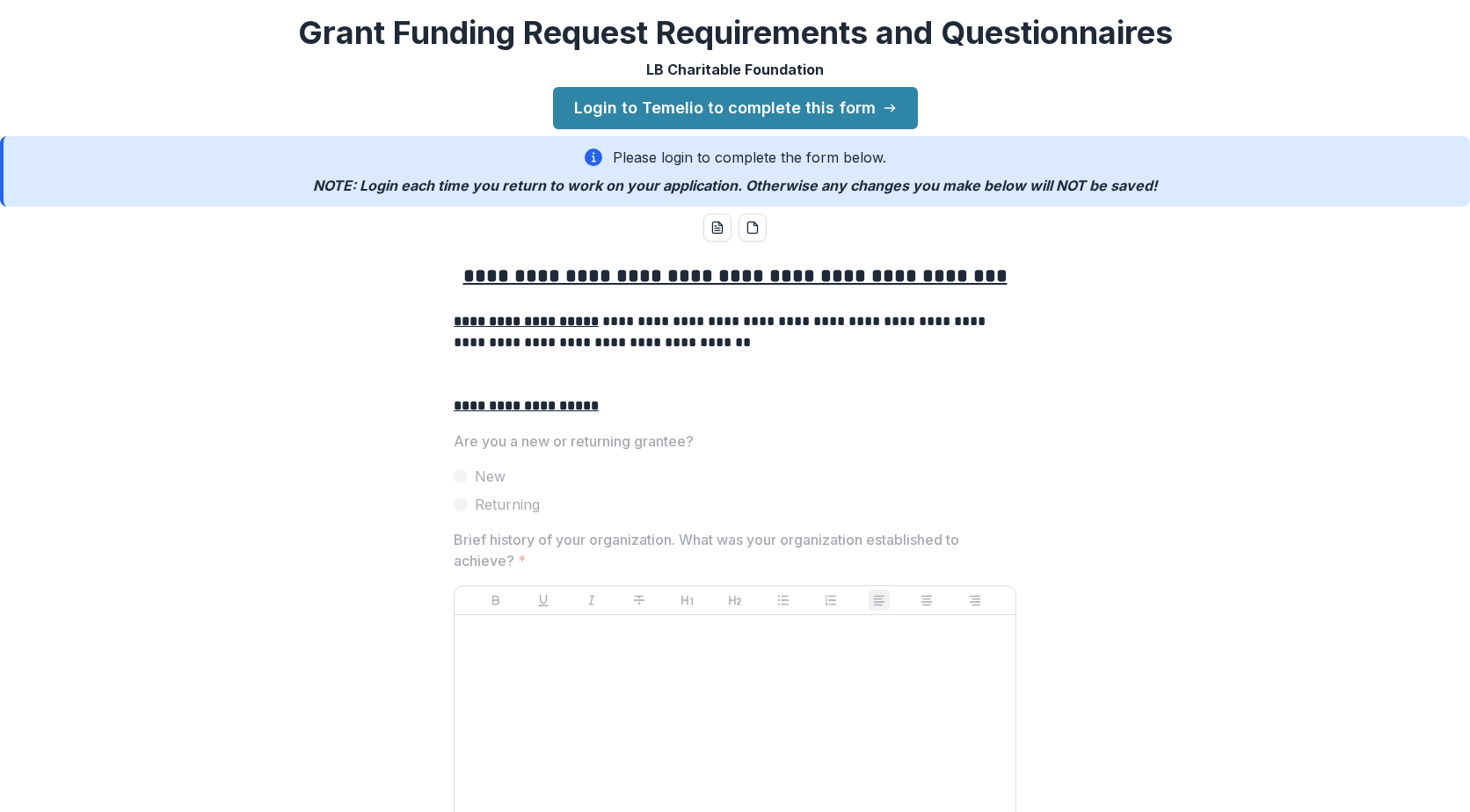 click on "Are you a new or returning grantee?" at bounding box center (730, 441) 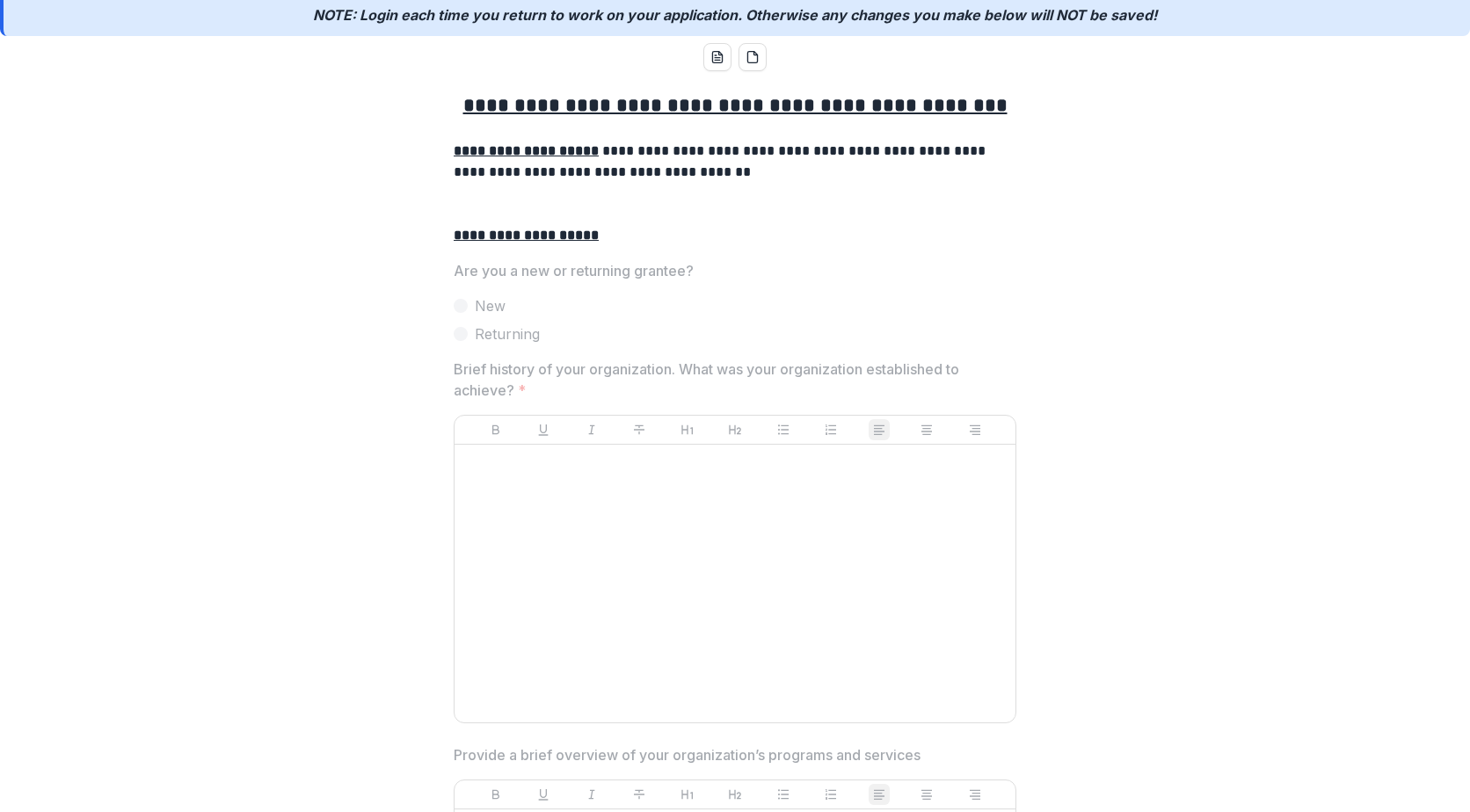 scroll, scrollTop: 0, scrollLeft: 0, axis: both 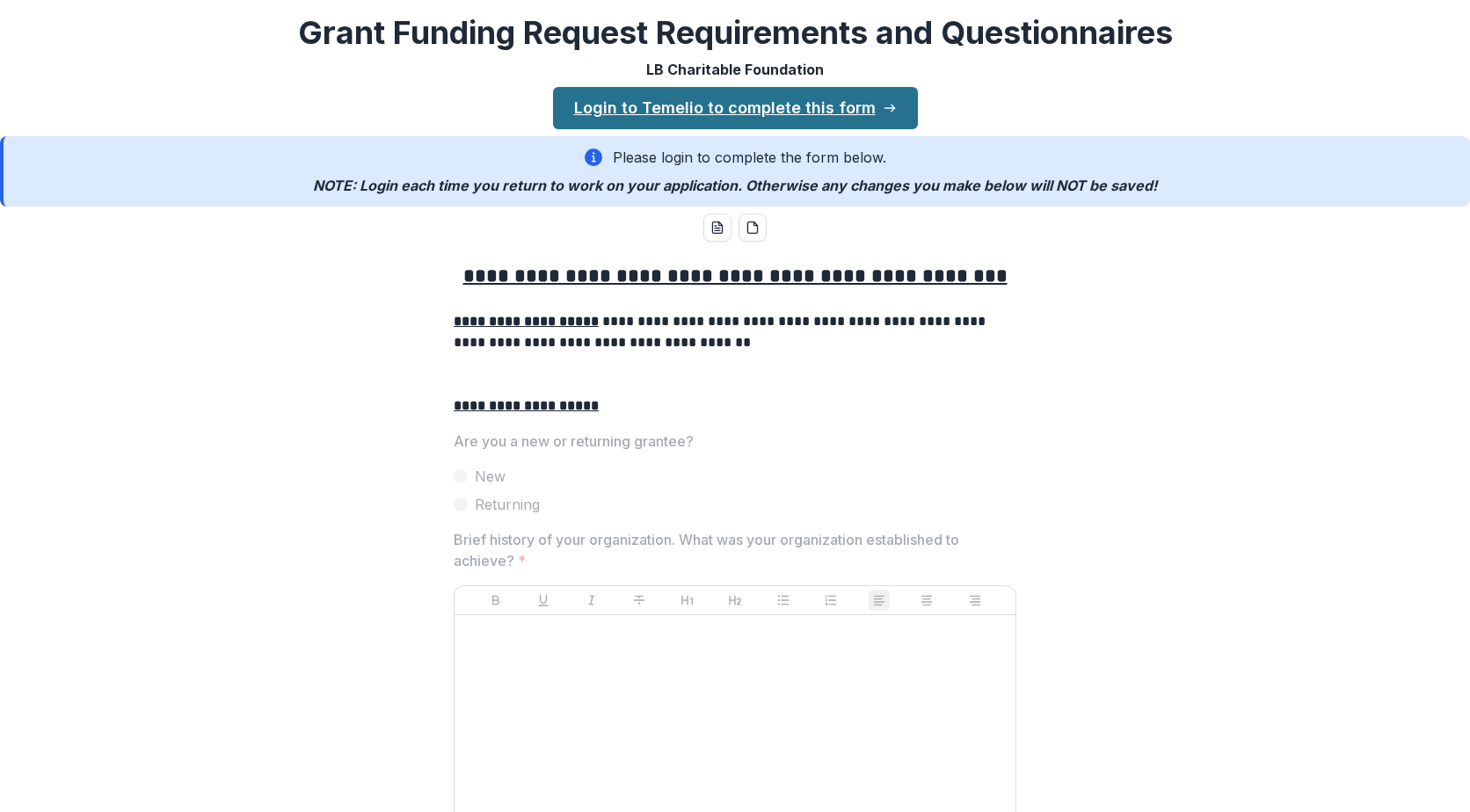 click on "Login to Temelio to complete this form" at bounding box center (735, 108) 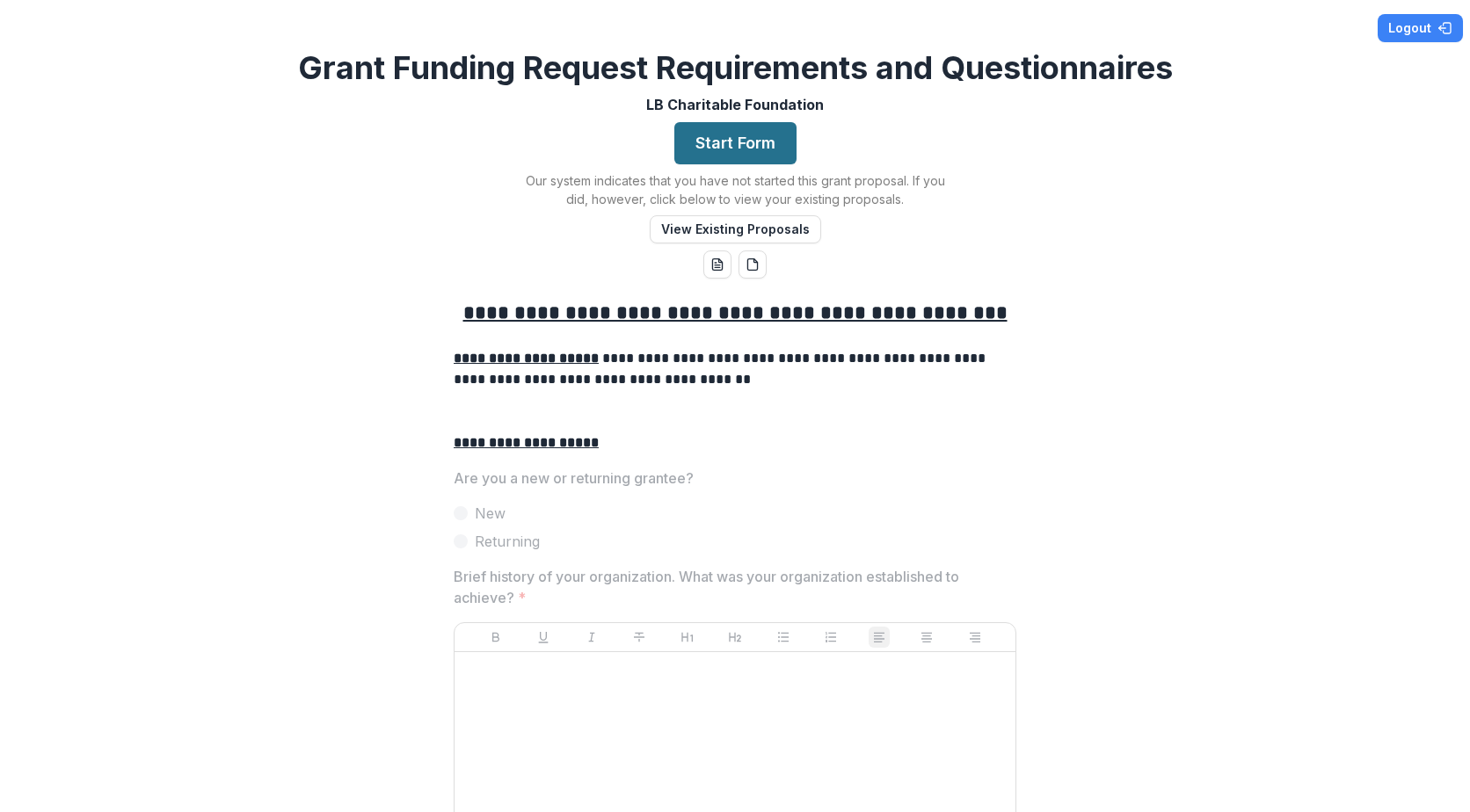 click on "Start Form" at bounding box center [735, 143] 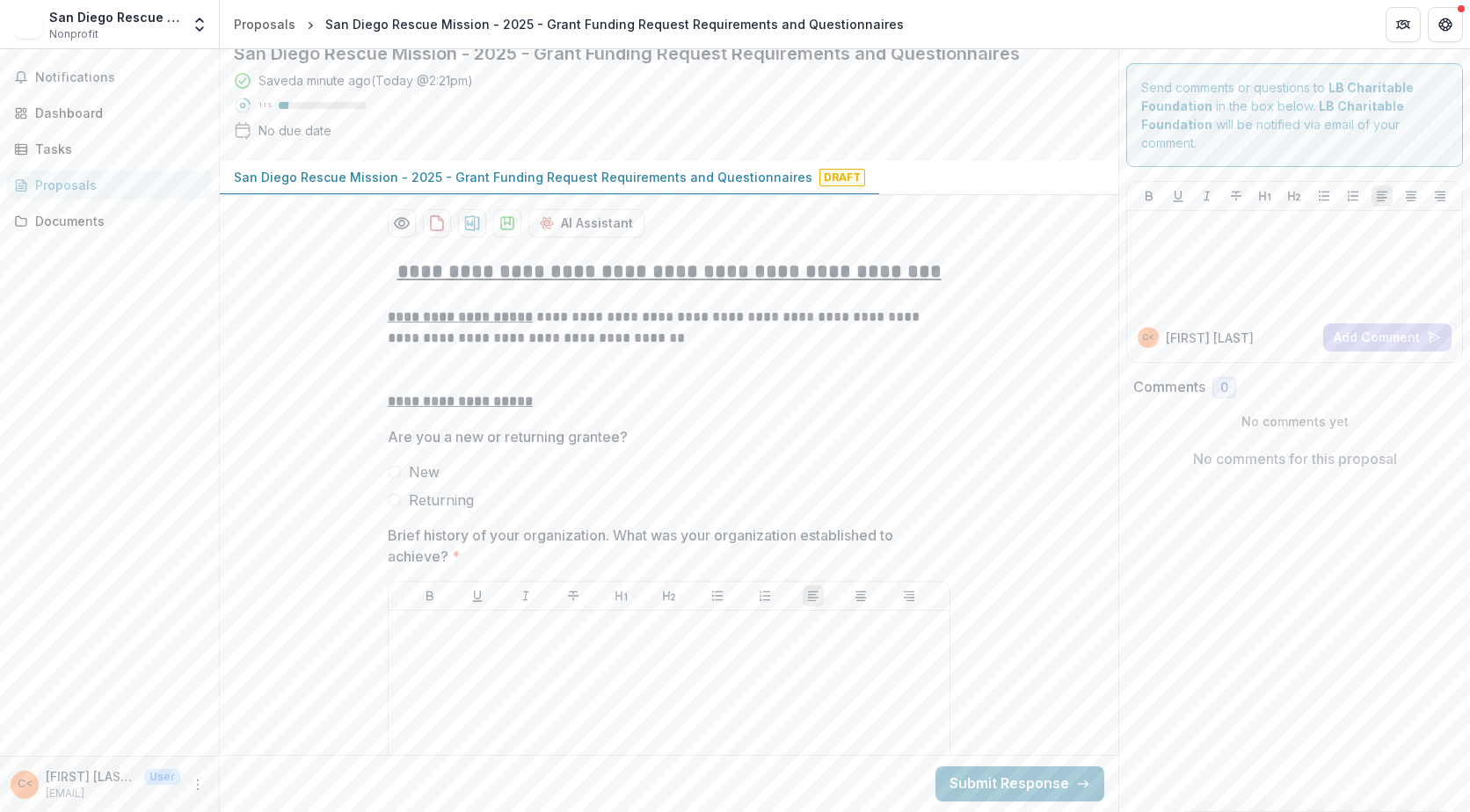 scroll, scrollTop: 88, scrollLeft: 0, axis: vertical 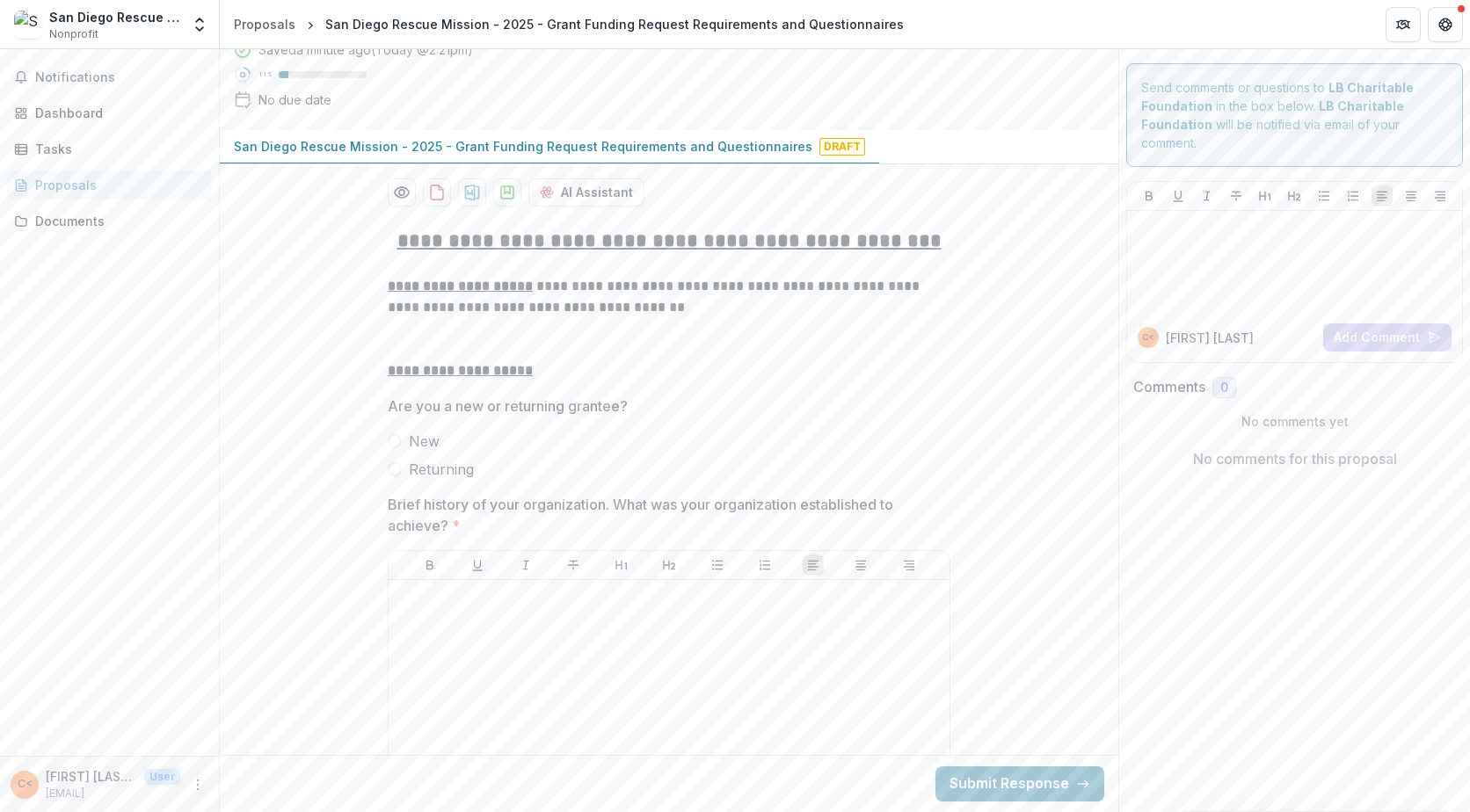 click at bounding box center (395, 469) 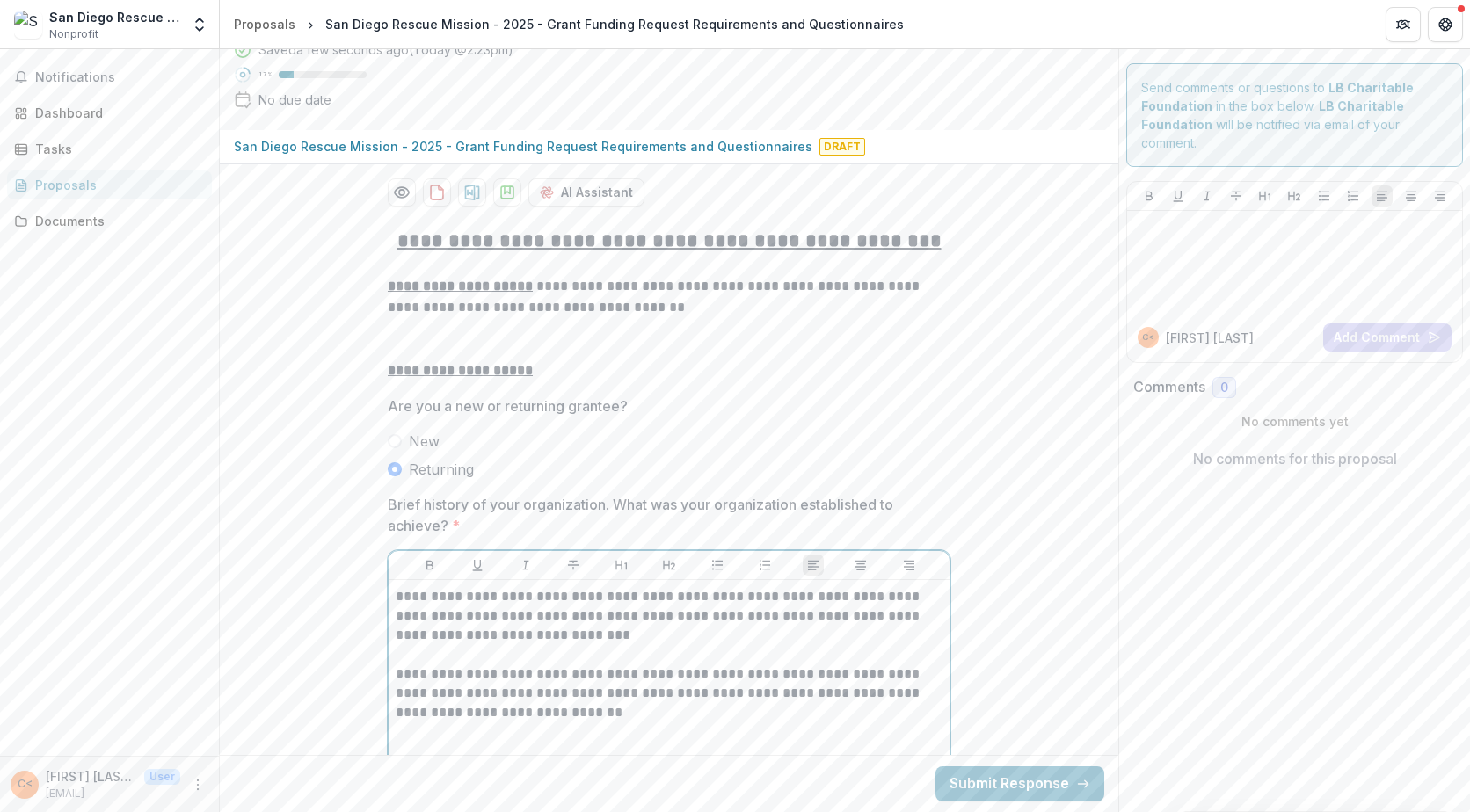 click on "**********" at bounding box center [669, 616] 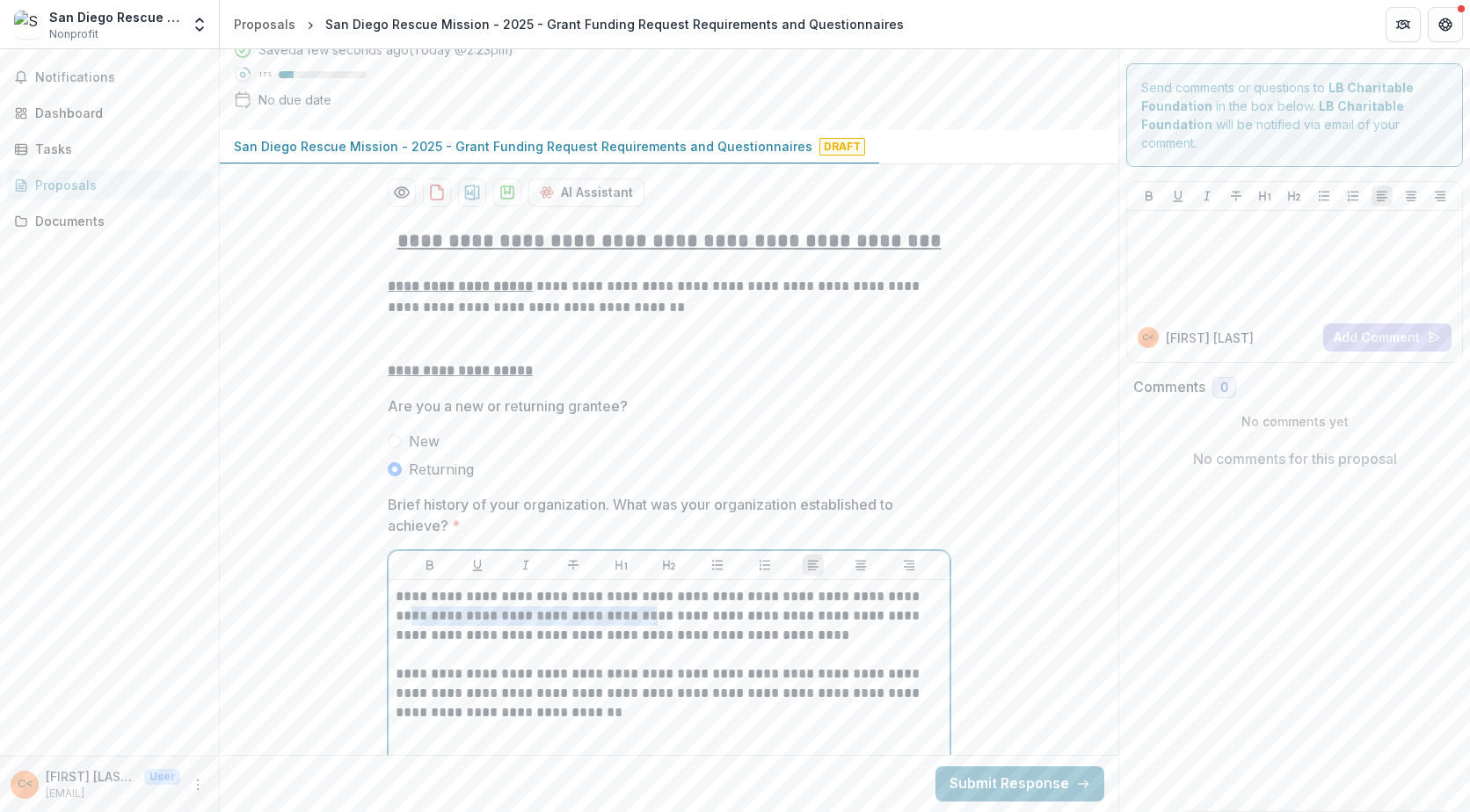 drag, startPoint x: 664, startPoint y: 613, endPoint x: 444, endPoint y: 618, distance: 220.05681 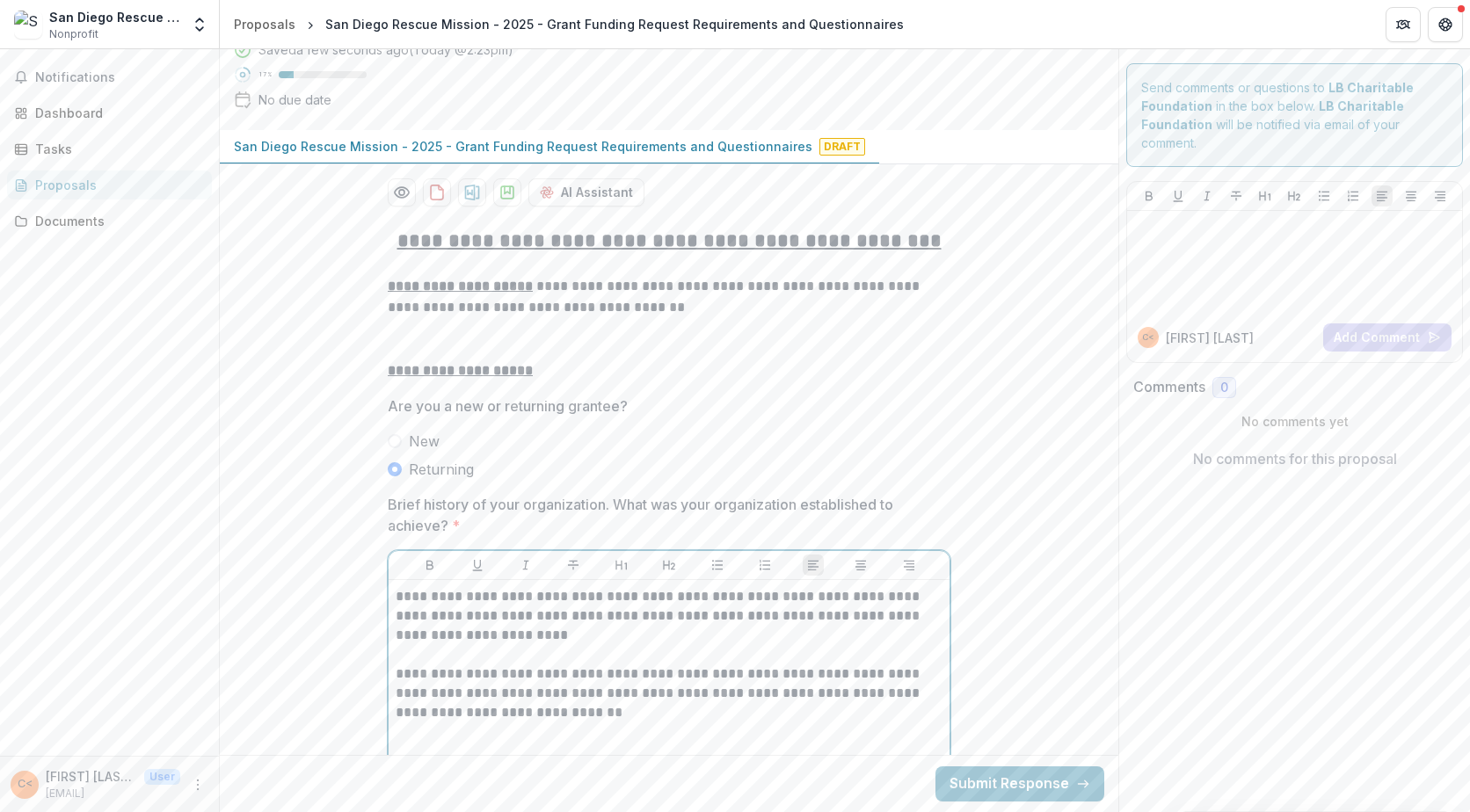 click on "**********" at bounding box center (669, 616) 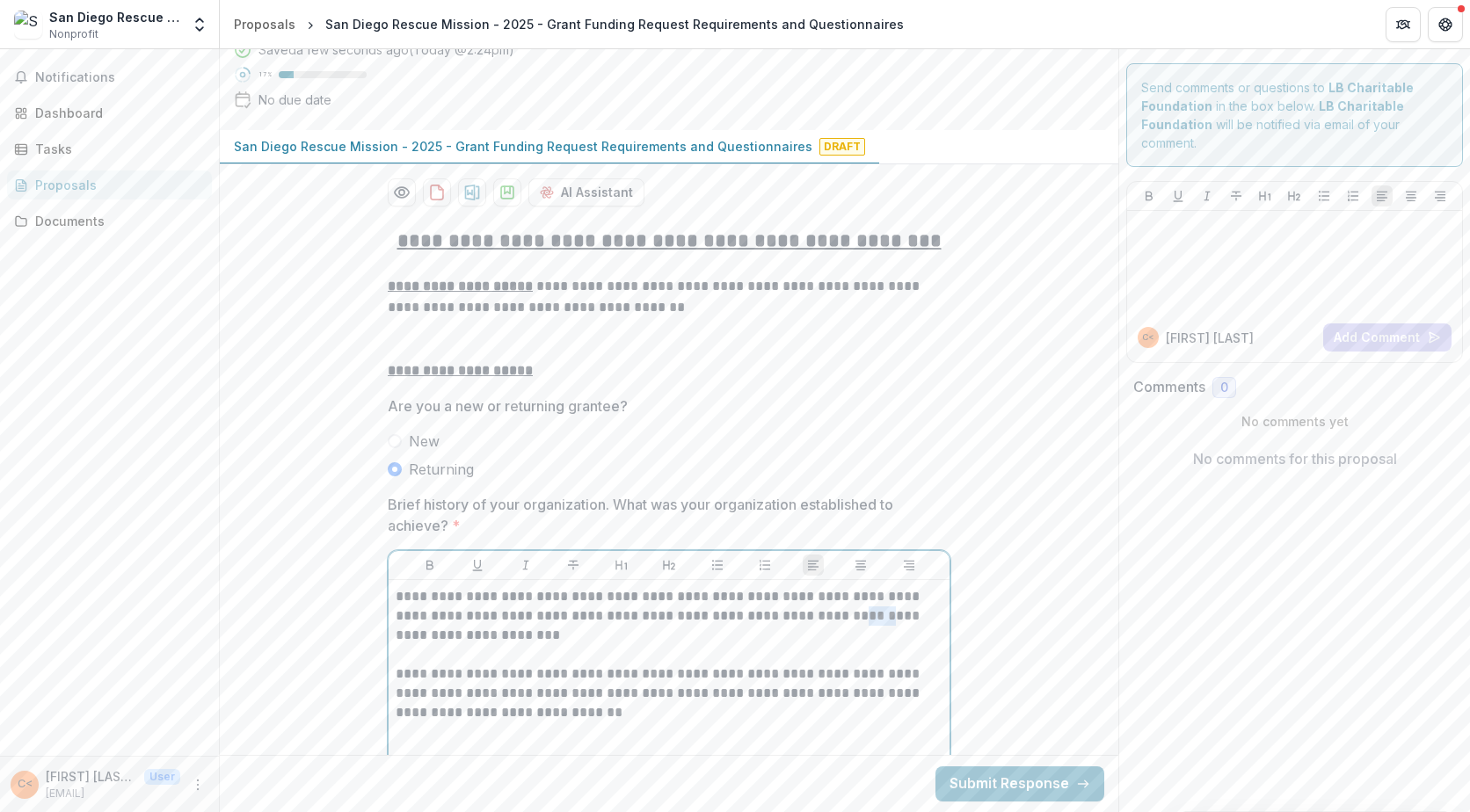 drag, startPoint x: 892, startPoint y: 614, endPoint x: 866, endPoint y: 609, distance: 26.476405 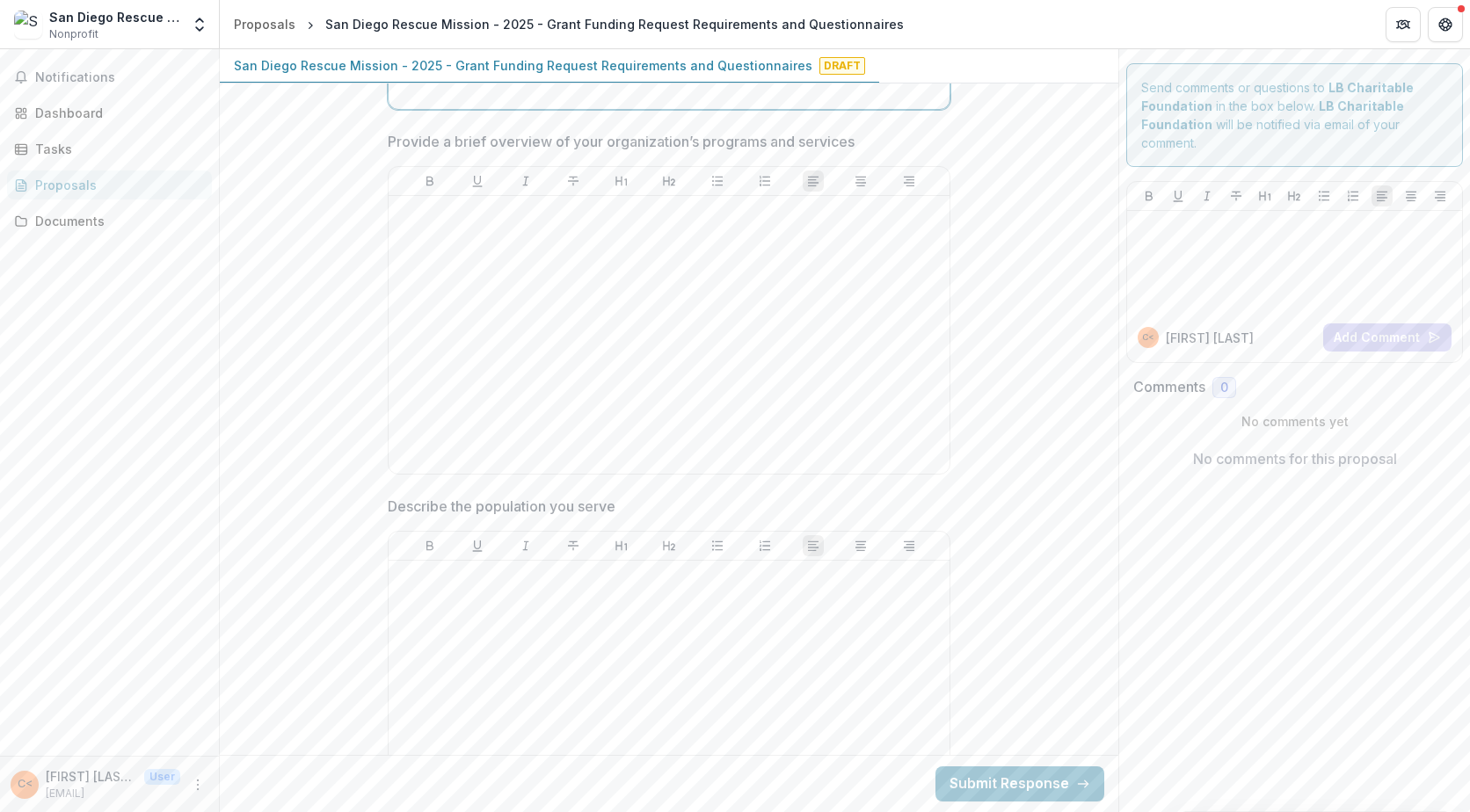 scroll, scrollTop: 1318, scrollLeft: 0, axis: vertical 